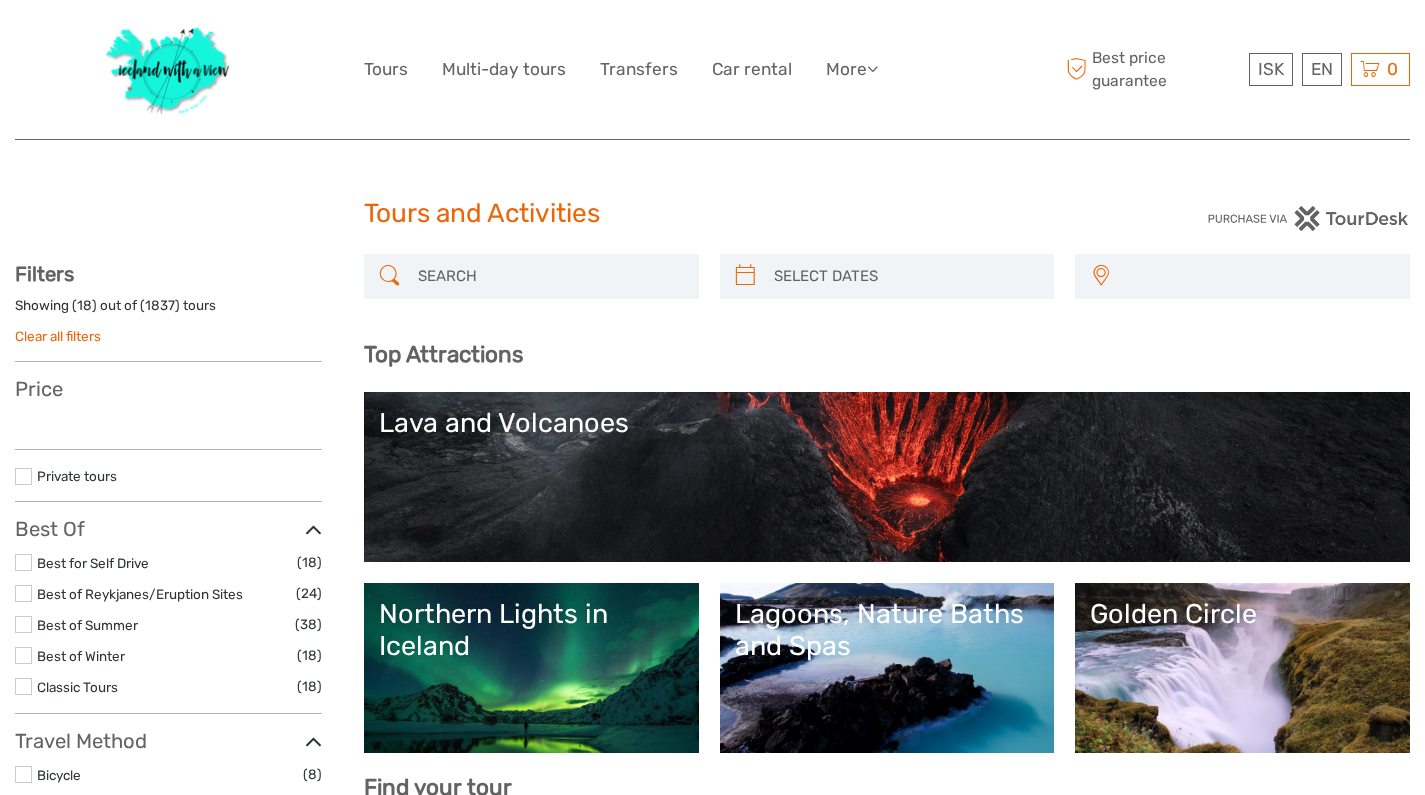 select 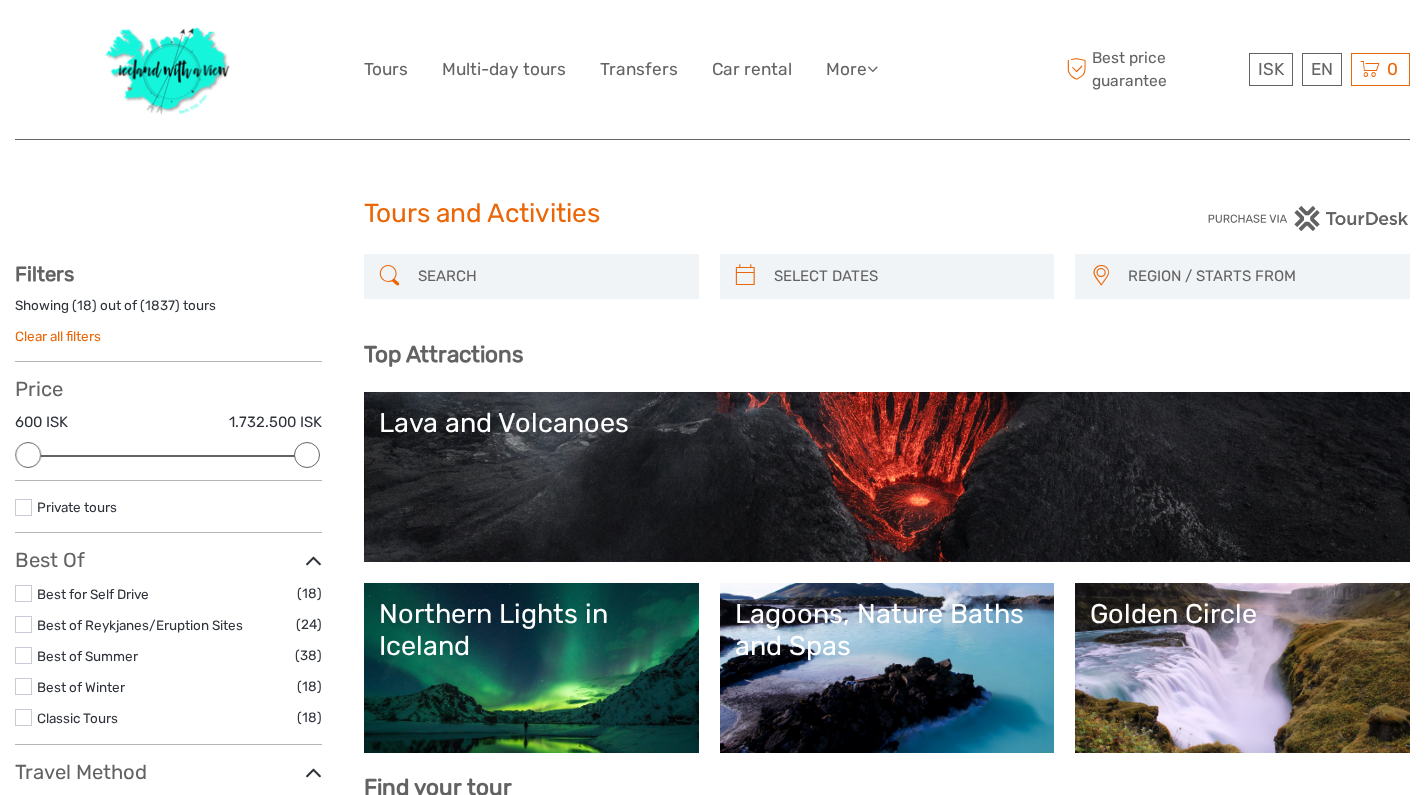 scroll, scrollTop: 0, scrollLeft: 0, axis: both 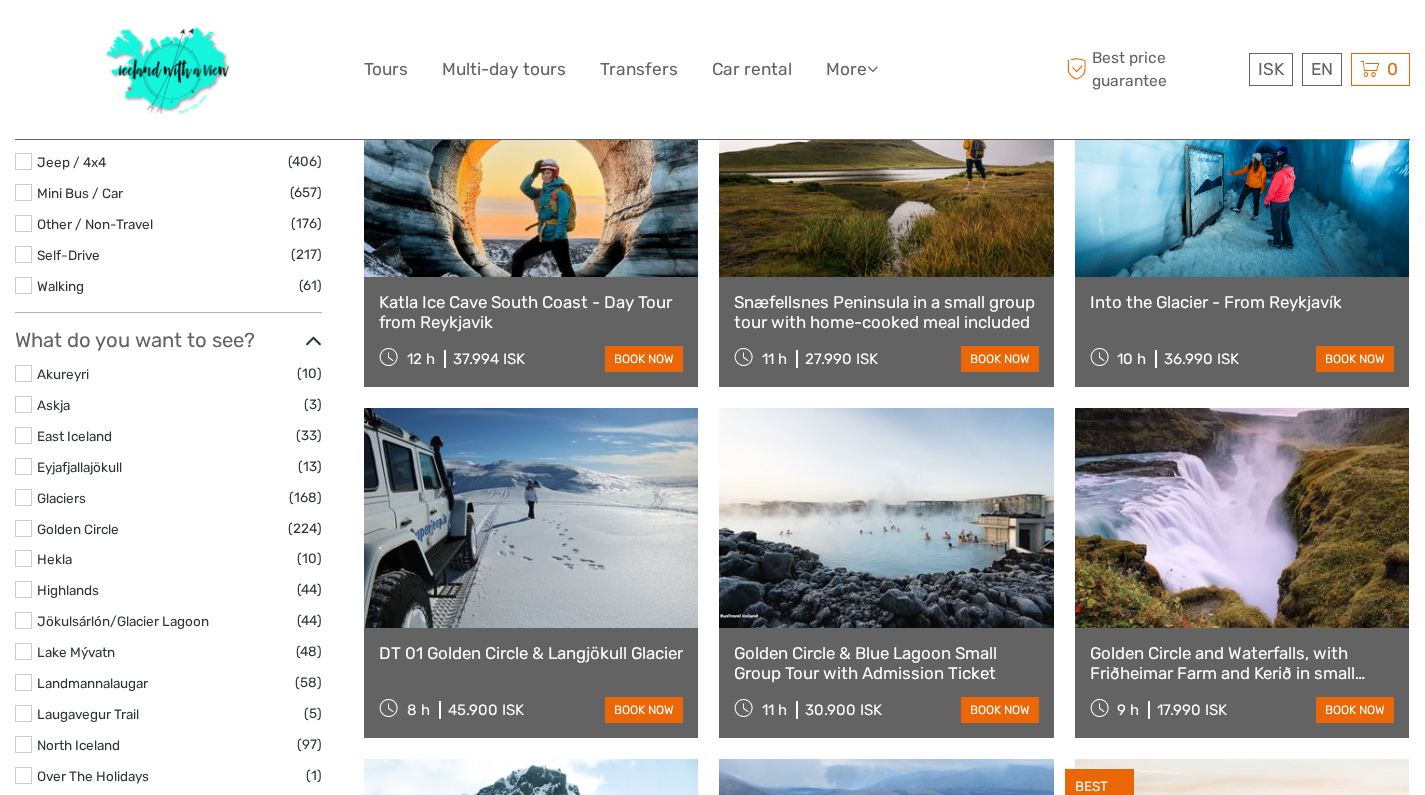 click on "Katla Ice Cave South Coast - Day Tour from Reykjavik" at bounding box center [531, 312] 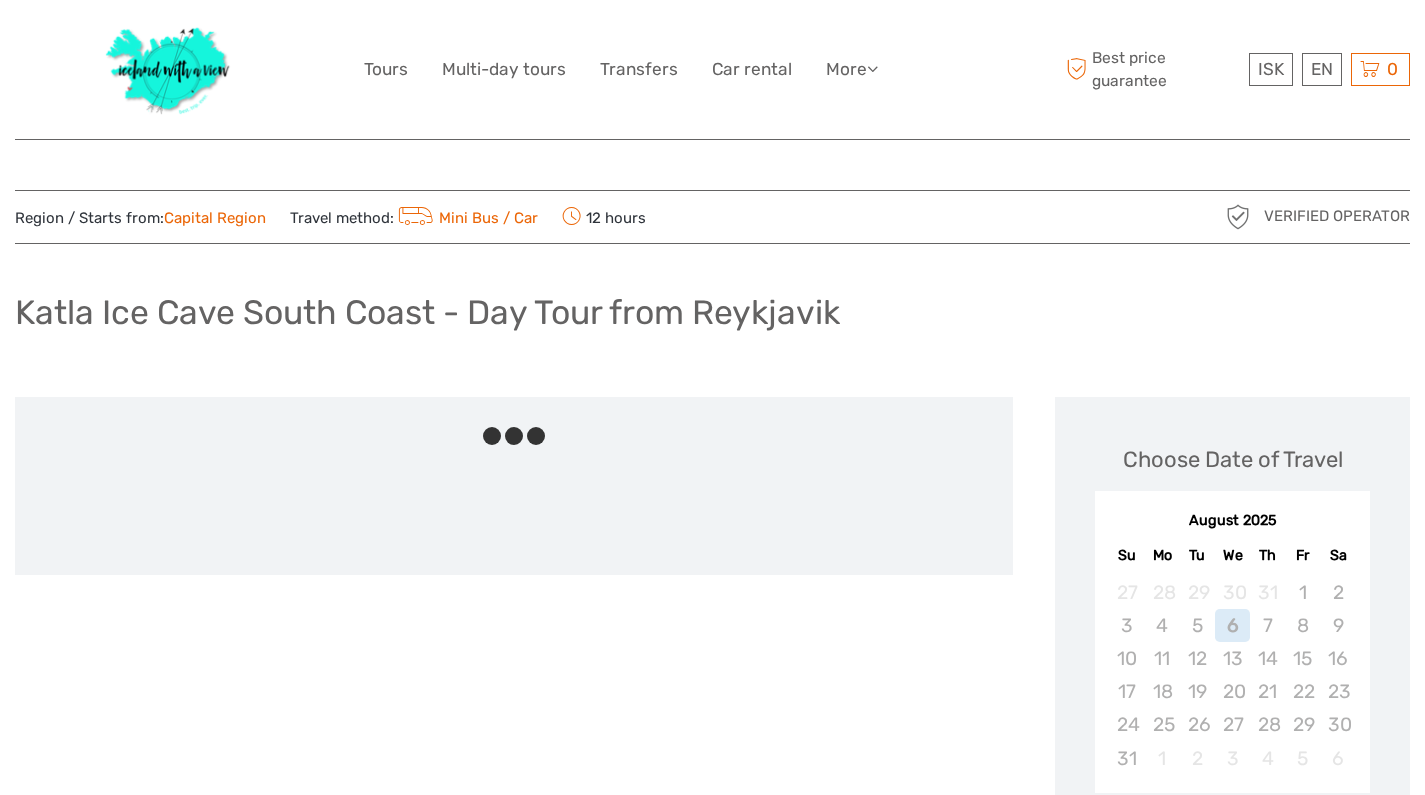 scroll, scrollTop: 0, scrollLeft: 0, axis: both 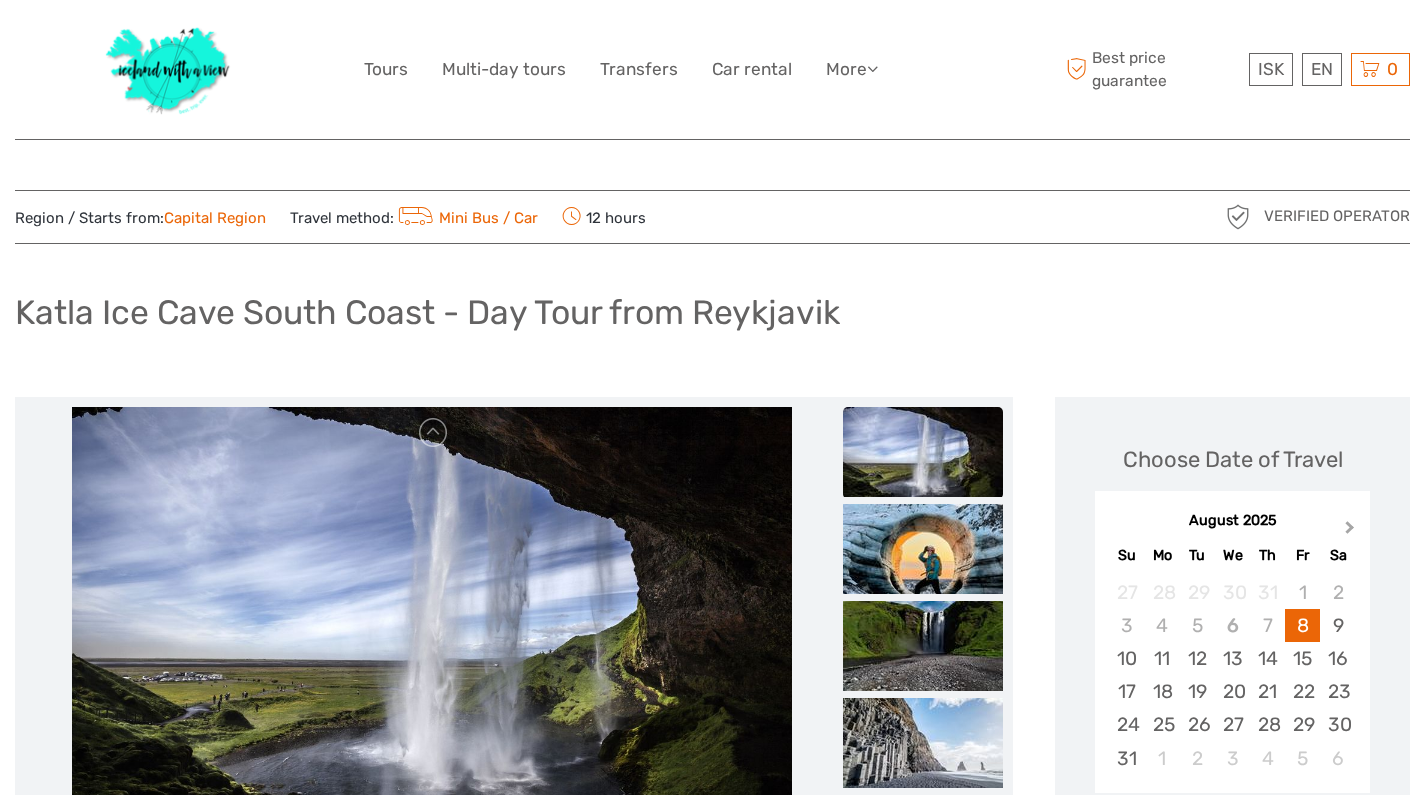 click on "Next Month" at bounding box center [1350, 531] 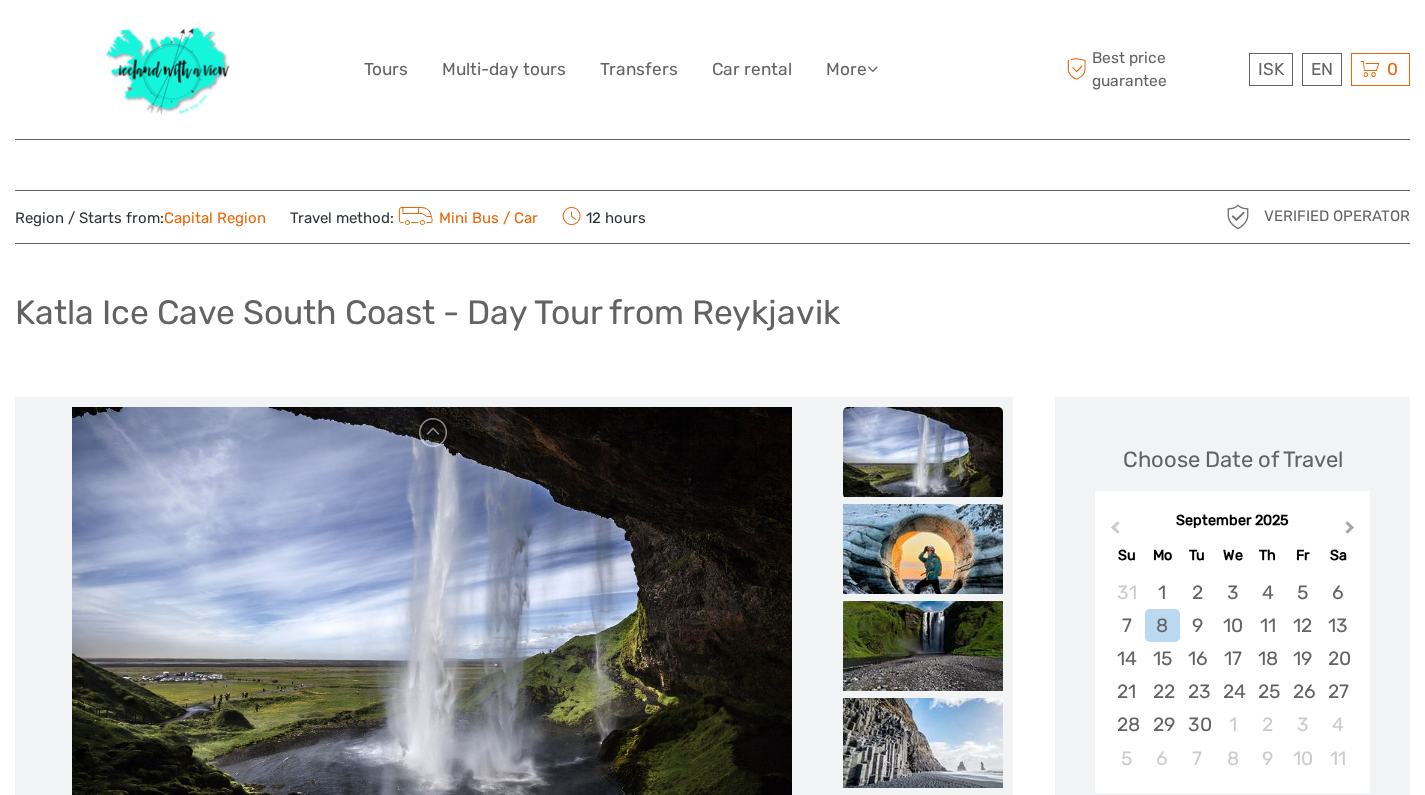 click on "Next Month" at bounding box center [1350, 531] 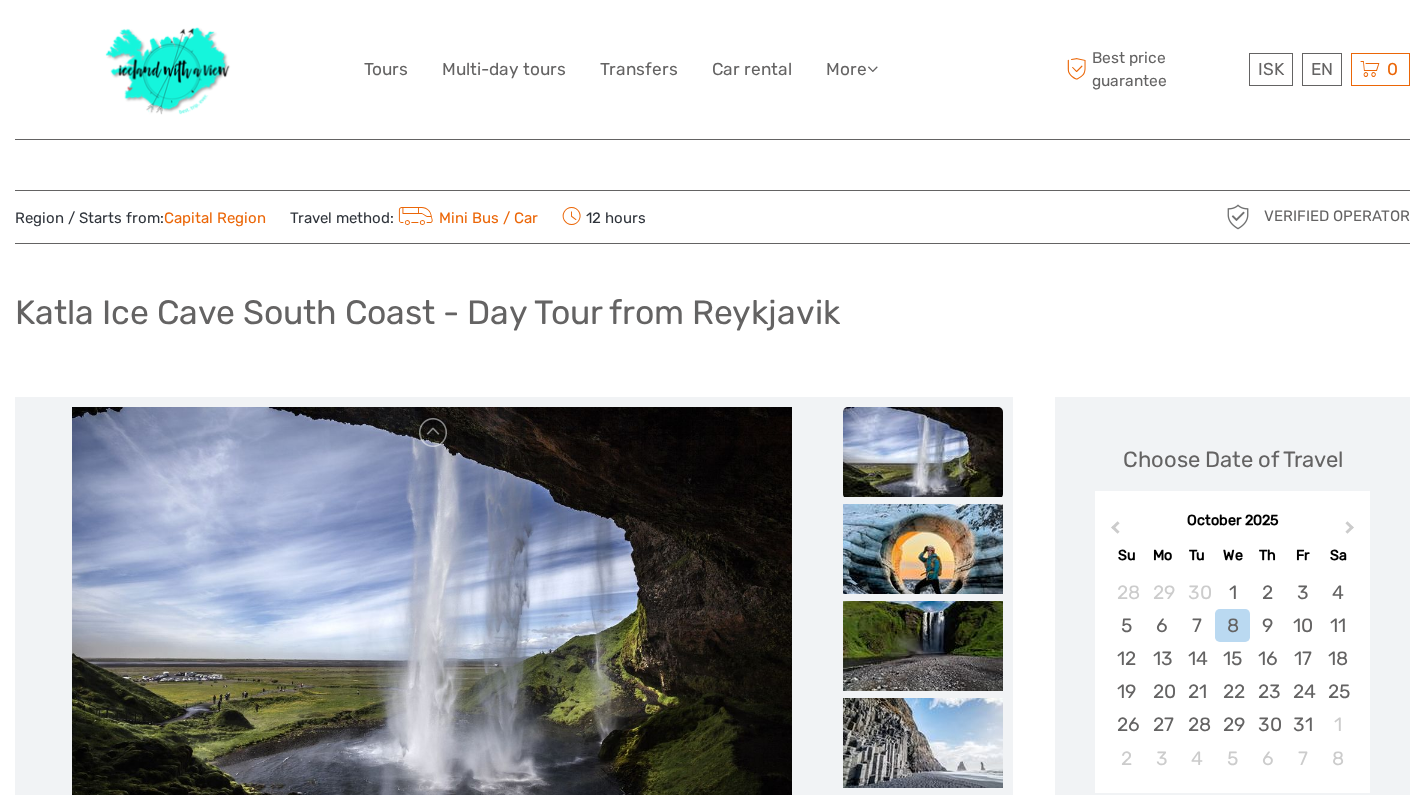 click on "Region / Starts from:
Capital Region
Travel method:
Mini Bus / Car
12 hours
Verified Operator
Katla Ice Cave South Coast - Day Tour from Reykjavik" at bounding box center [712, 1445] 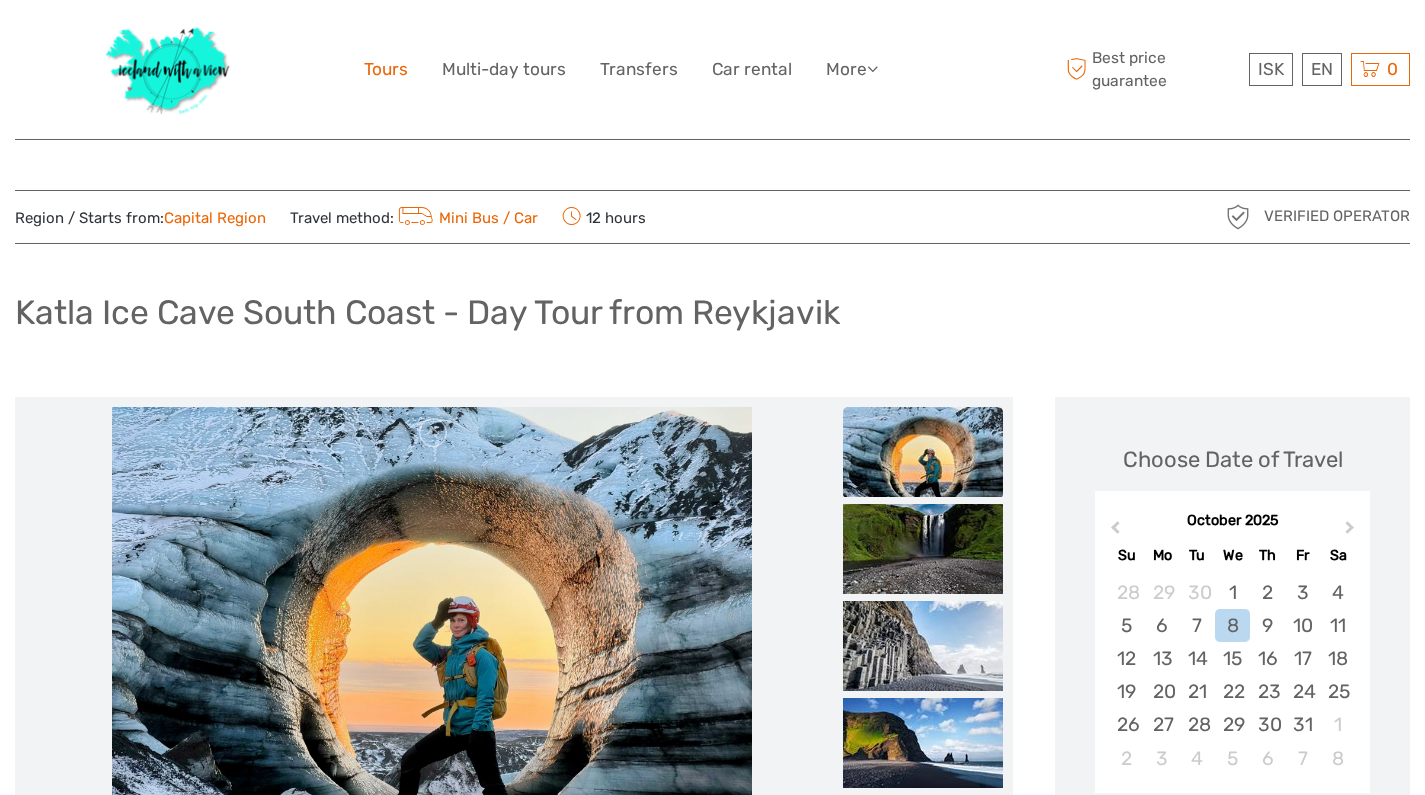 click on "Tours" at bounding box center [386, 69] 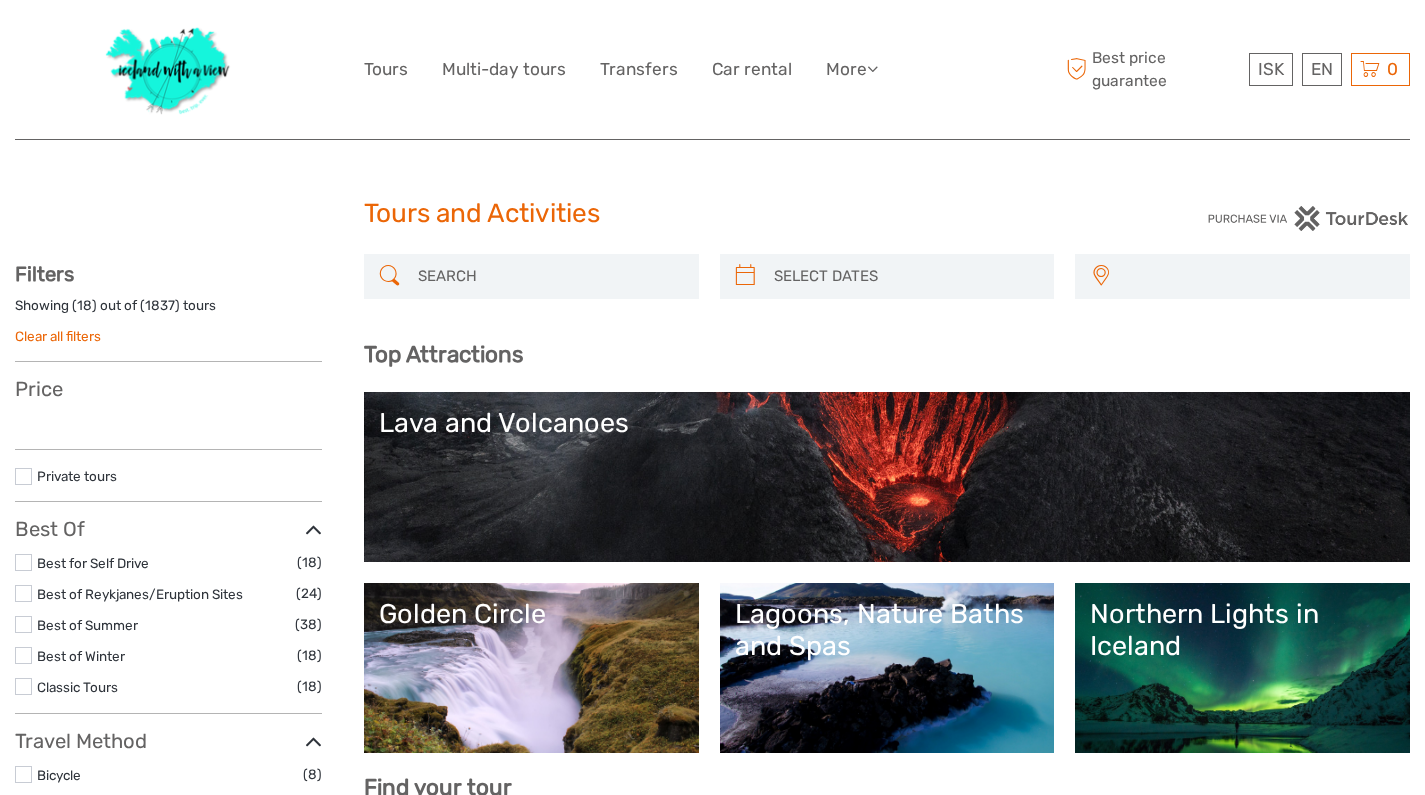 select 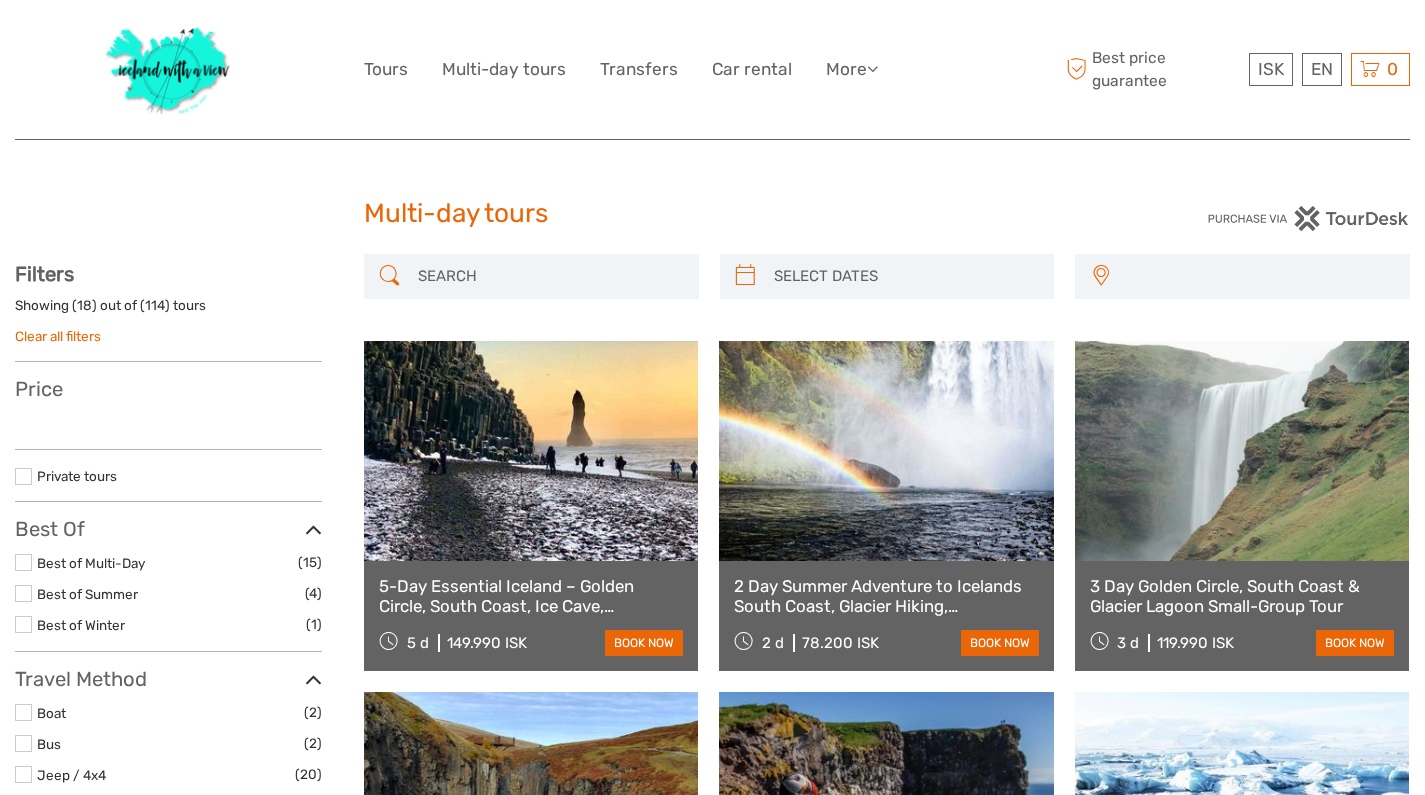 select 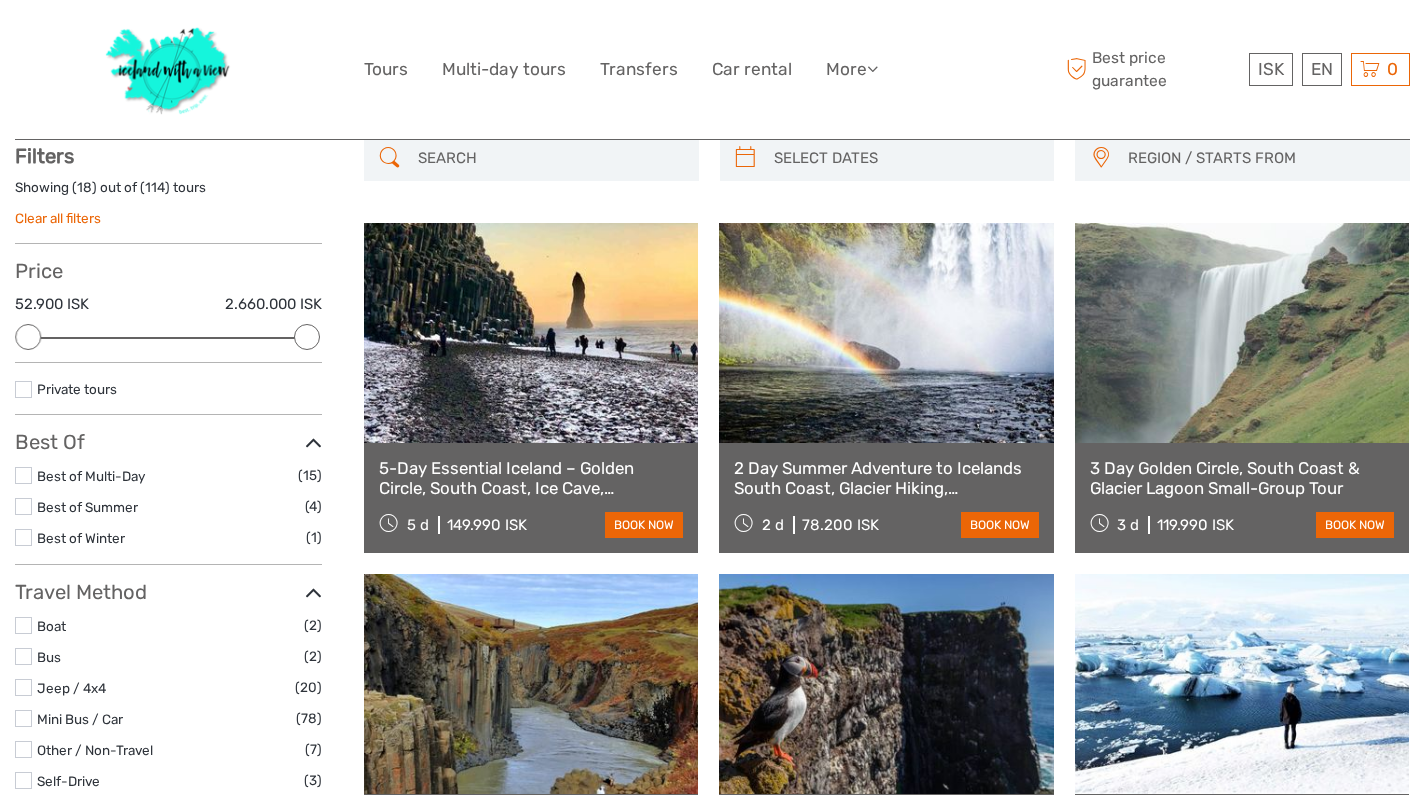 scroll, scrollTop: 120, scrollLeft: 0, axis: vertical 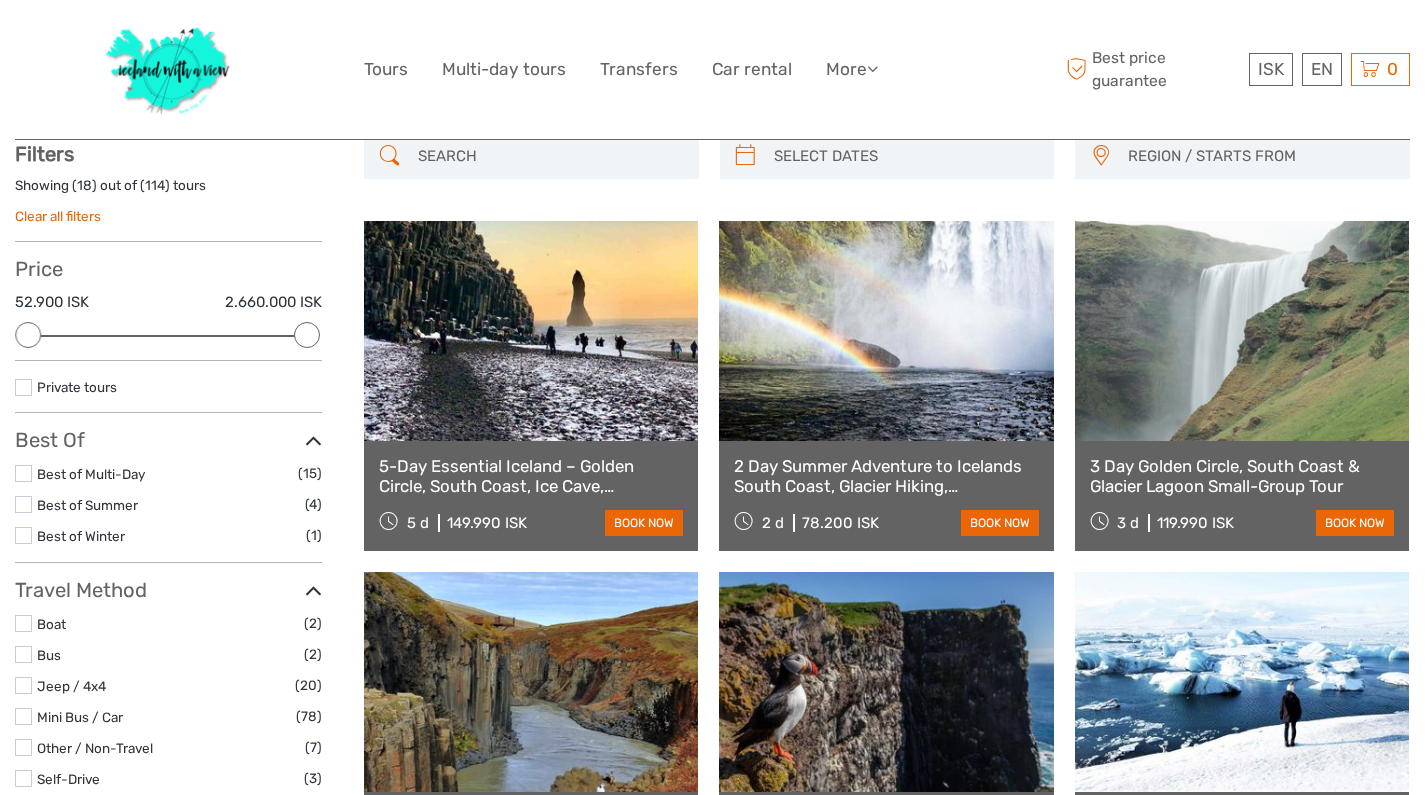 click on "2 Day Summer Adventure to Icelands South Coast, Glacier Hiking, Jökulsárlón, Diamond Beach and Waterfalls" at bounding box center (886, 476) 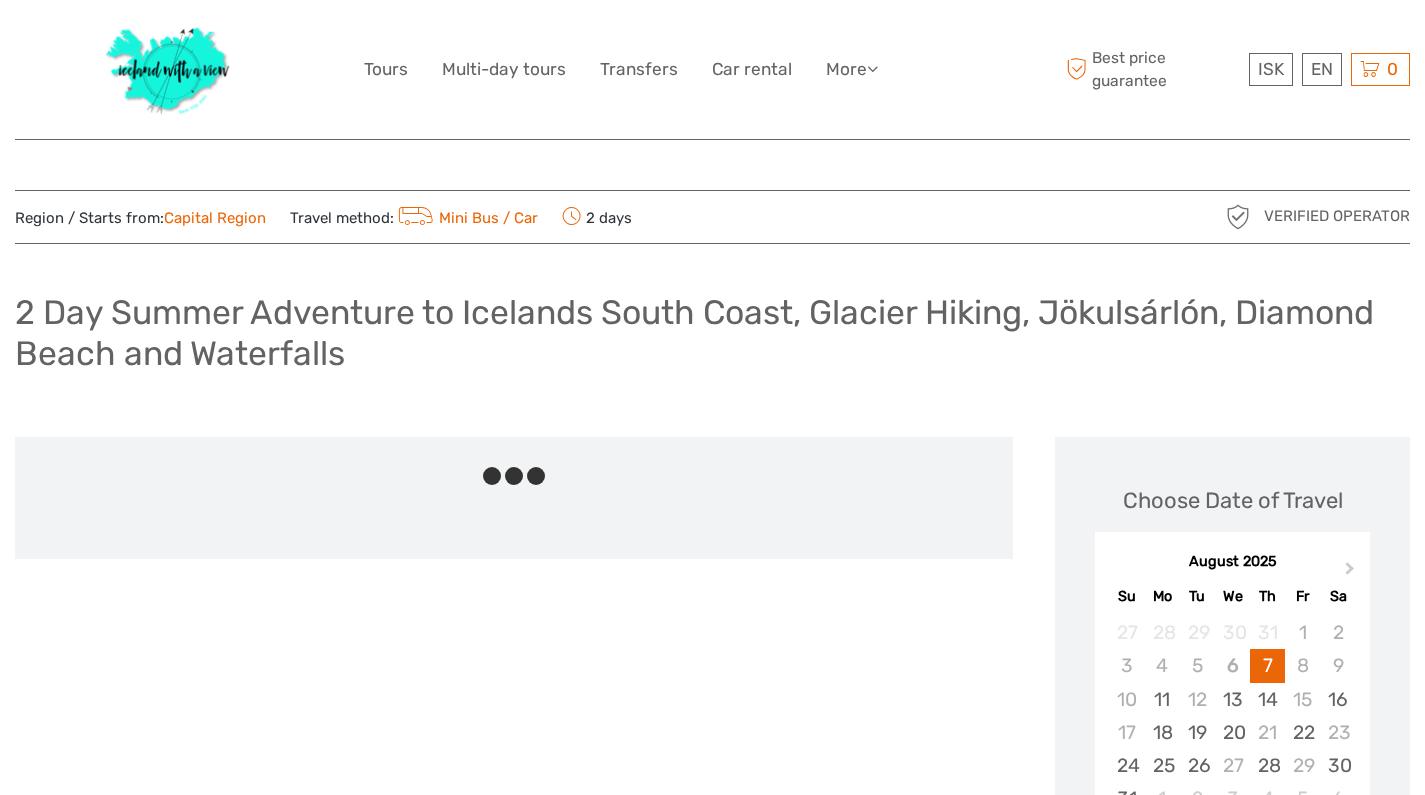 scroll, scrollTop: 0, scrollLeft: 0, axis: both 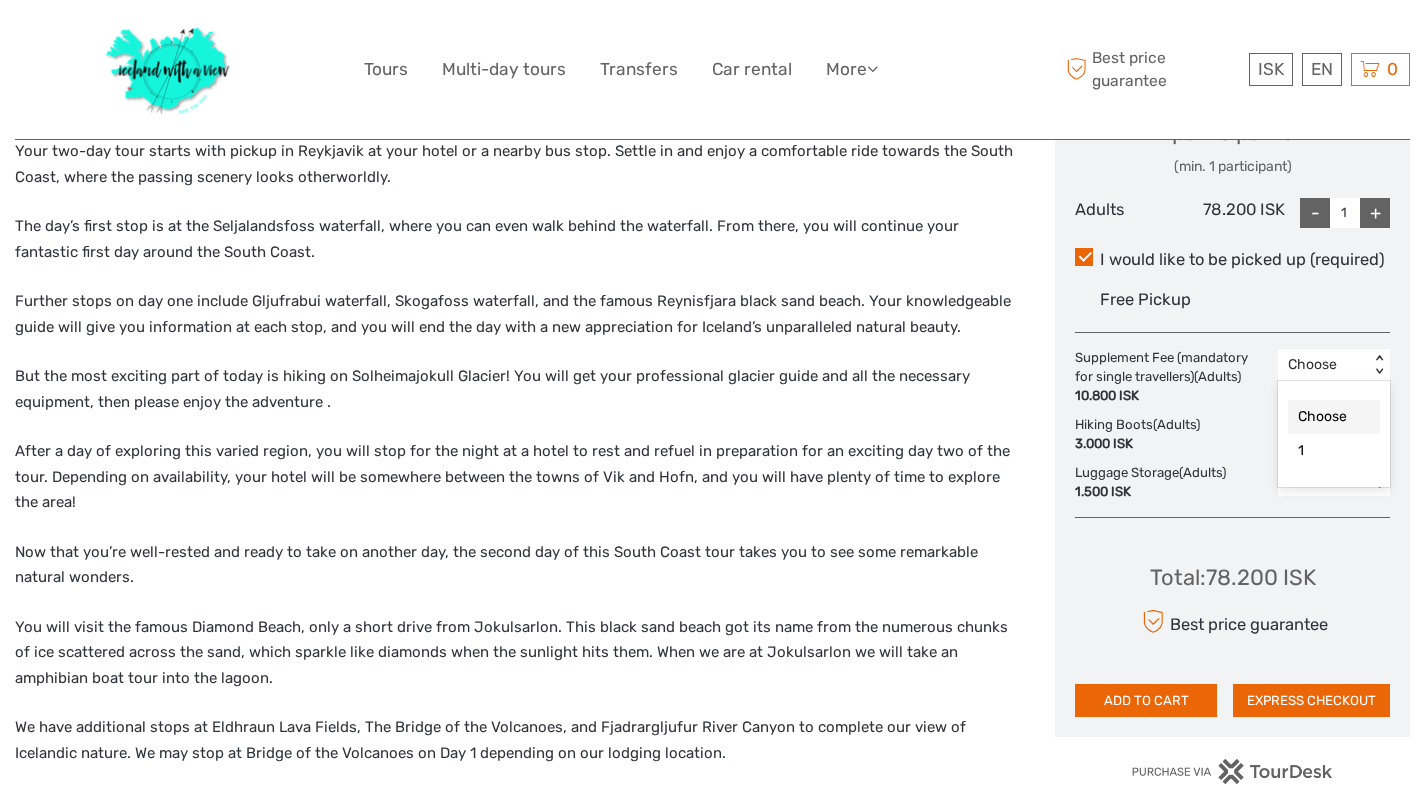 click on "Choose" at bounding box center [1323, 365] 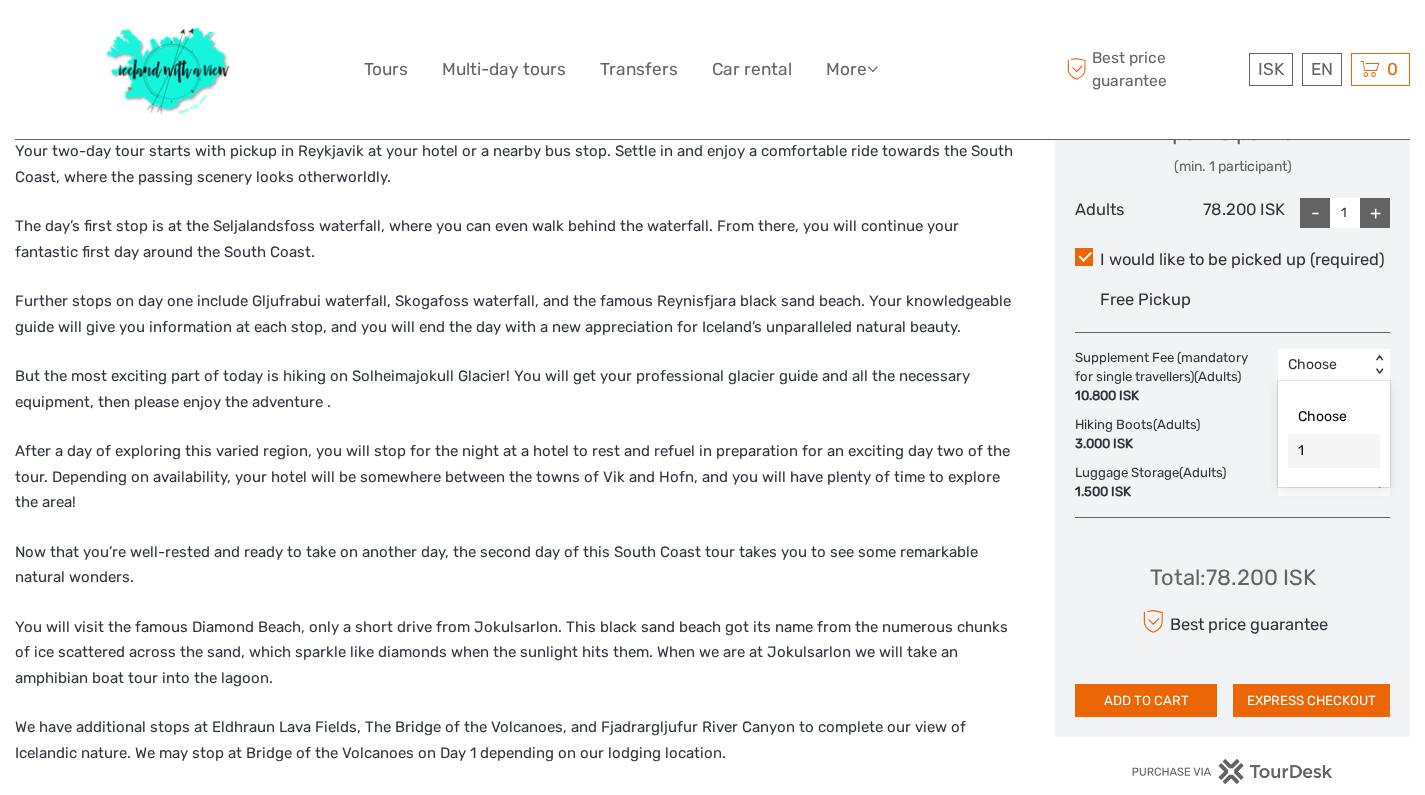 click on "1" at bounding box center (1334, 451) 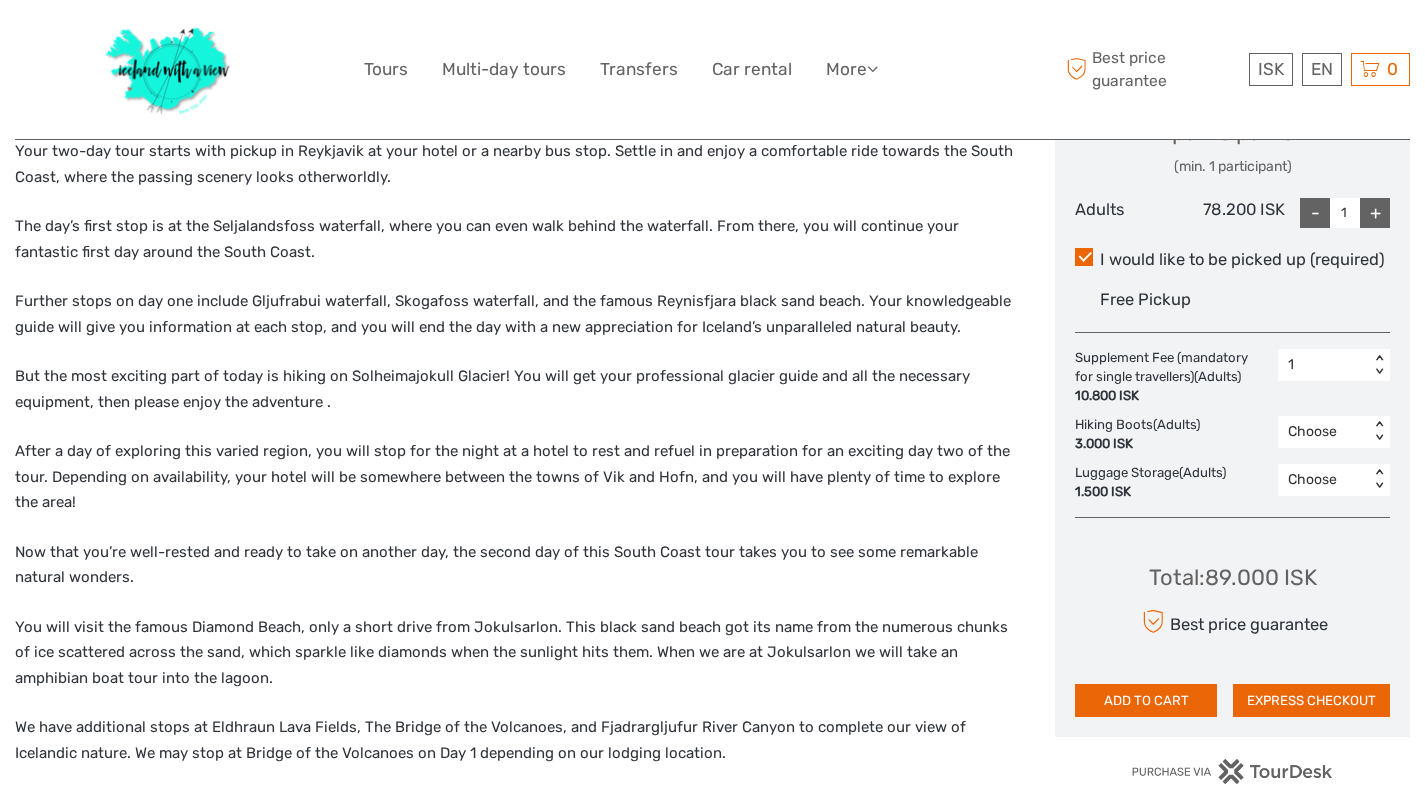 click on "Choose" at bounding box center [1323, 432] 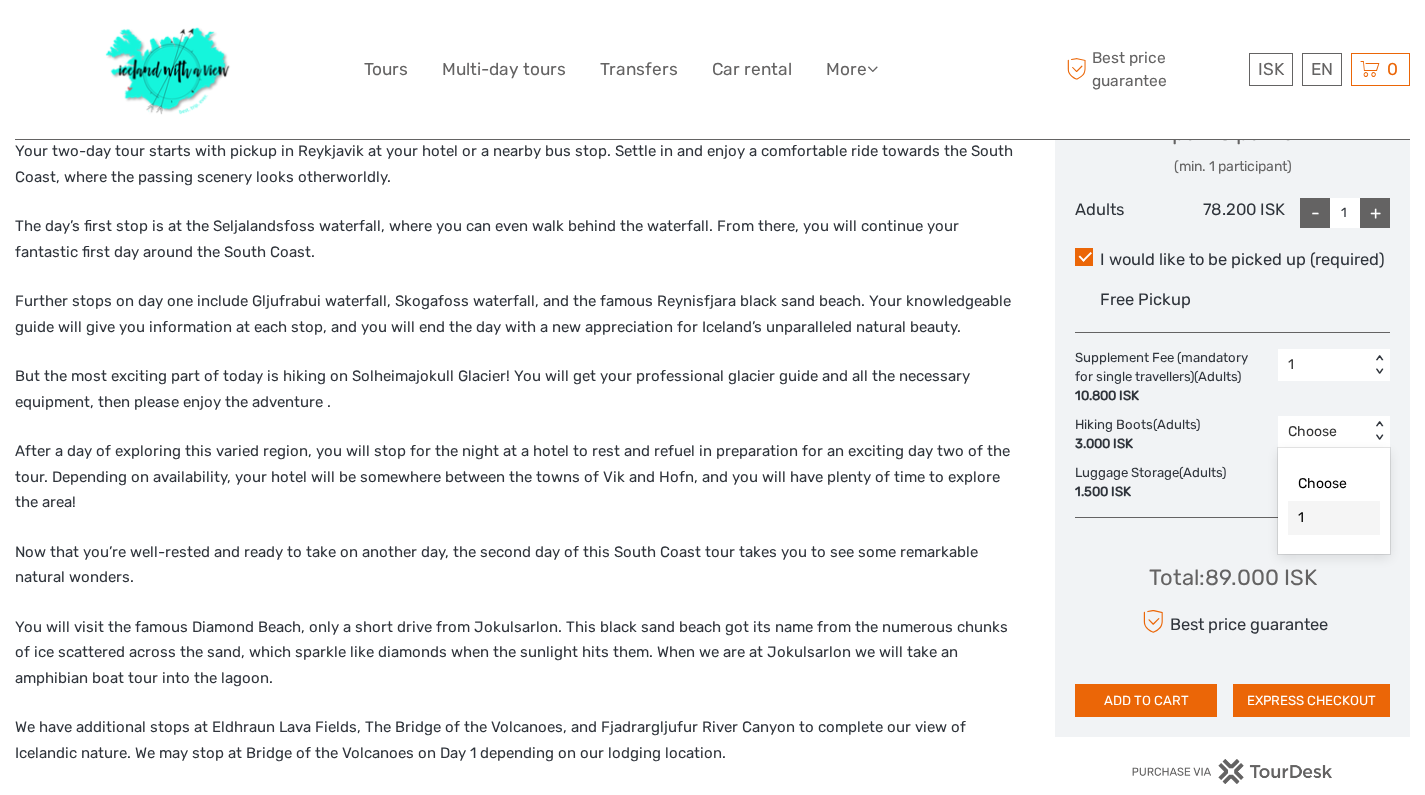 click on "1" at bounding box center [1334, 518] 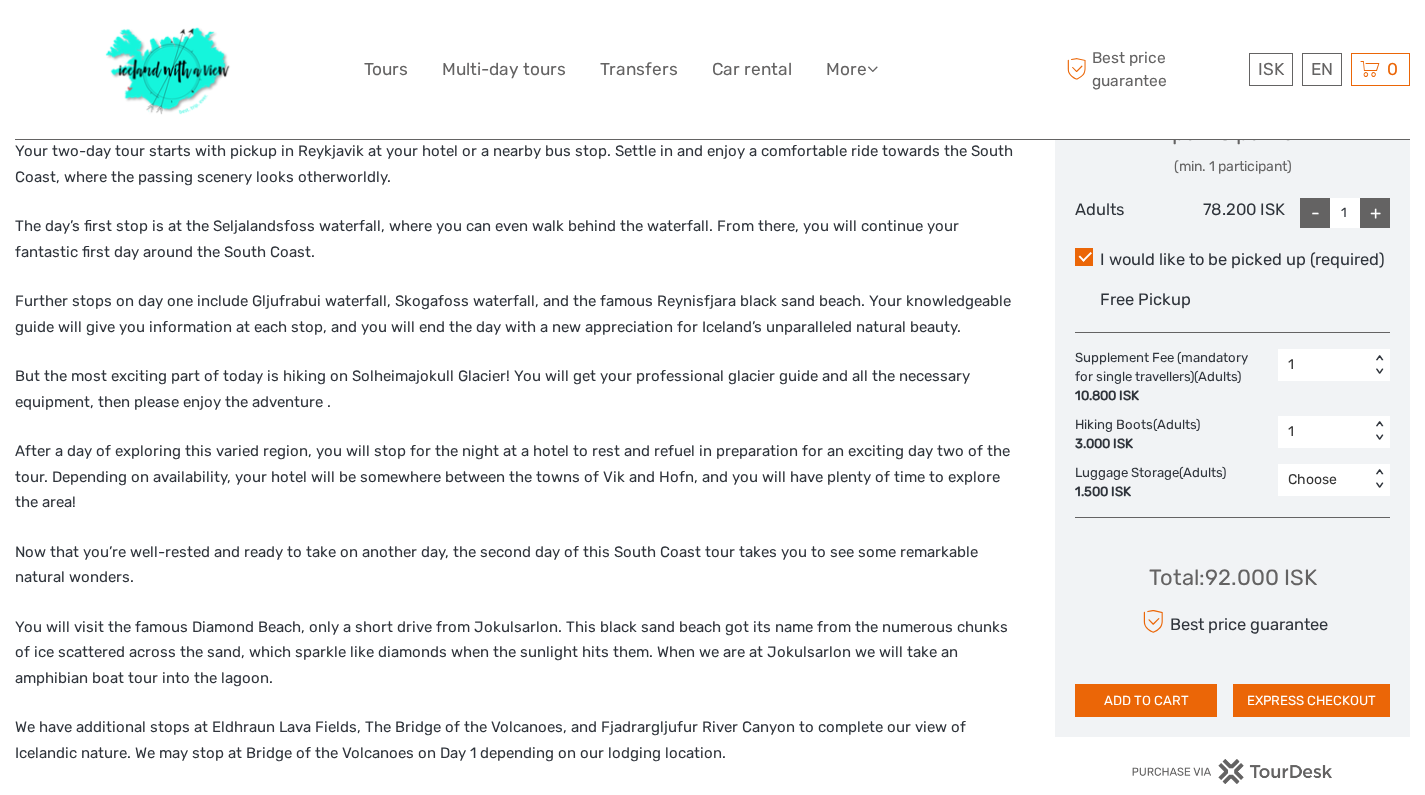 click on "Choose" at bounding box center [1323, 480] 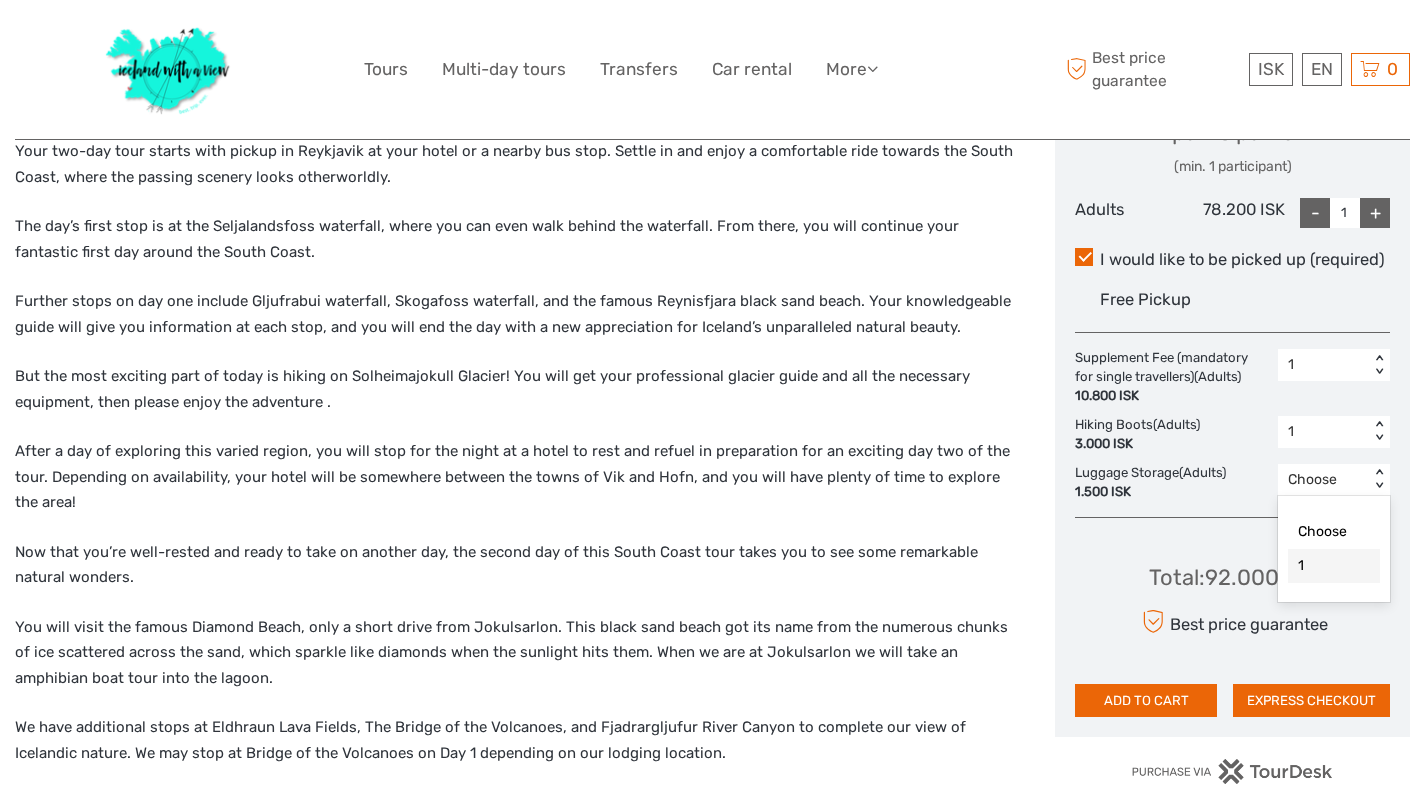 click on "1" at bounding box center (1334, 566) 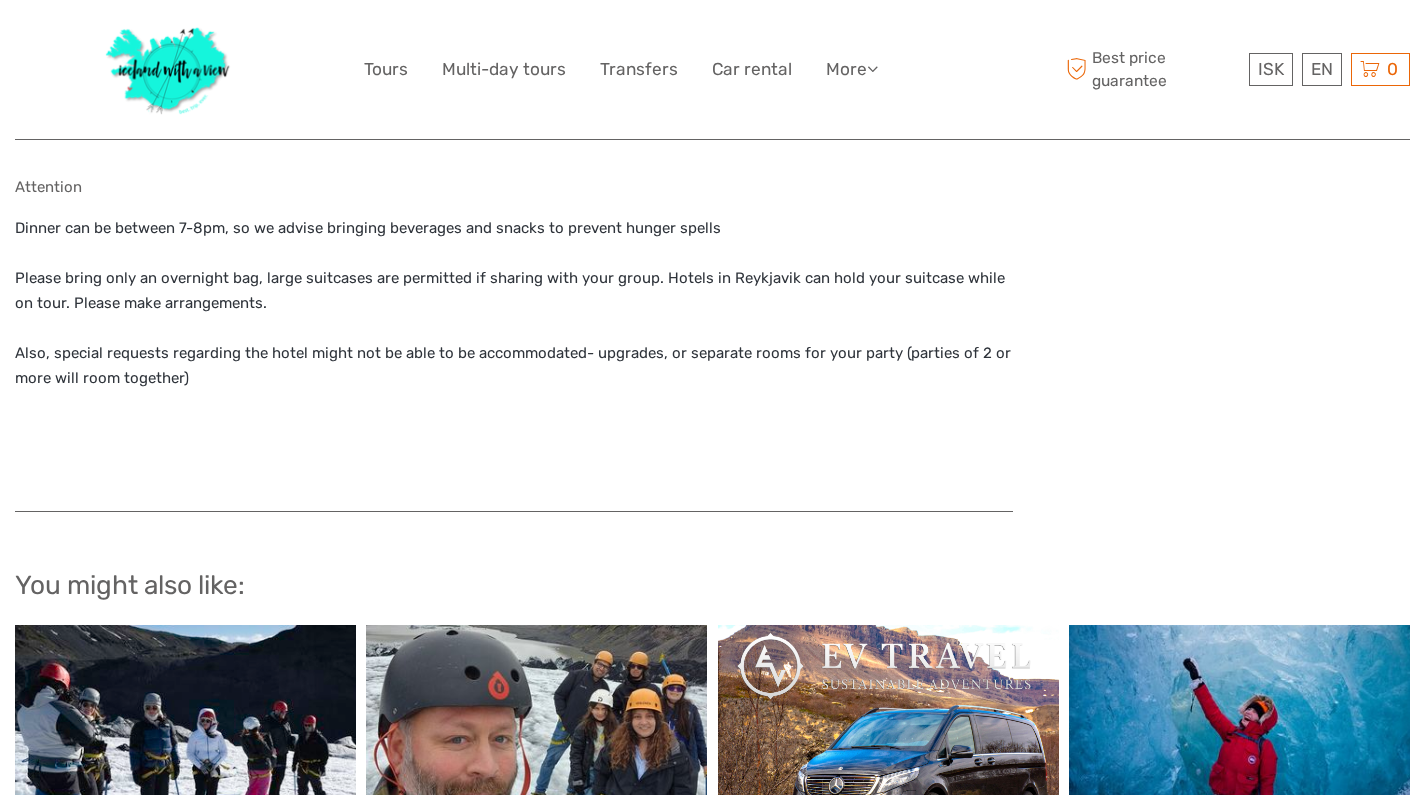 scroll, scrollTop: 2639, scrollLeft: 0, axis: vertical 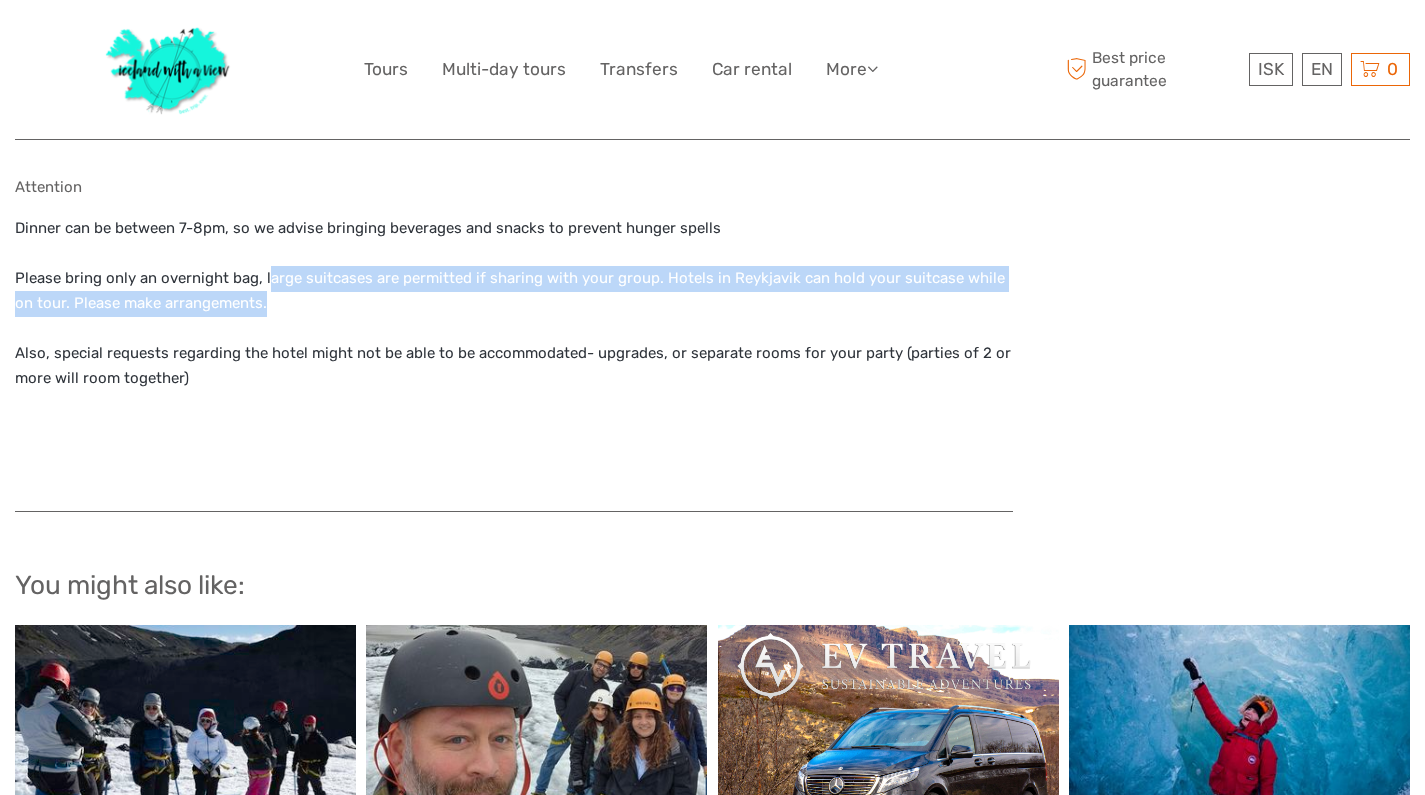 drag, startPoint x: 265, startPoint y: 254, endPoint x: 271, endPoint y: 280, distance: 26.683329 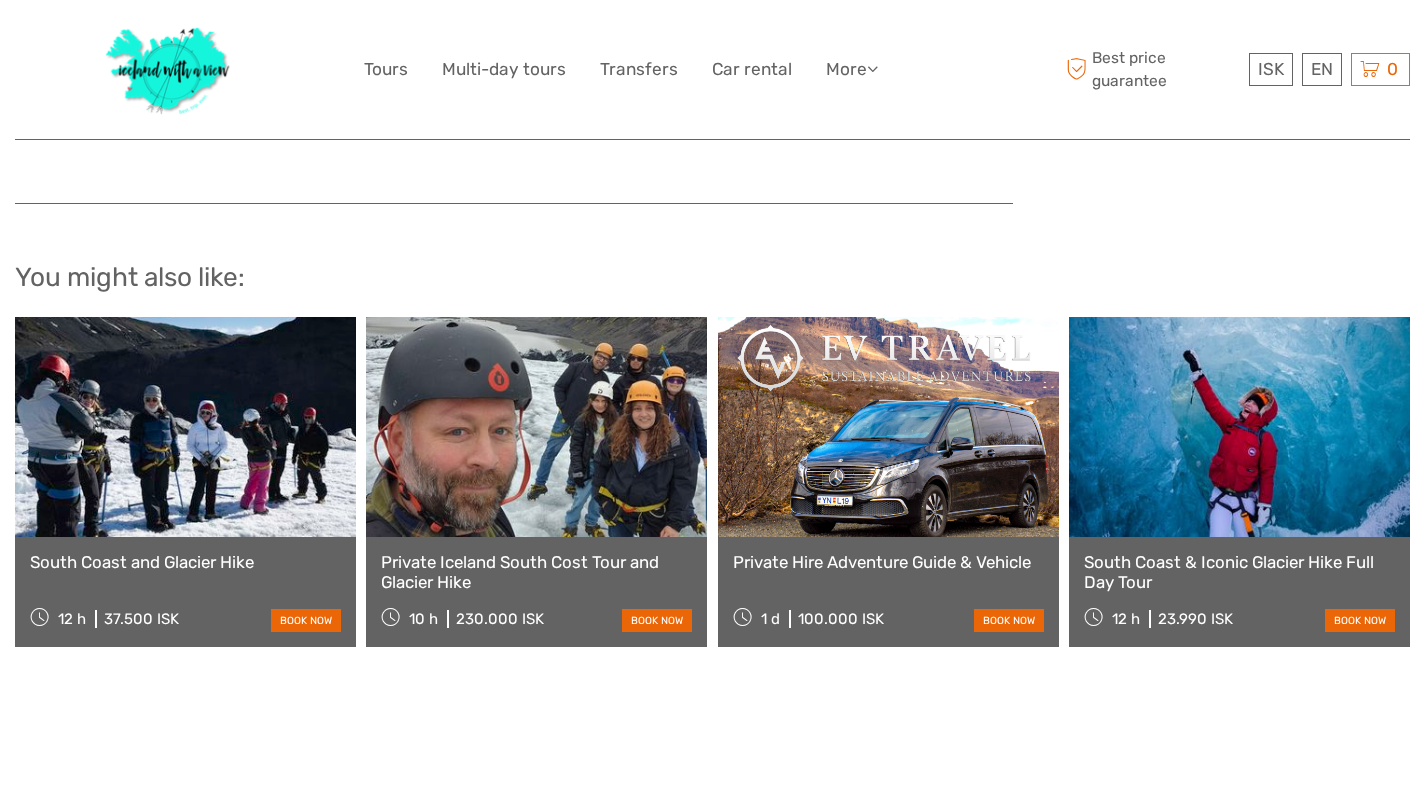 scroll, scrollTop: 2951, scrollLeft: 1, axis: both 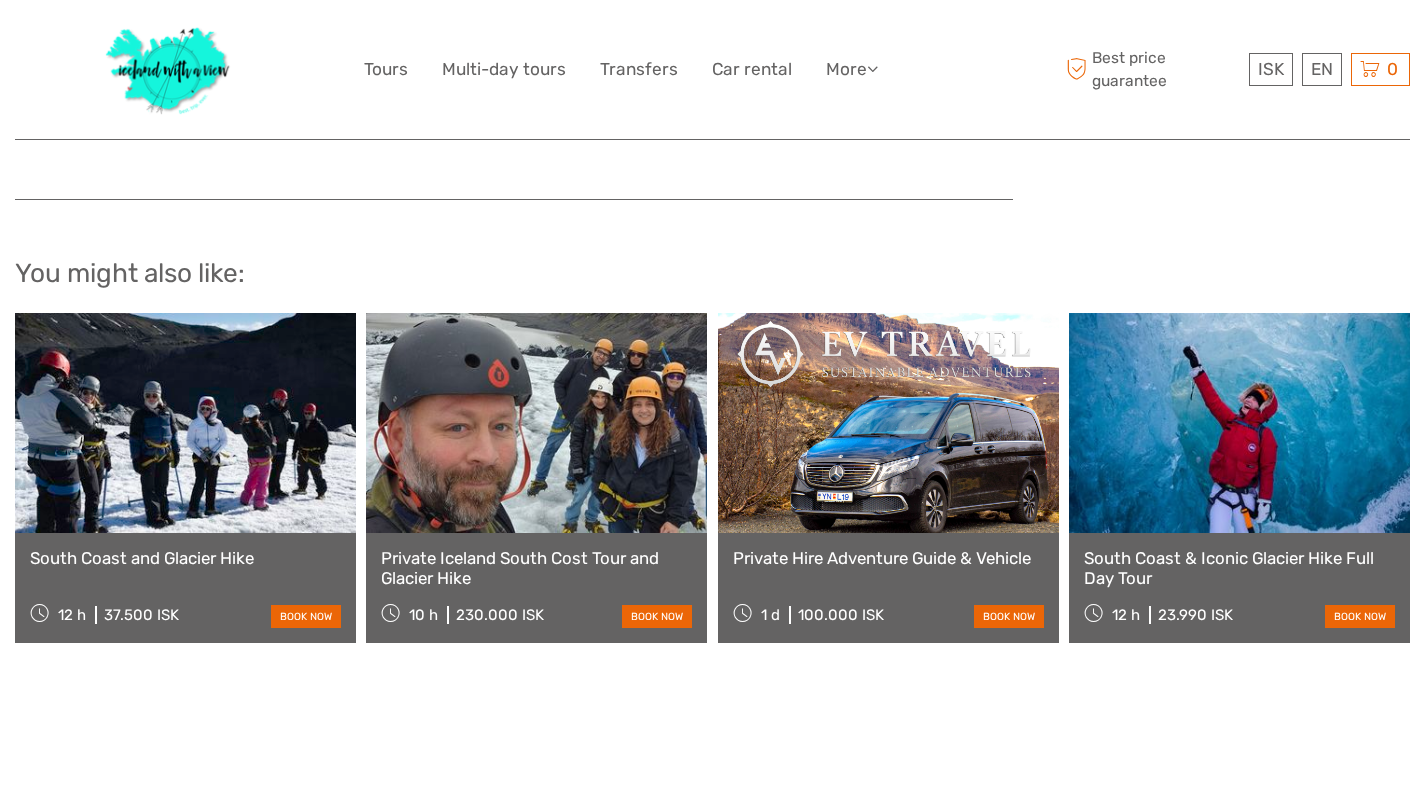 click on "Region / Starts from:
Capital Region
Travel method:
Mini Bus / Car
2 days
Verified Operator
2 Day Summer Adventure to Icelands South Coast, Glacier Hiking, Jökulsárlón, Diamond Beach and Waterfalls
8 1" at bounding box center (712, -1054) 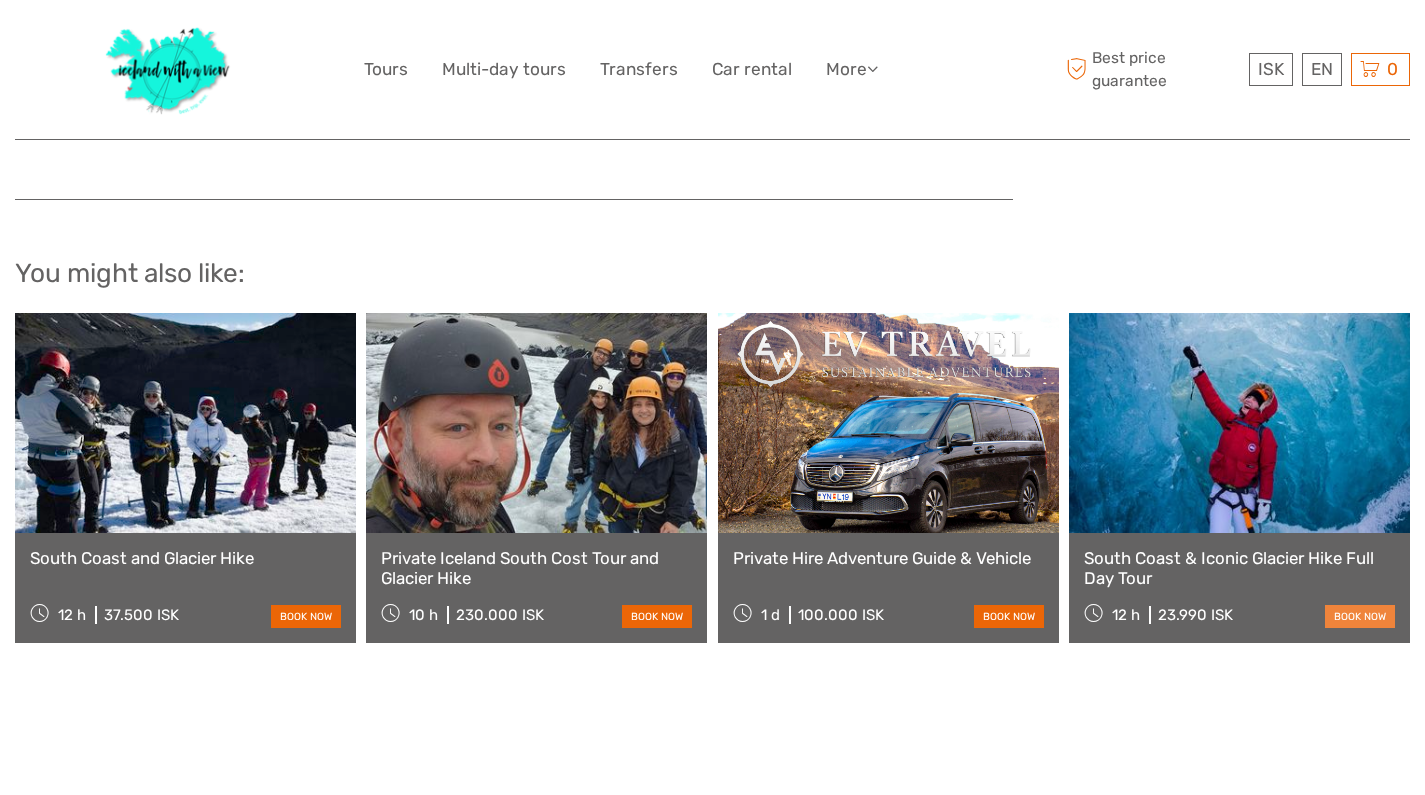 click on "book now" at bounding box center (1360, 616) 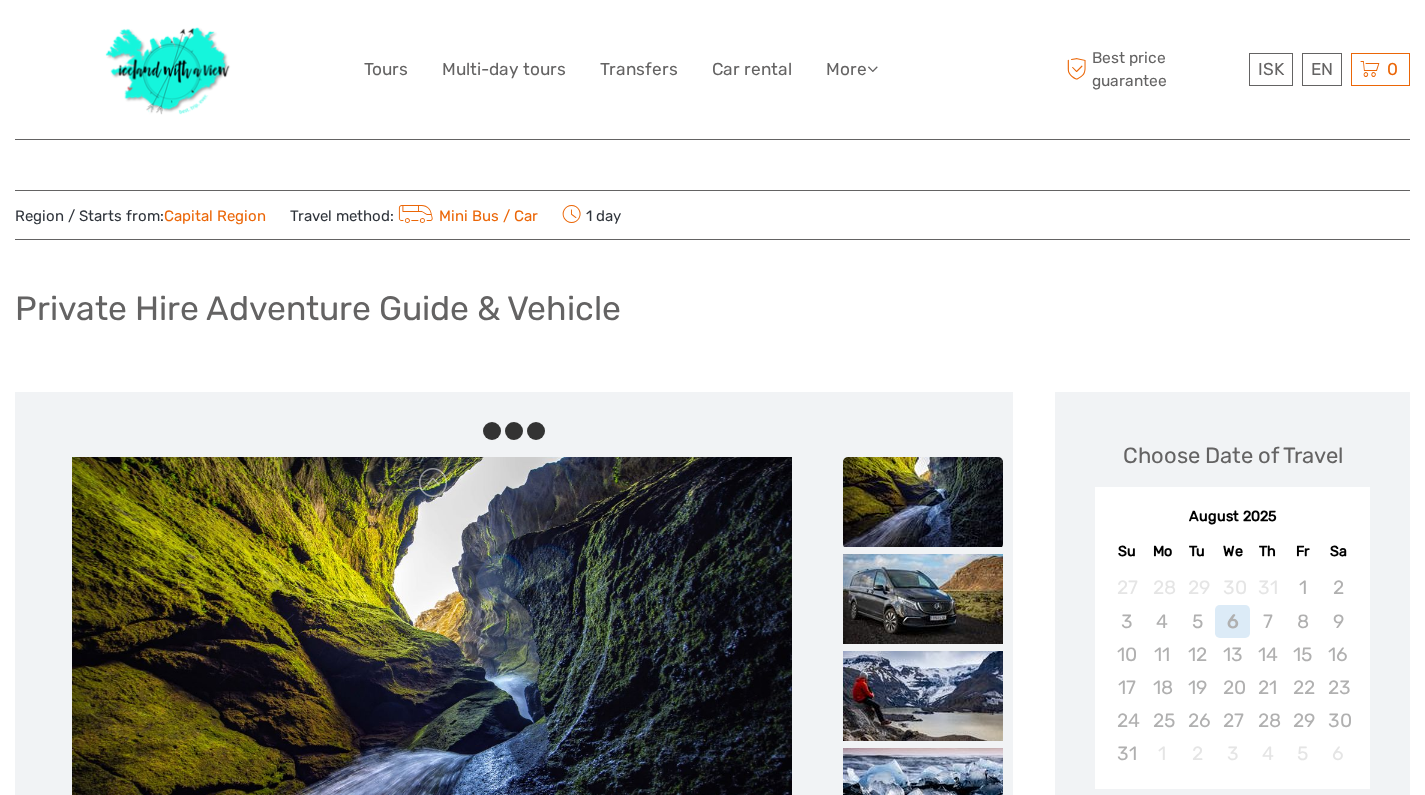 scroll, scrollTop: 0, scrollLeft: 0, axis: both 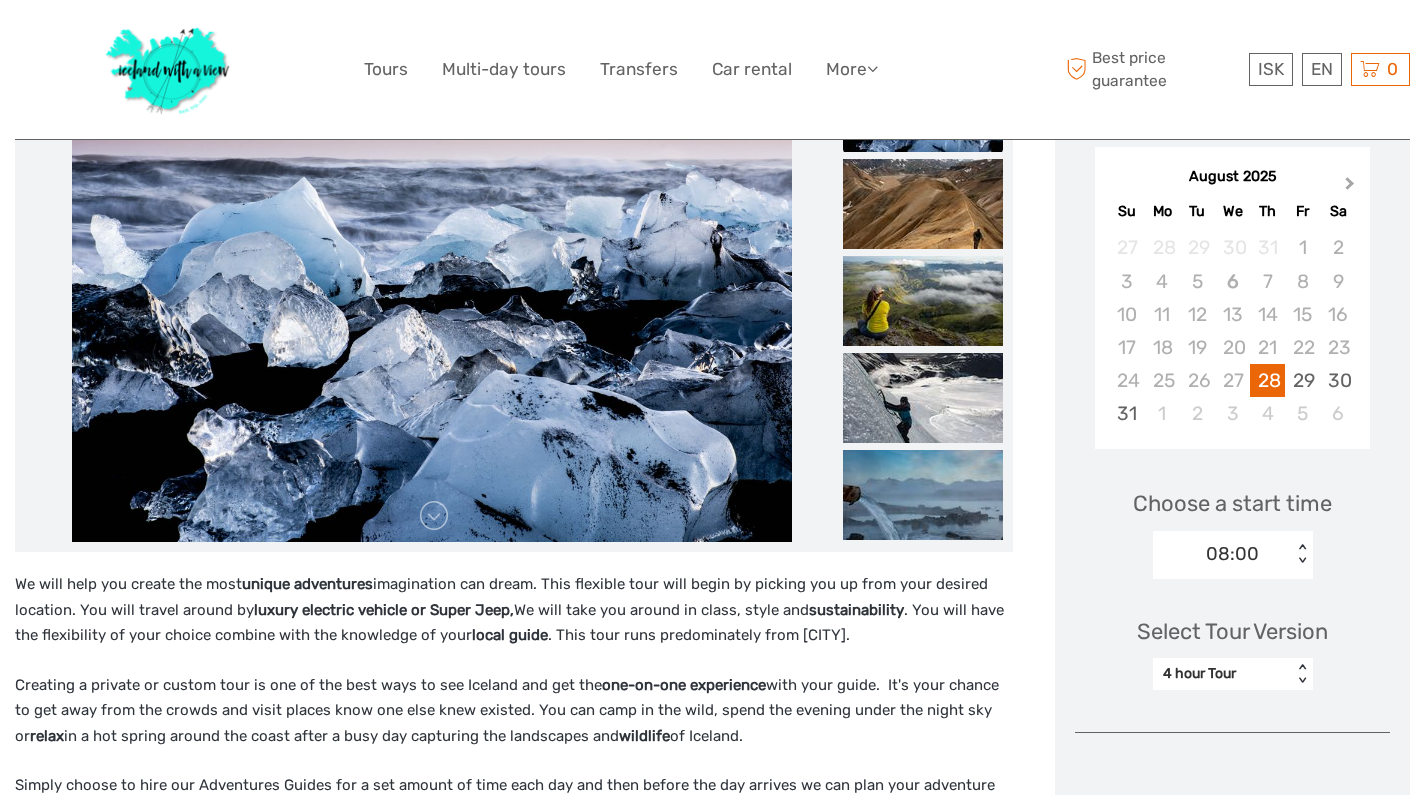 click on "Next Month" at bounding box center [1350, 187] 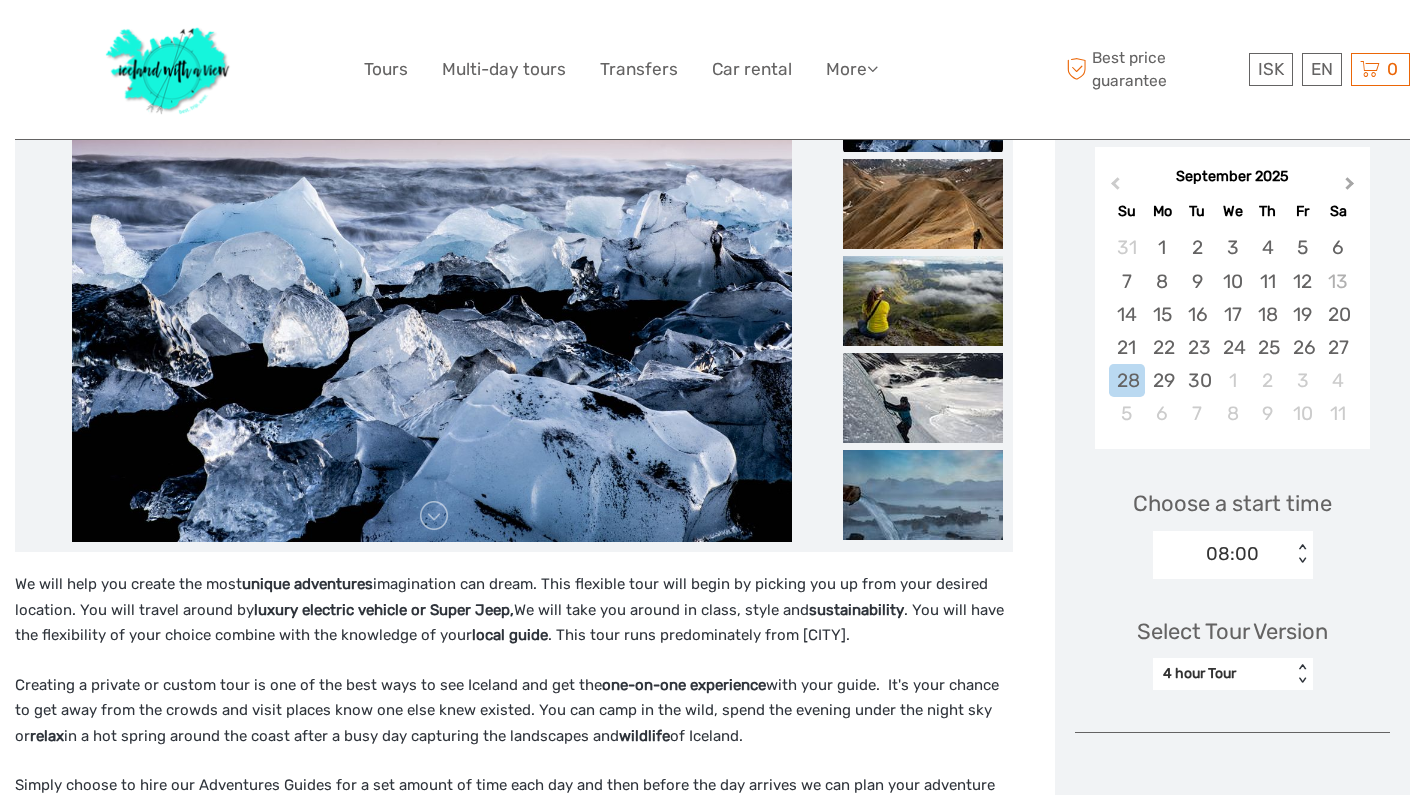 click on "Next Month" at bounding box center (1350, 187) 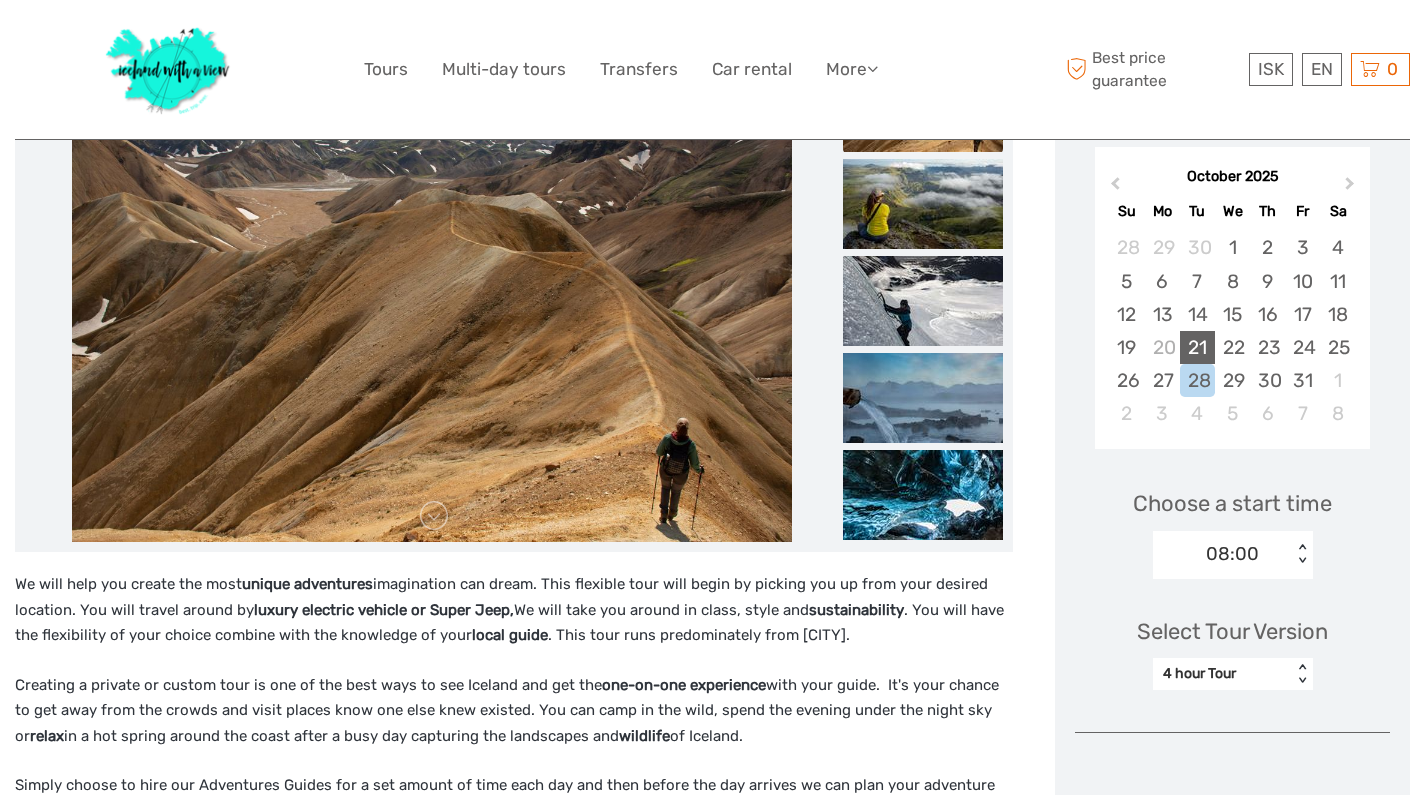 click on "21" at bounding box center [1197, 347] 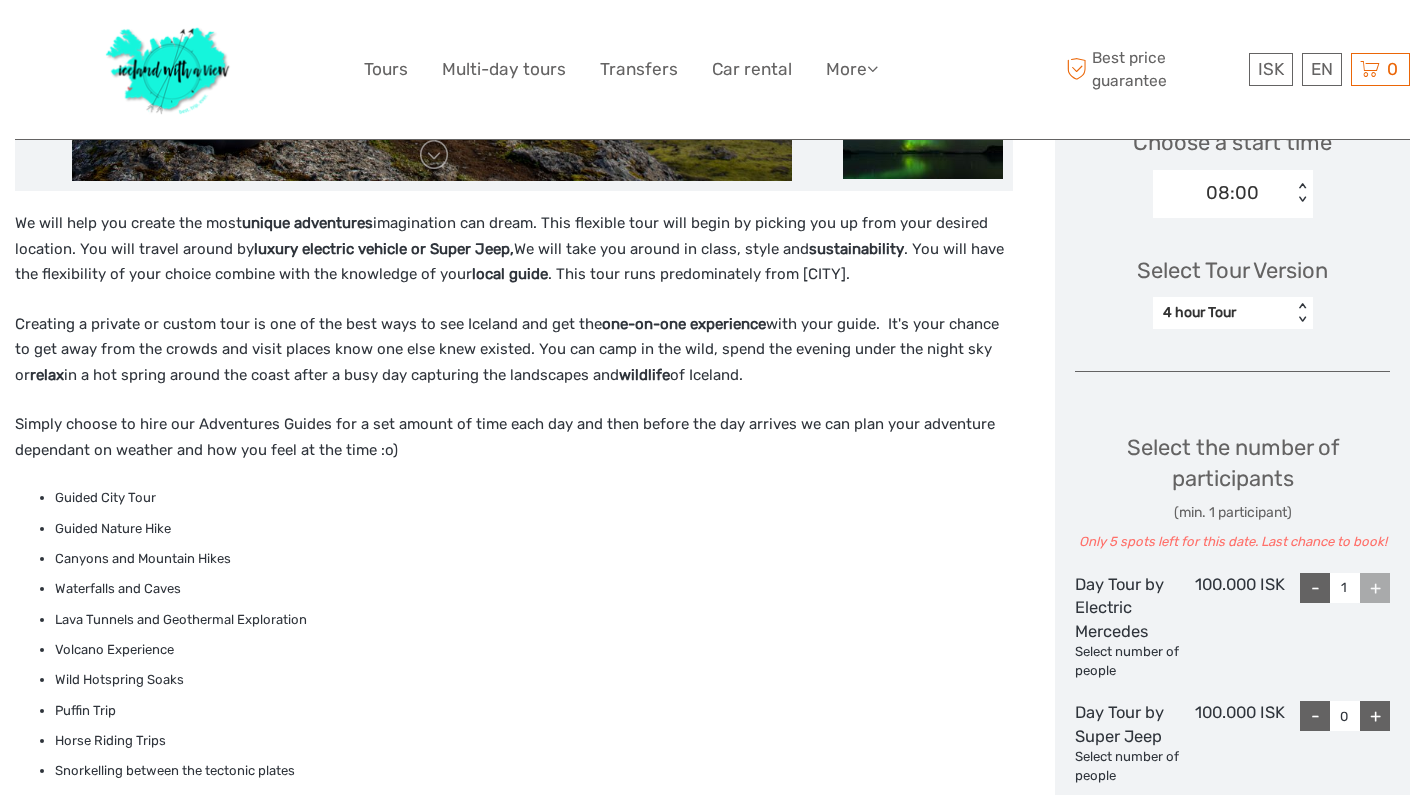 scroll, scrollTop: 665, scrollLeft: 0, axis: vertical 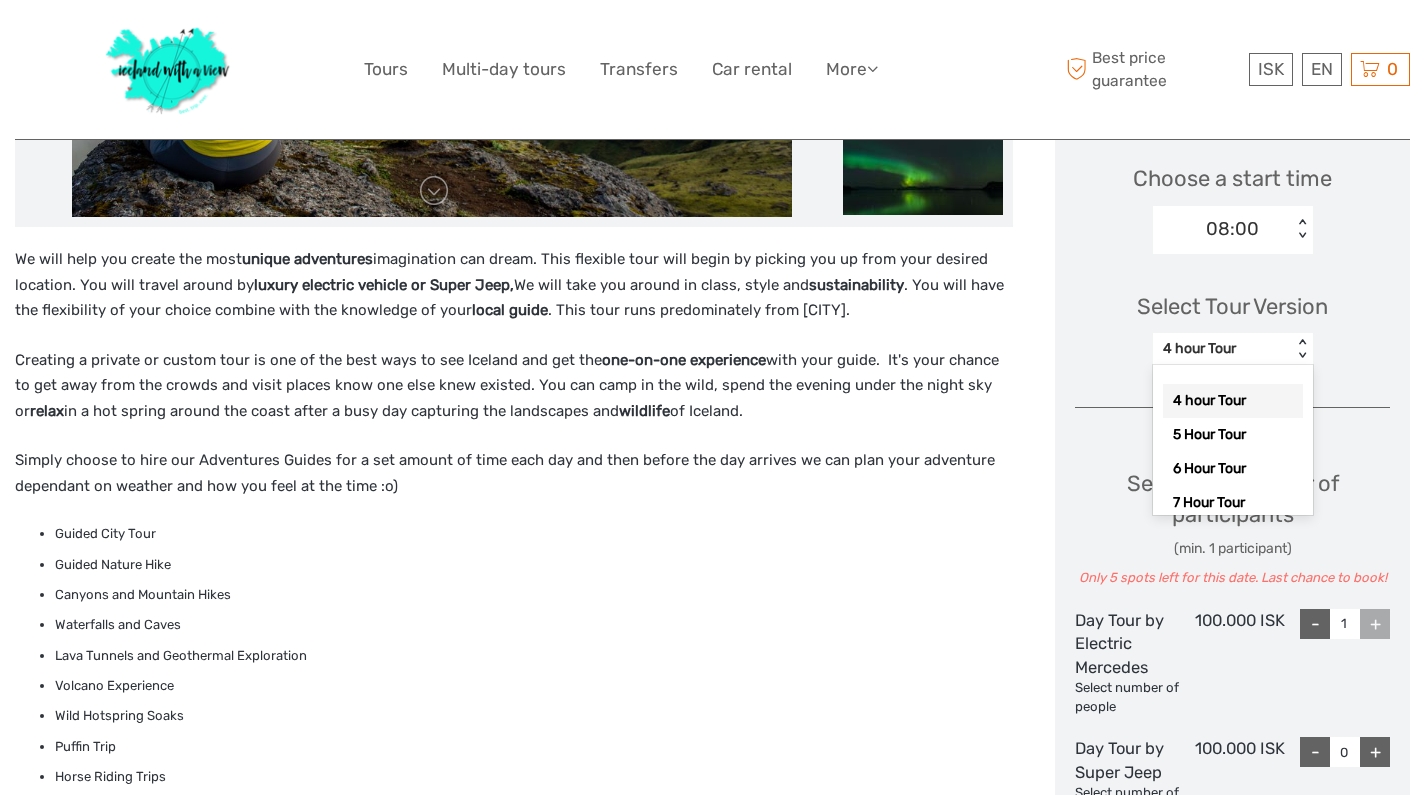 click on "< >" at bounding box center [1301, 349] 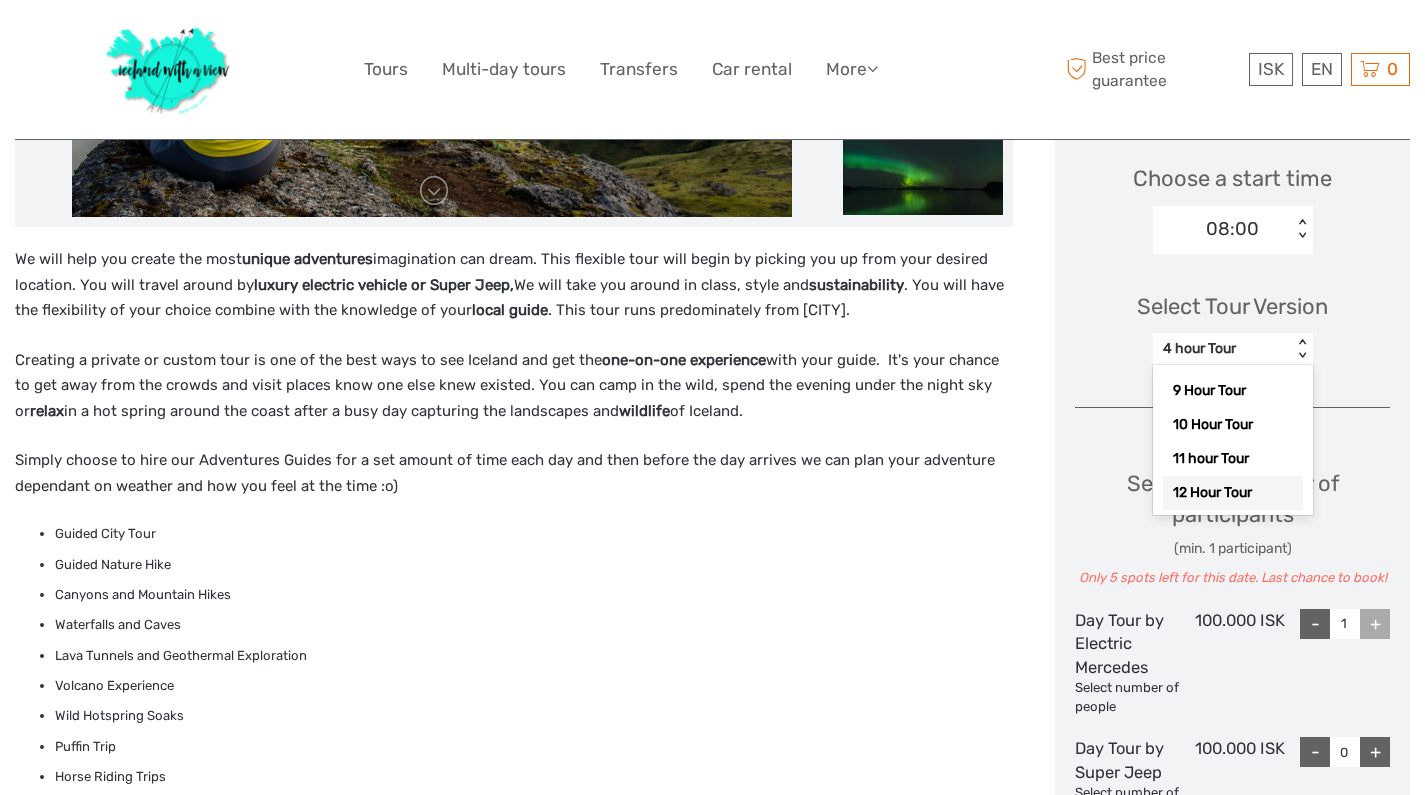 scroll, scrollTop: 180, scrollLeft: 0, axis: vertical 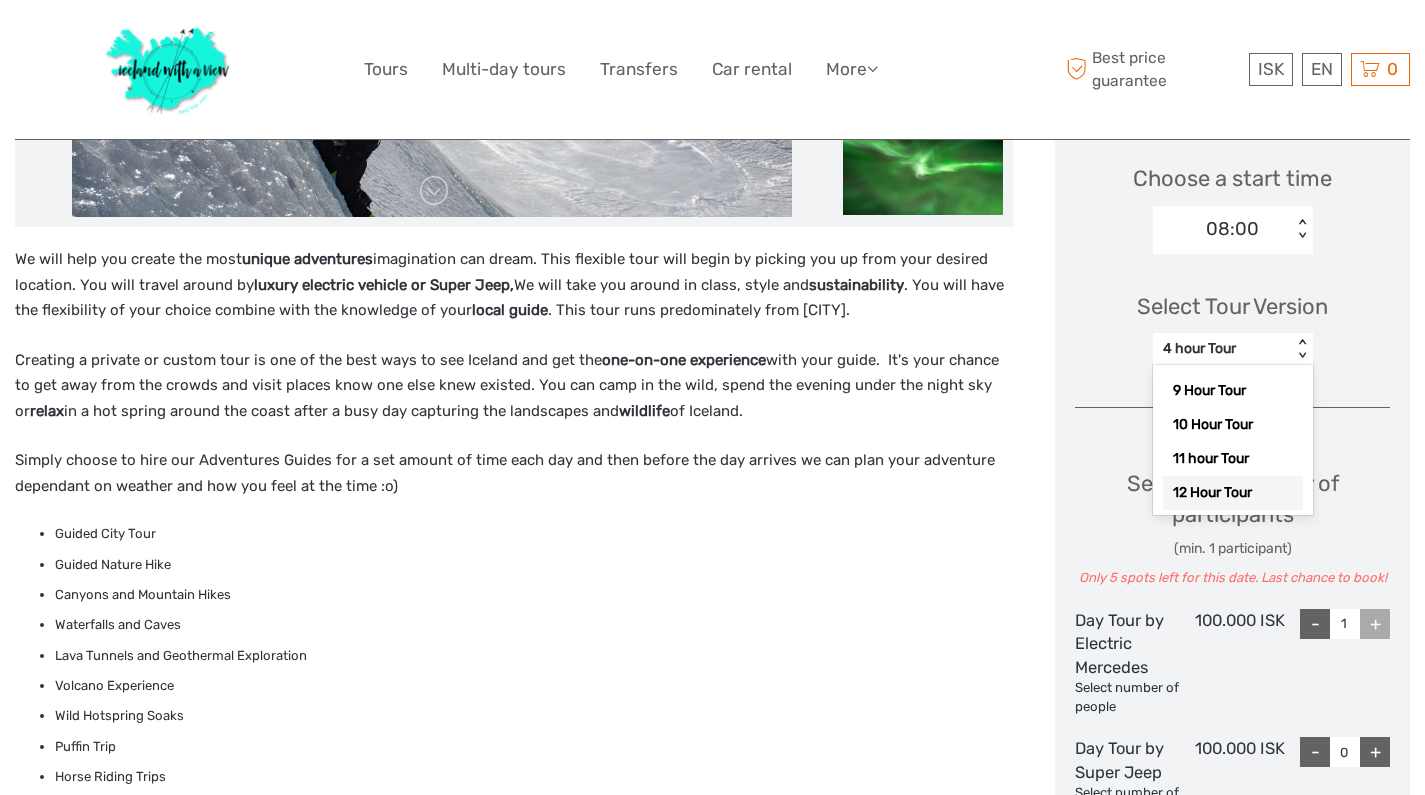 click on "12 Hour Tour" at bounding box center [1233, 493] 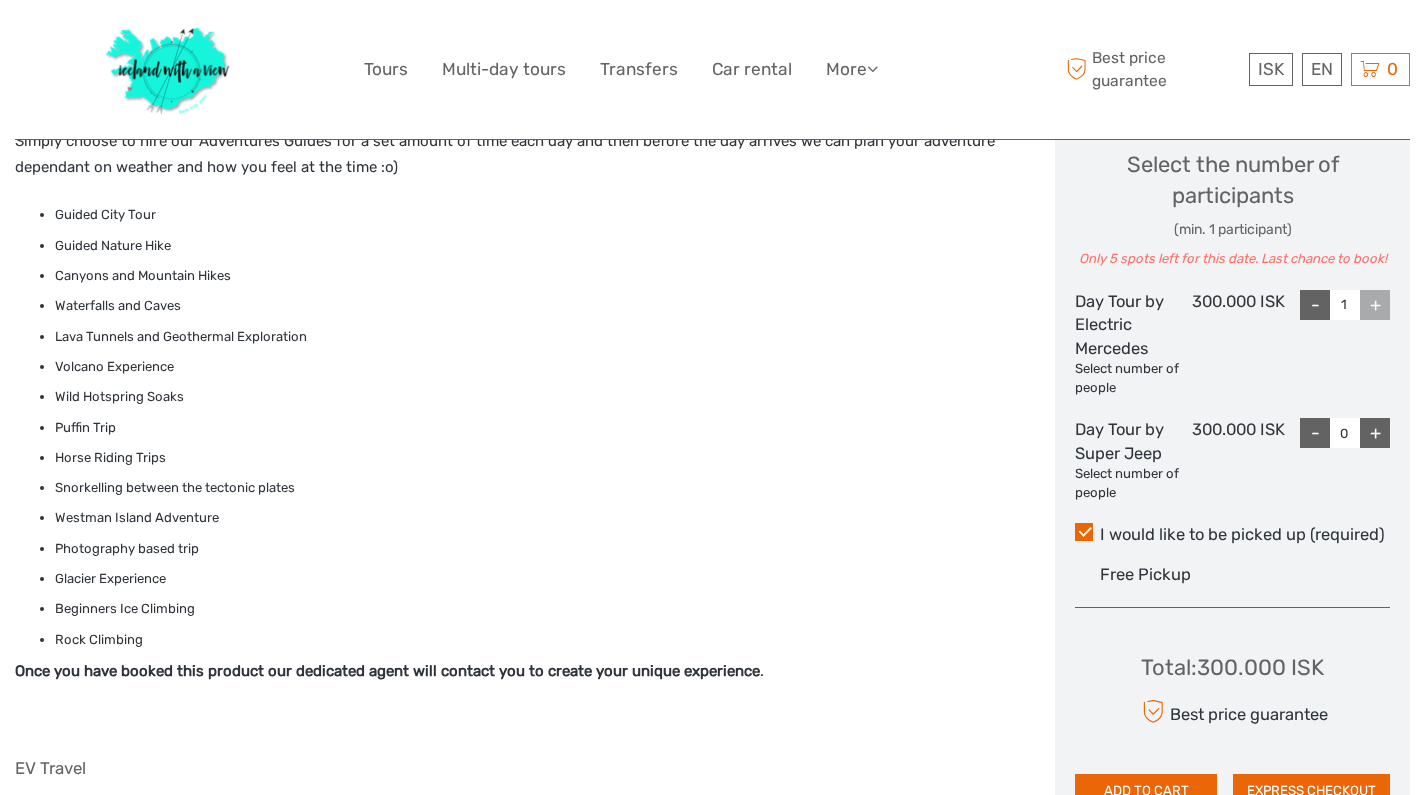 scroll, scrollTop: 1112, scrollLeft: 0, axis: vertical 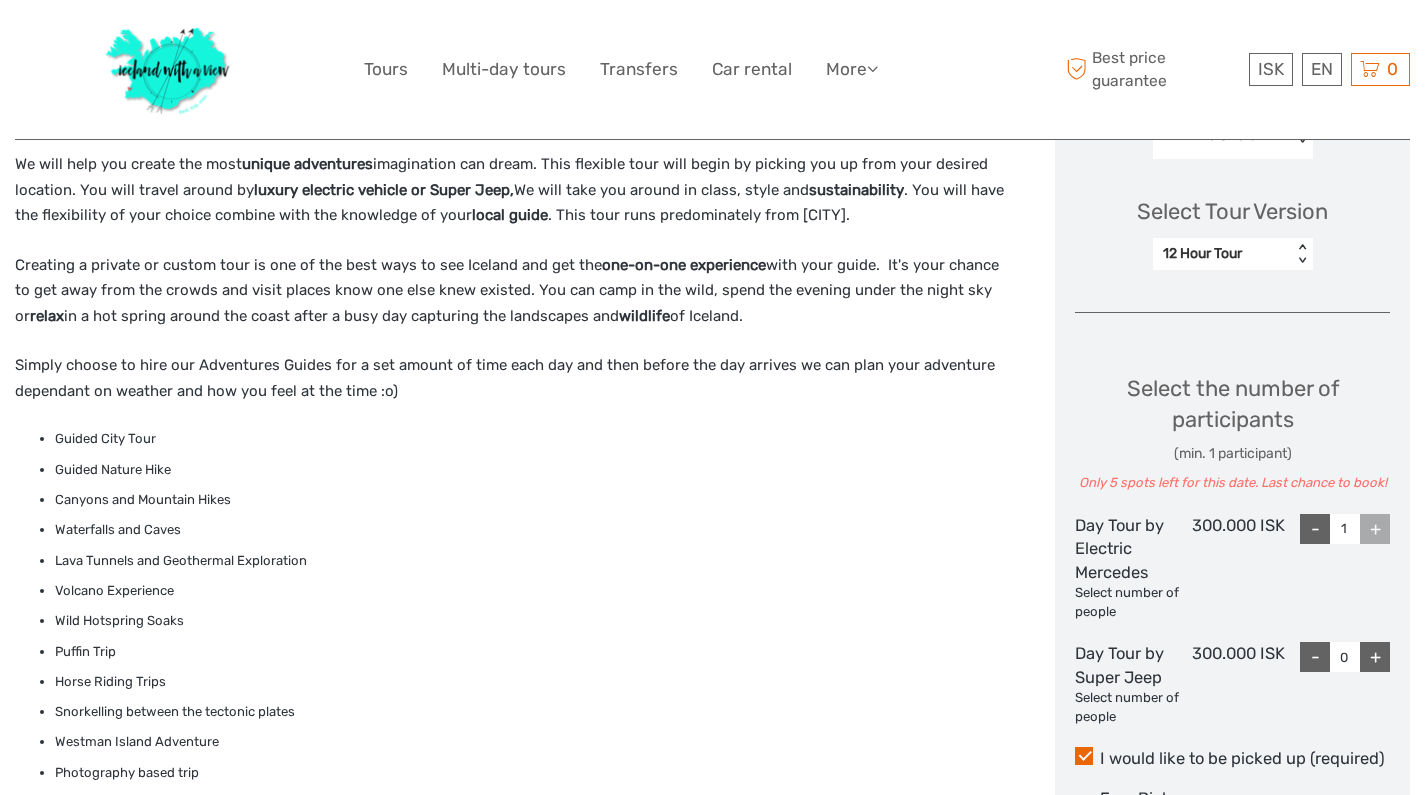 click on "-" at bounding box center [1315, 529] 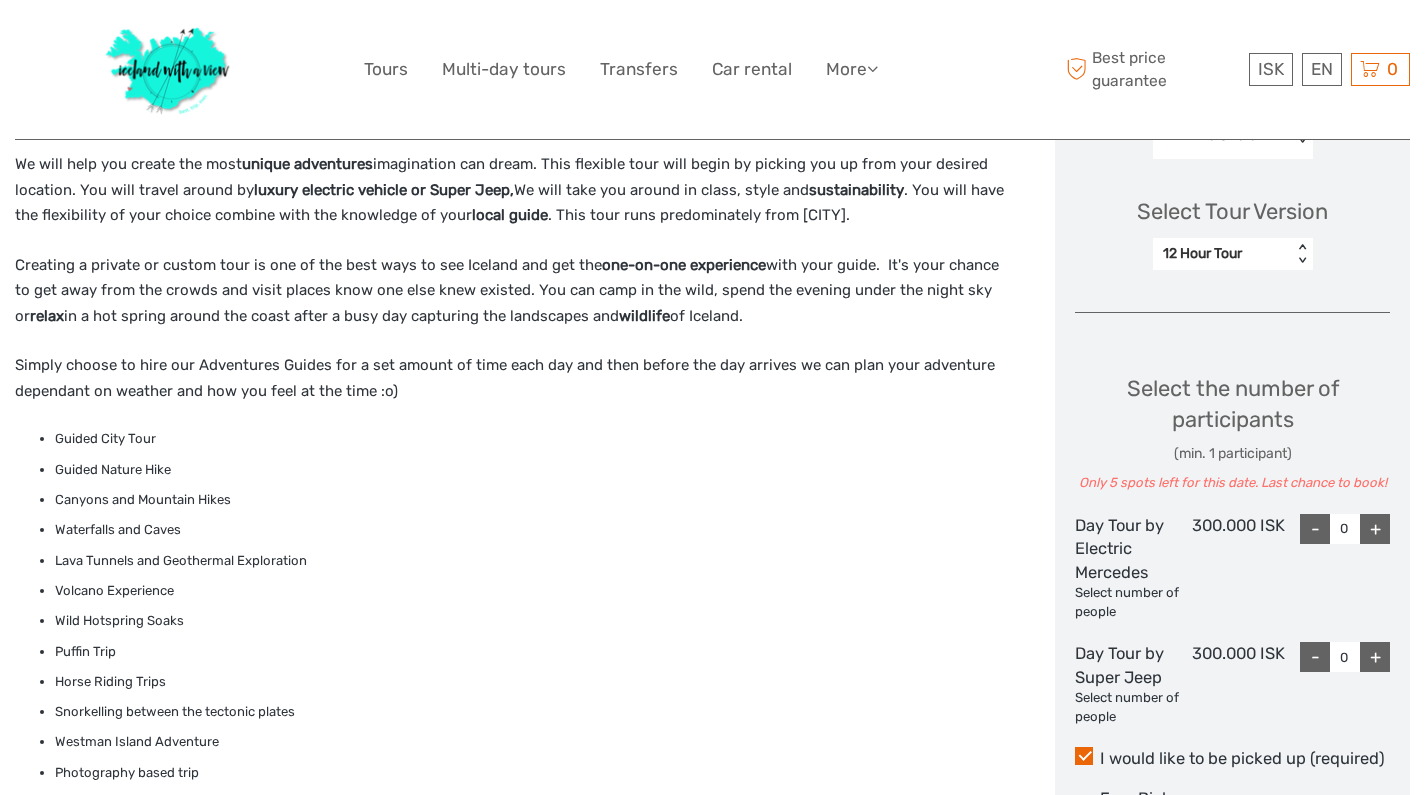 click on "< >" at bounding box center (1301, 254) 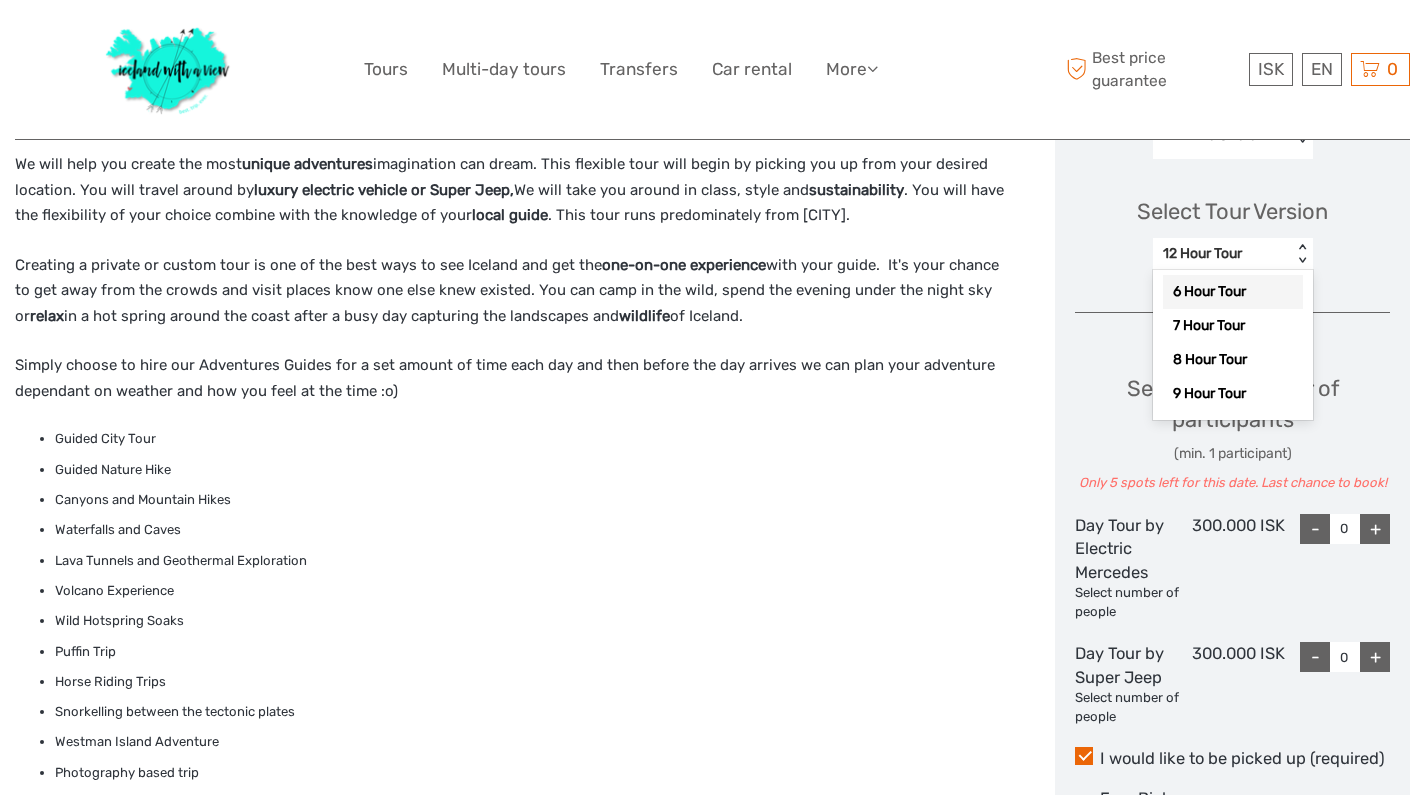 scroll, scrollTop: 92, scrollLeft: 0, axis: vertical 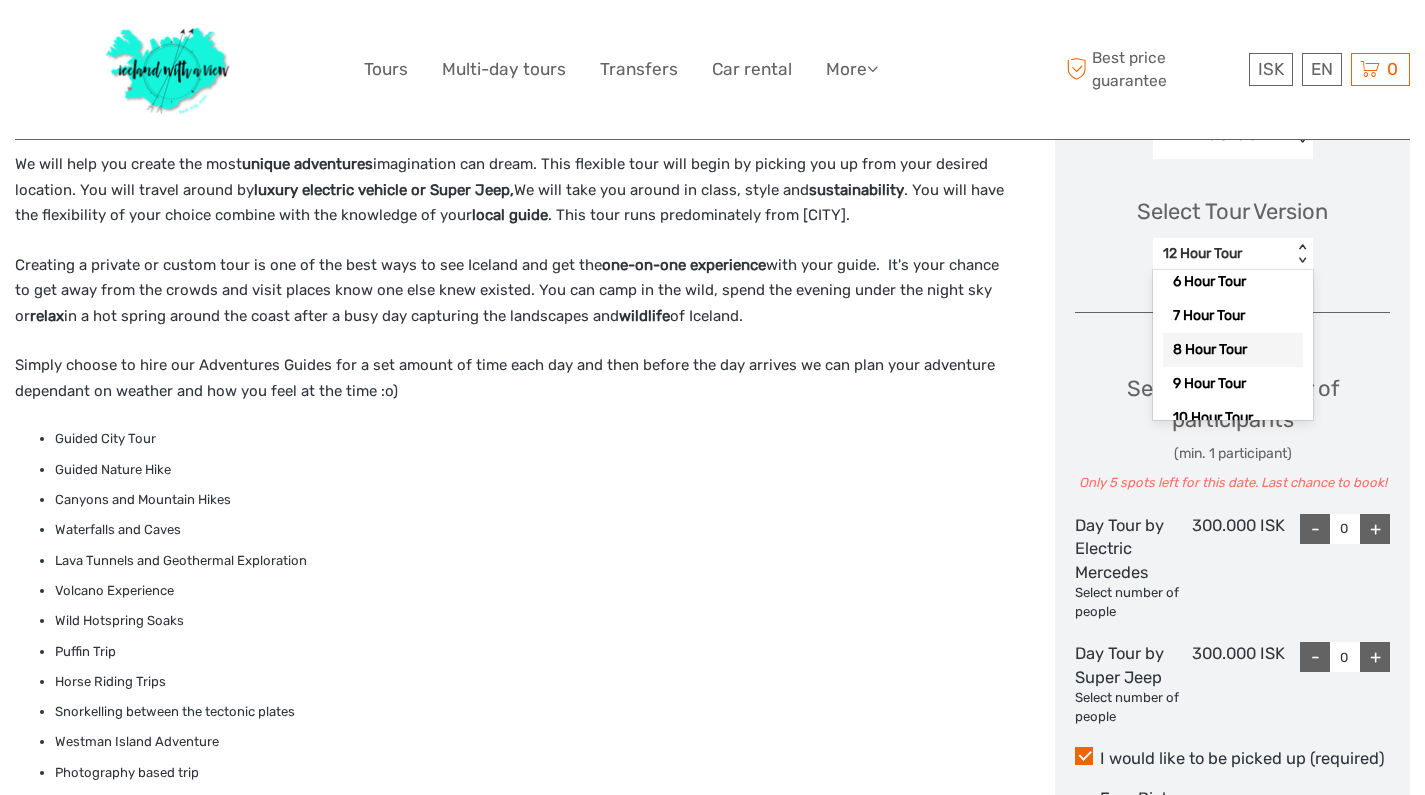 click on "8 Hour Tour" at bounding box center (1233, 350) 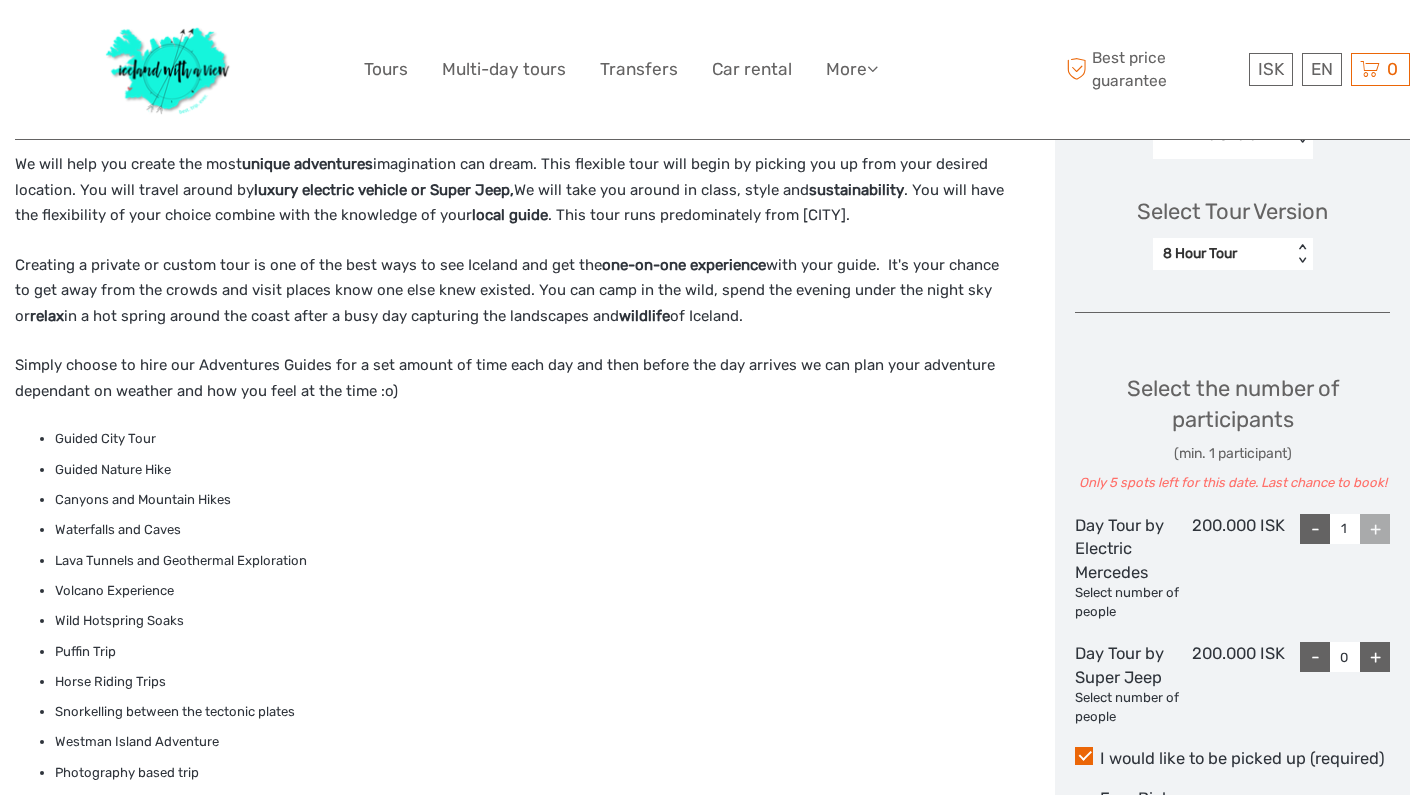 click on "8 Hour Tour" at bounding box center (1222, 254) 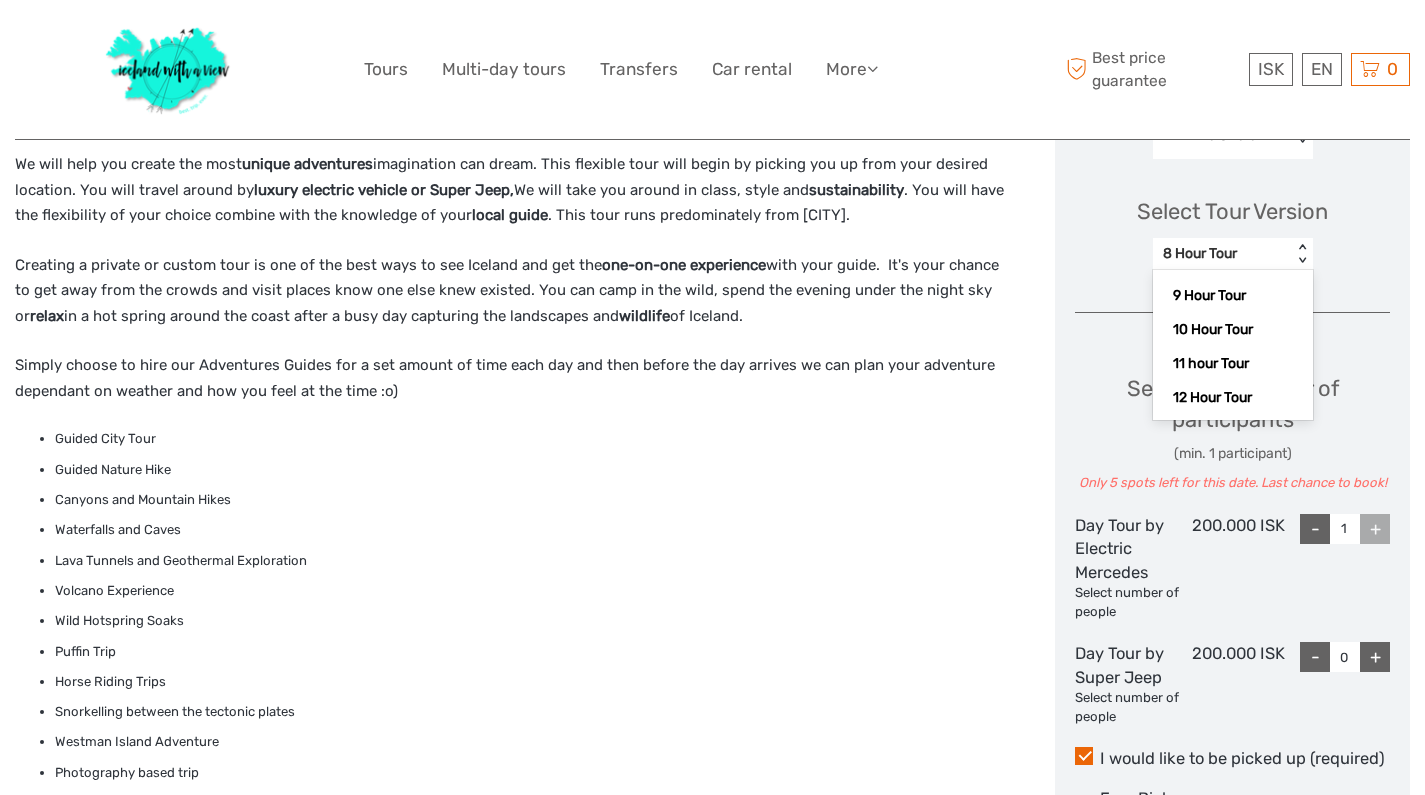 scroll, scrollTop: 180, scrollLeft: 0, axis: vertical 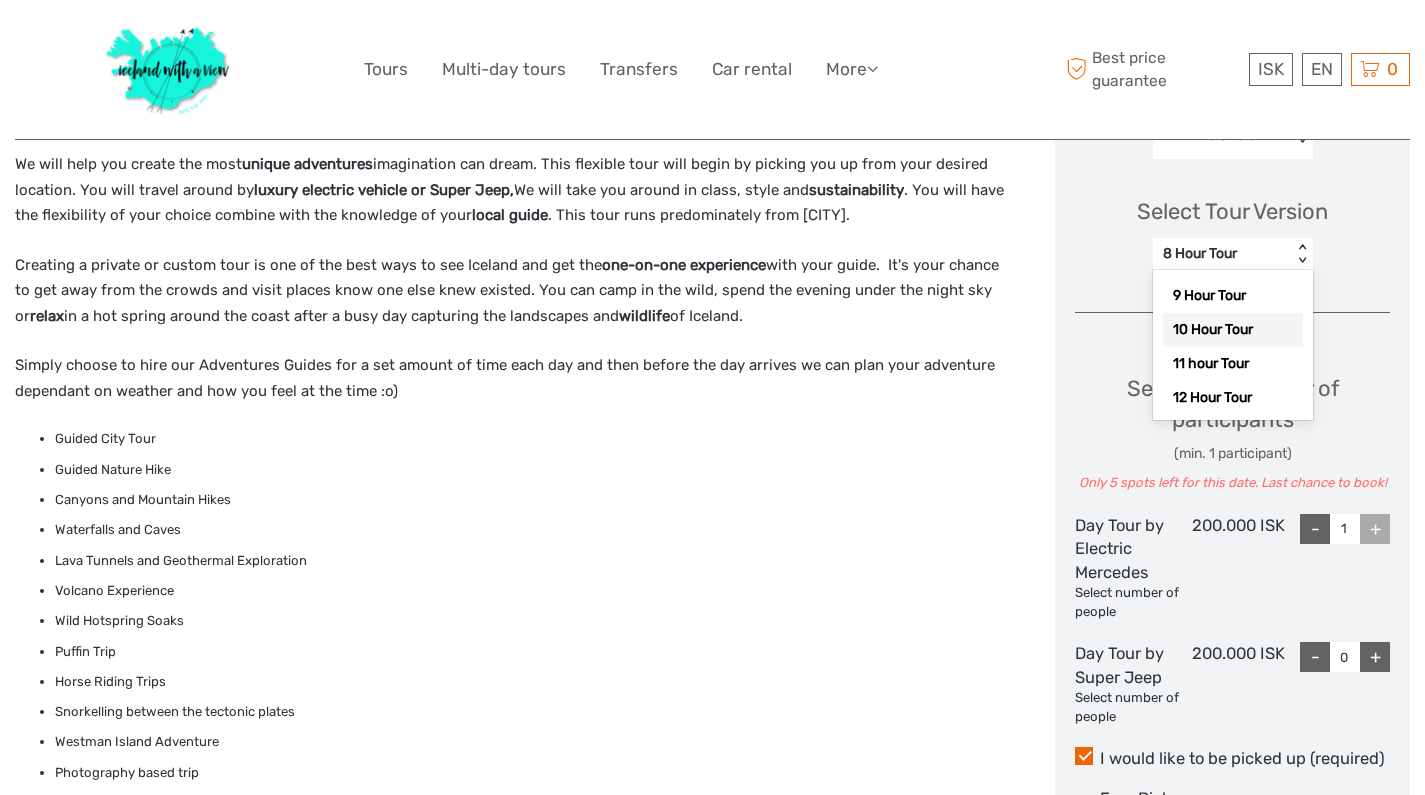 click on "10 Hour Tour" at bounding box center (1233, 330) 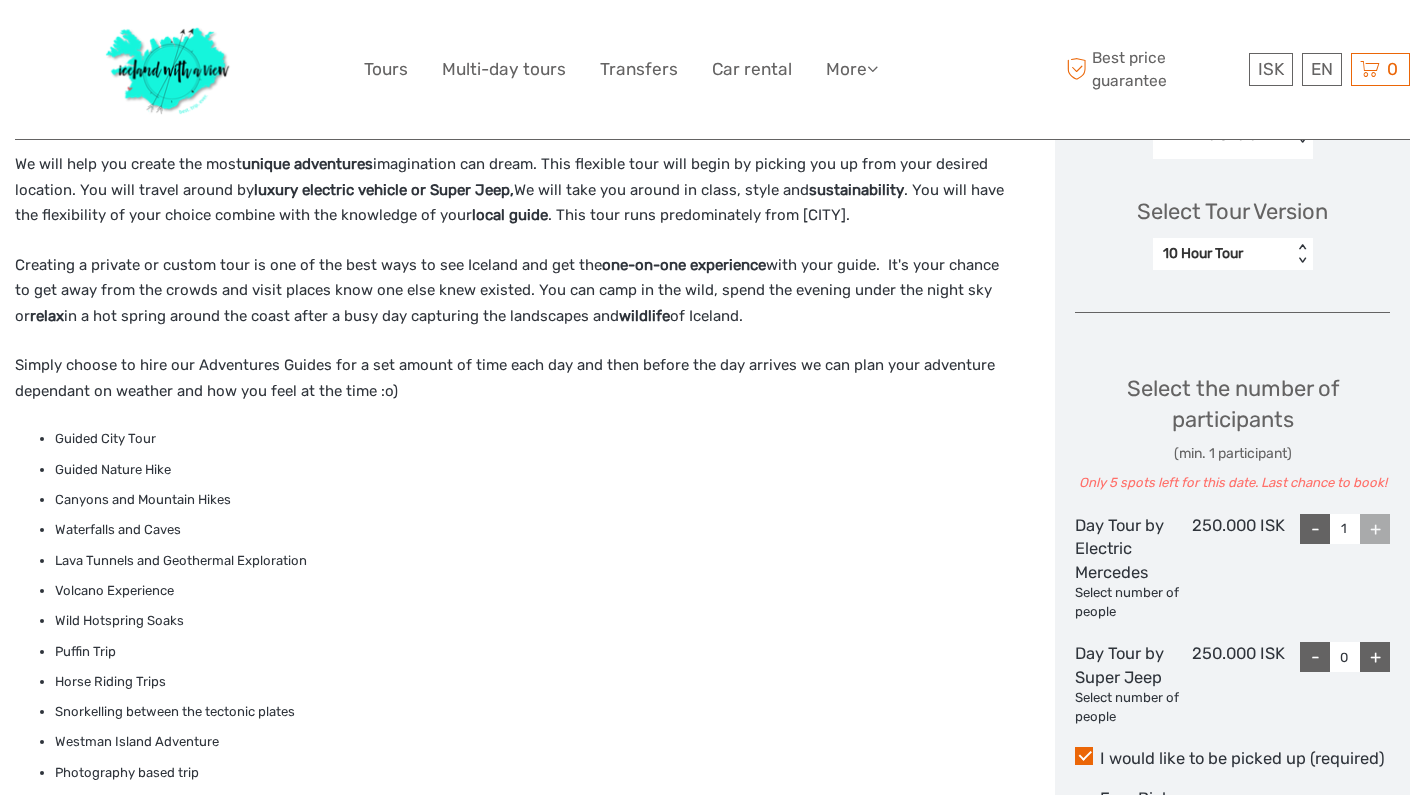 click on "Guided City Tour Guided Nature Hike Canyons and Mountain Hikes Waterfalls and Caves Lava Tunnels and Geothermal Exploration  Volcano Experience Wild Hotspring Soaks Puffin Trip Horse Riding Trips Snorkelling between the tectonic plates Westman Island Adventure Photography based trip Glacier Experience Beginners Ice Climbing Rock Climbing" at bounding box center [514, 651] 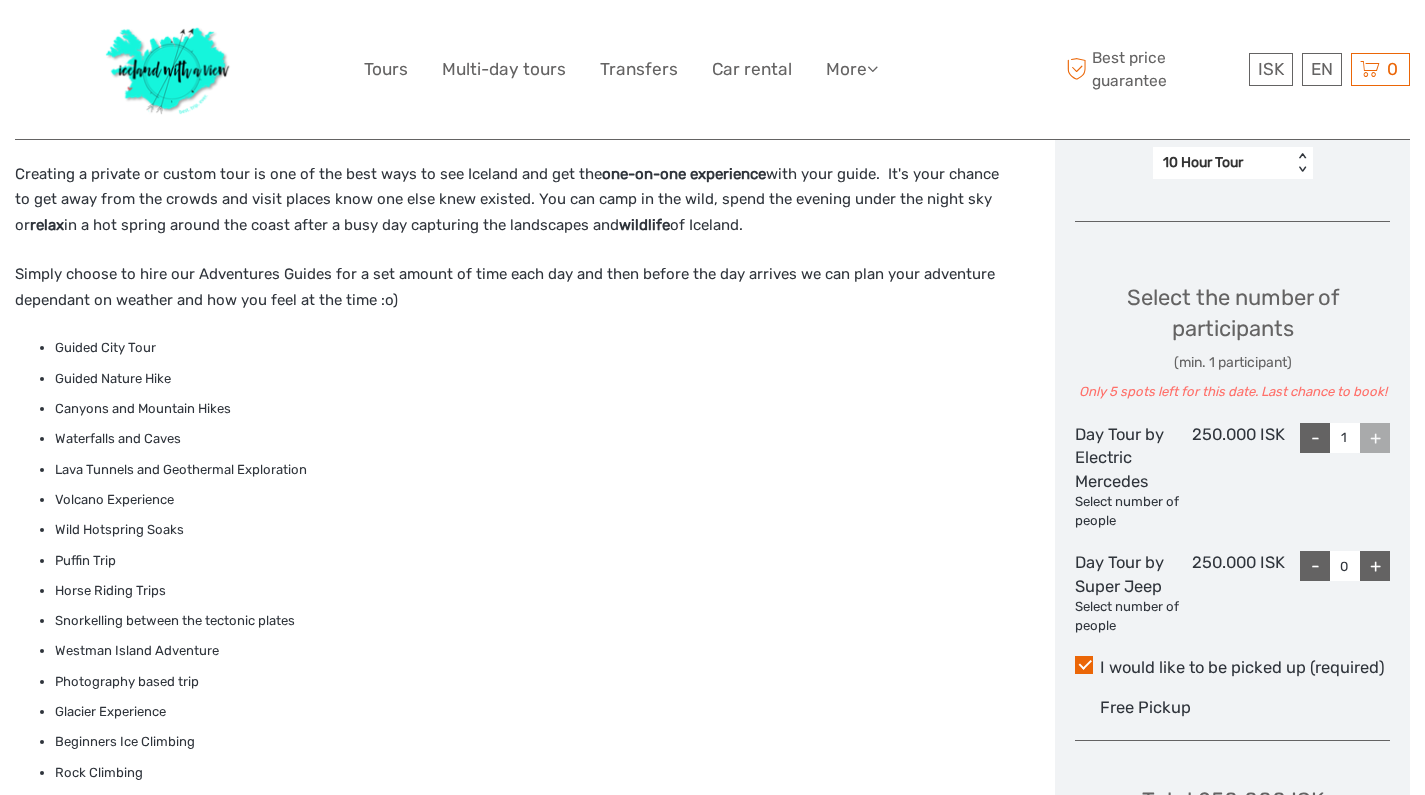 scroll, scrollTop: 851, scrollLeft: 0, axis: vertical 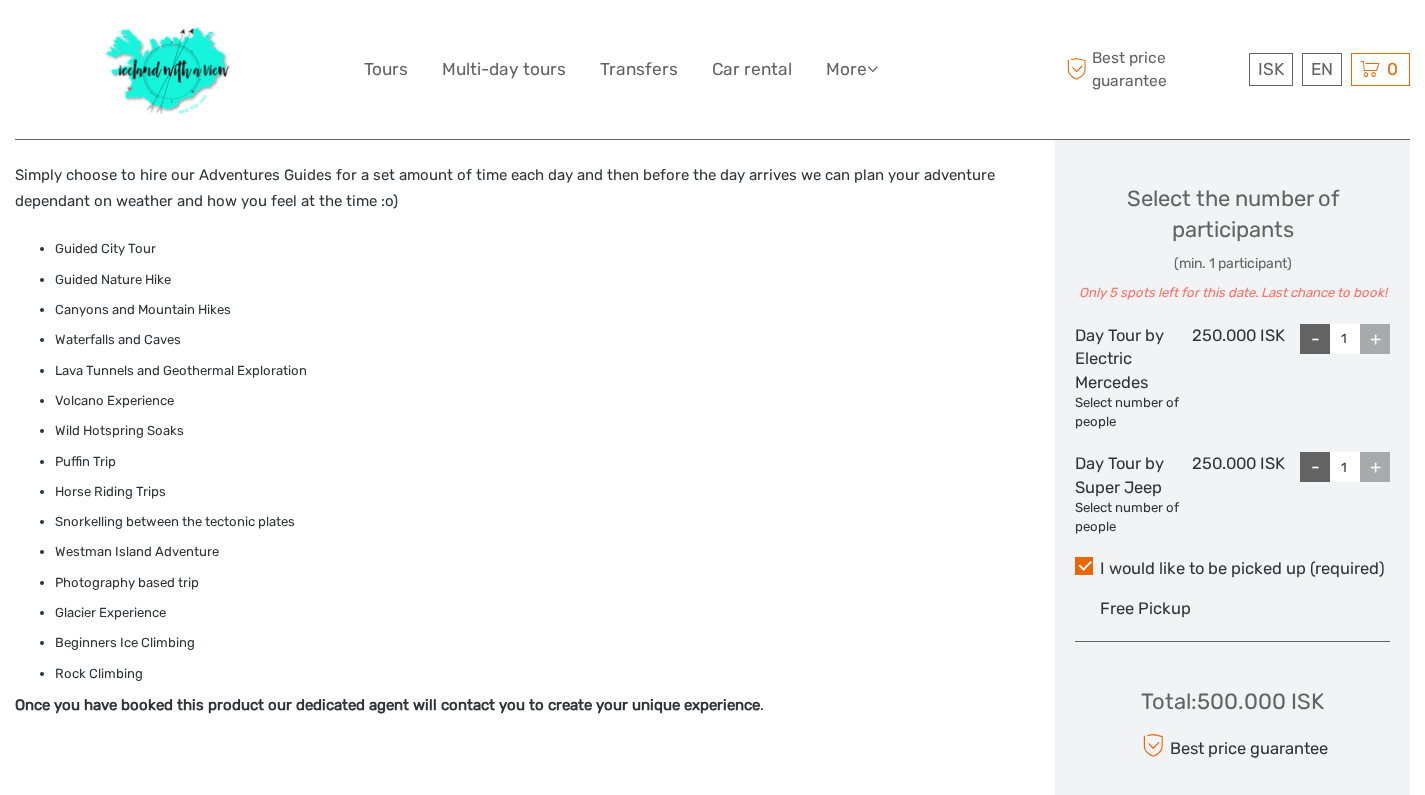 click on "-" at bounding box center [1315, 467] 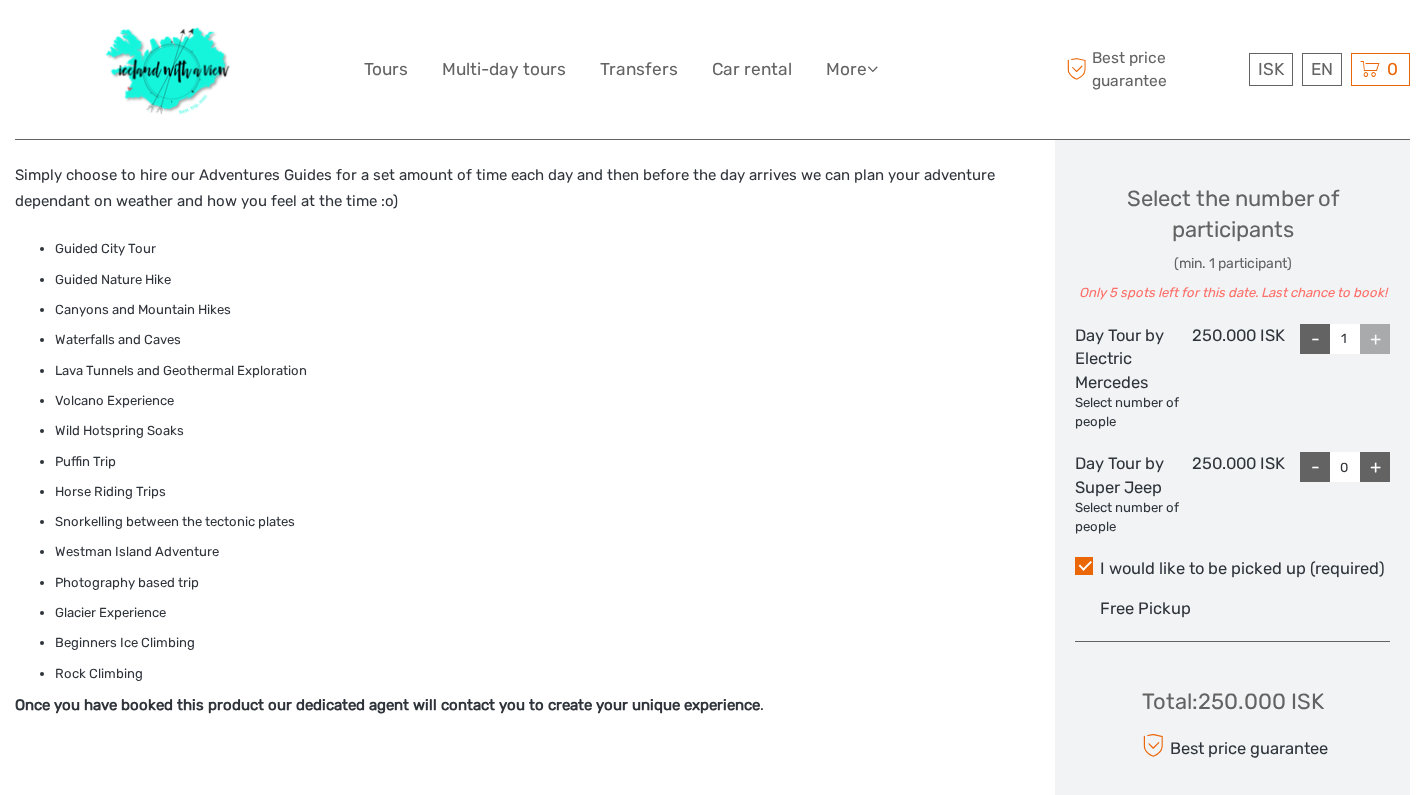 click on "-" at bounding box center [1315, 339] 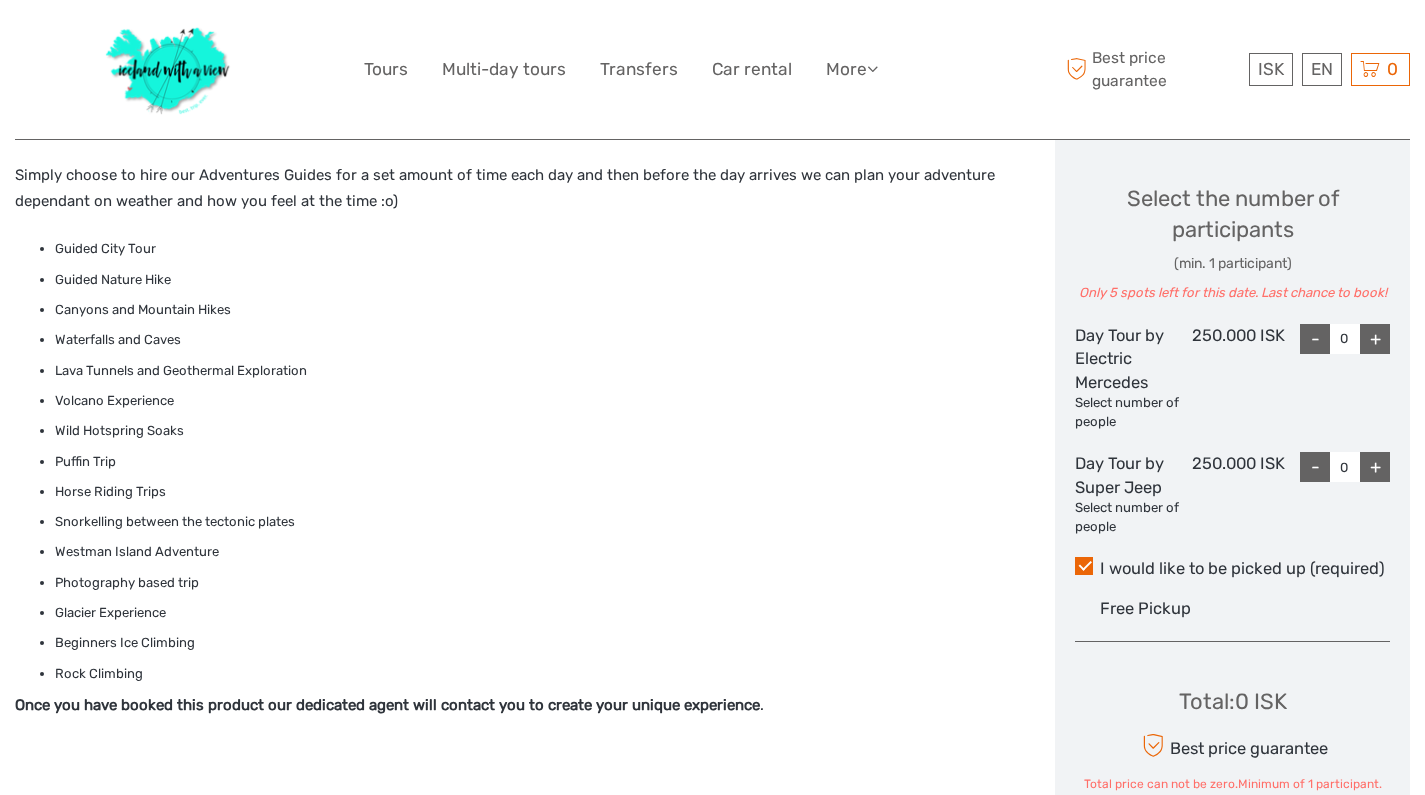 click on "Glacier Experience" at bounding box center (534, 613) 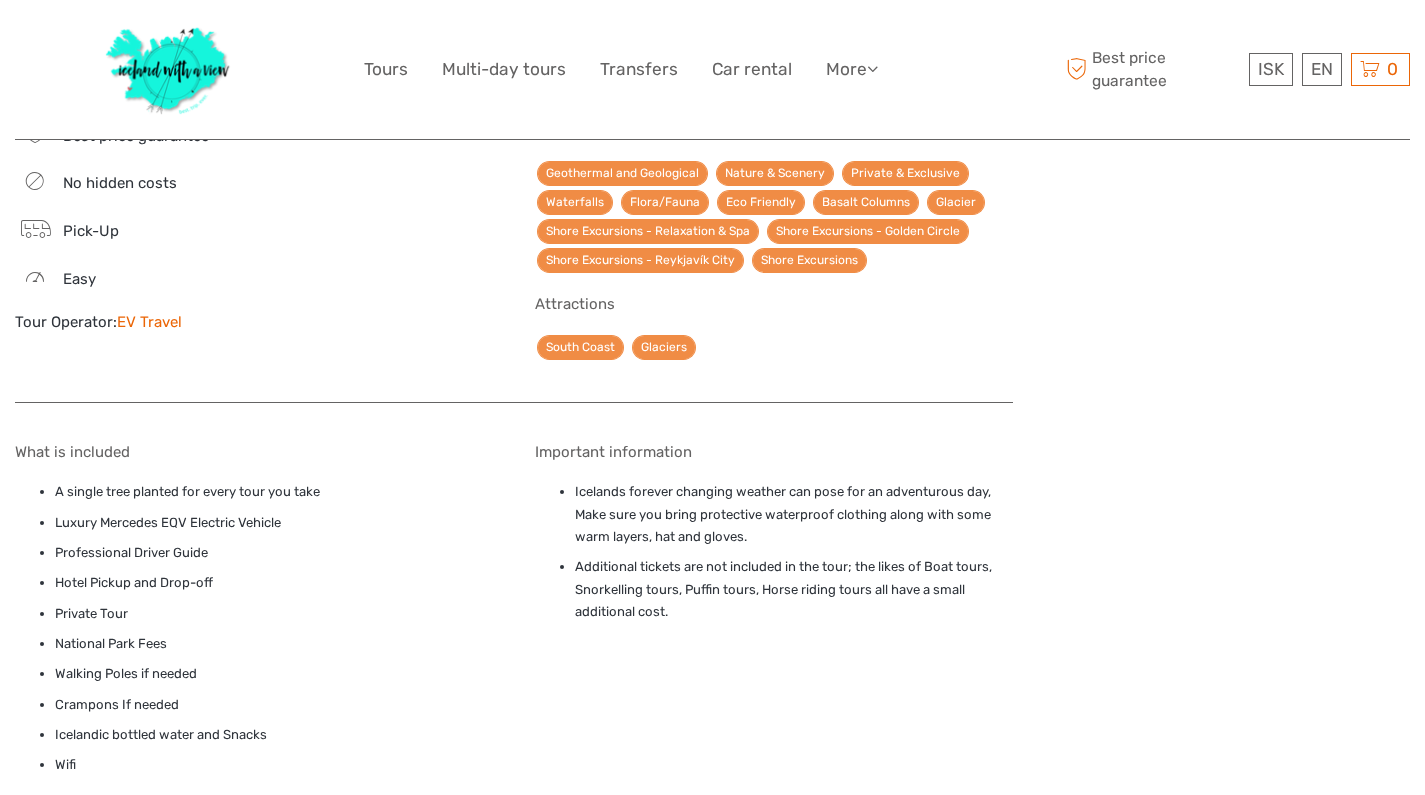 scroll, scrollTop: 1864, scrollLeft: 0, axis: vertical 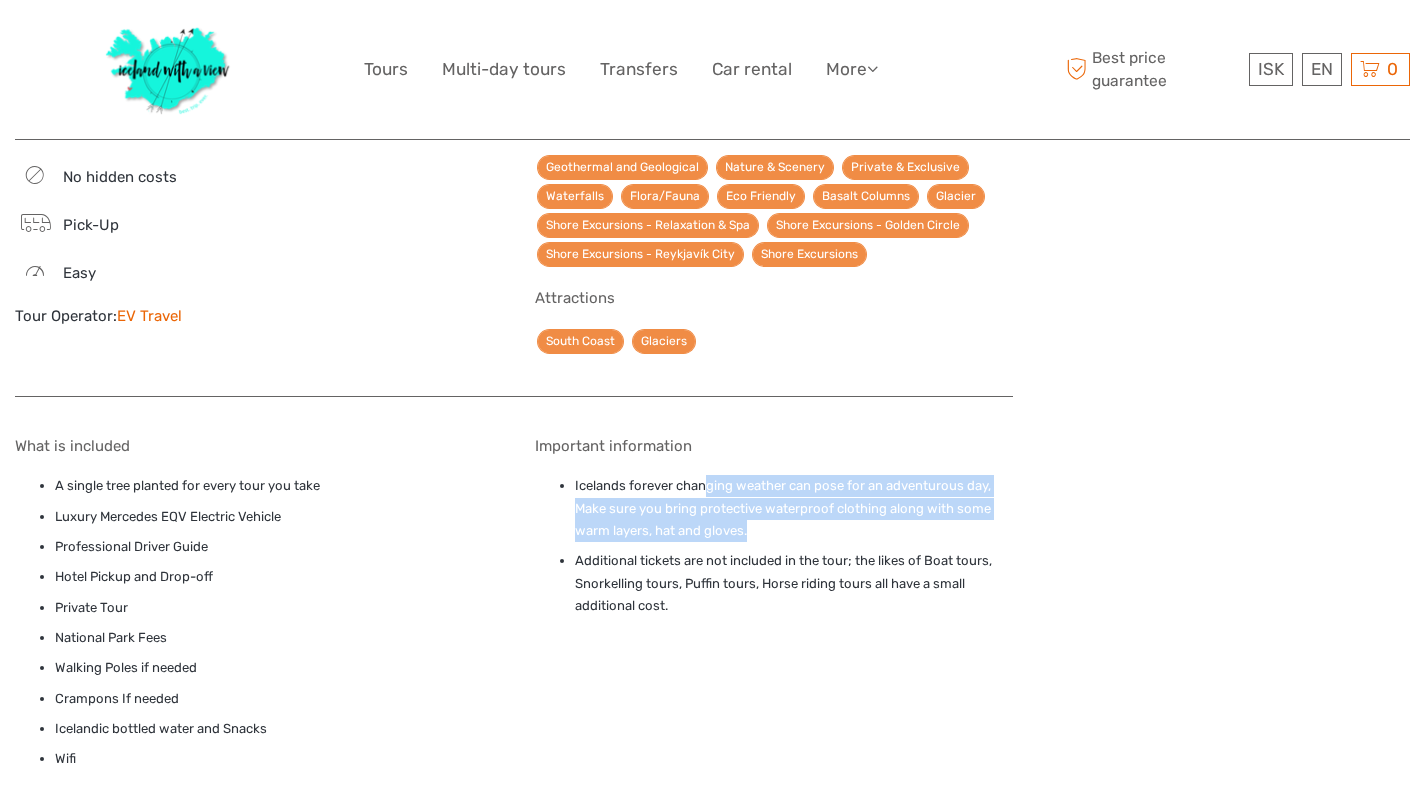 drag, startPoint x: 708, startPoint y: 474, endPoint x: 757, endPoint y: 506, distance: 58.5235 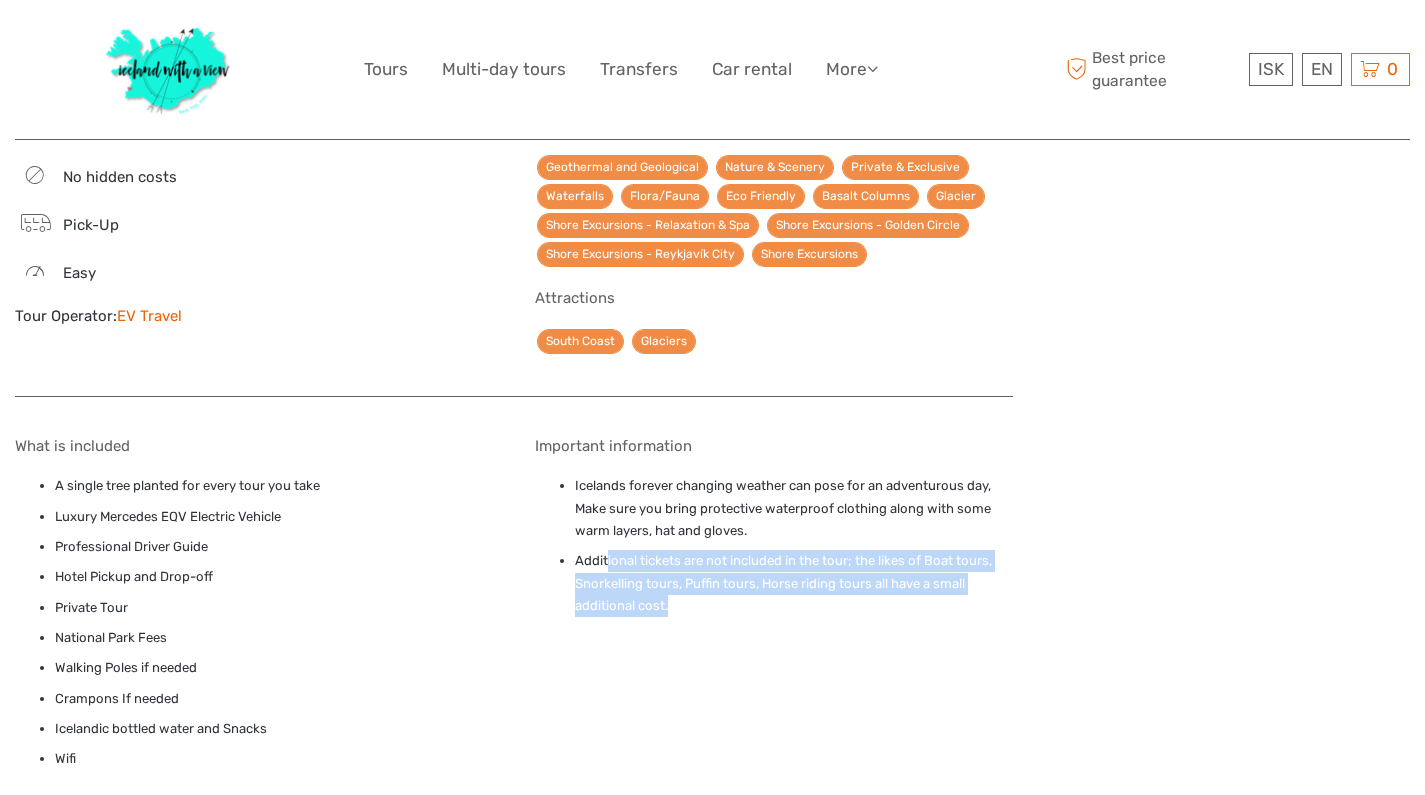 drag, startPoint x: 677, startPoint y: 586, endPoint x: 607, endPoint y: 539, distance: 84.31489 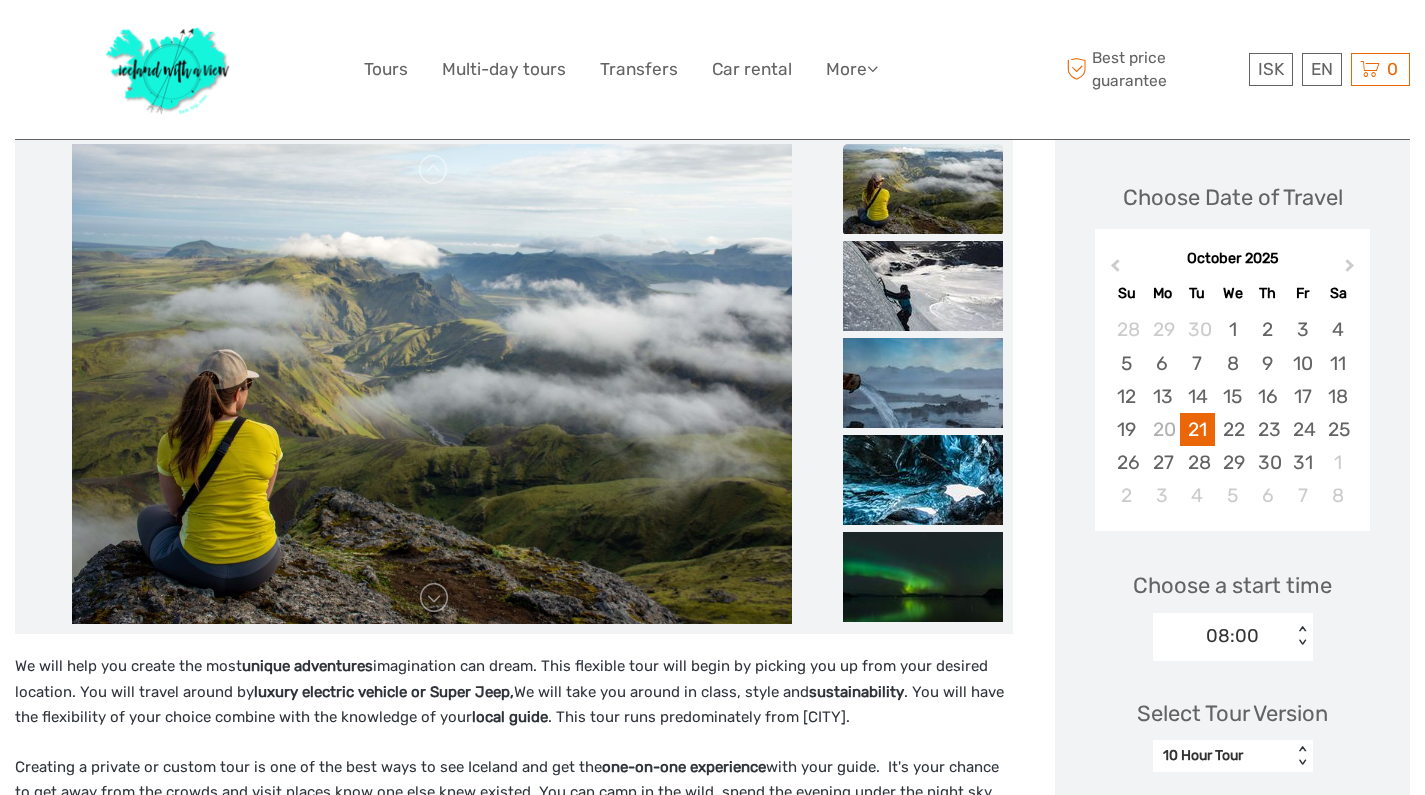 scroll, scrollTop: 266, scrollLeft: 0, axis: vertical 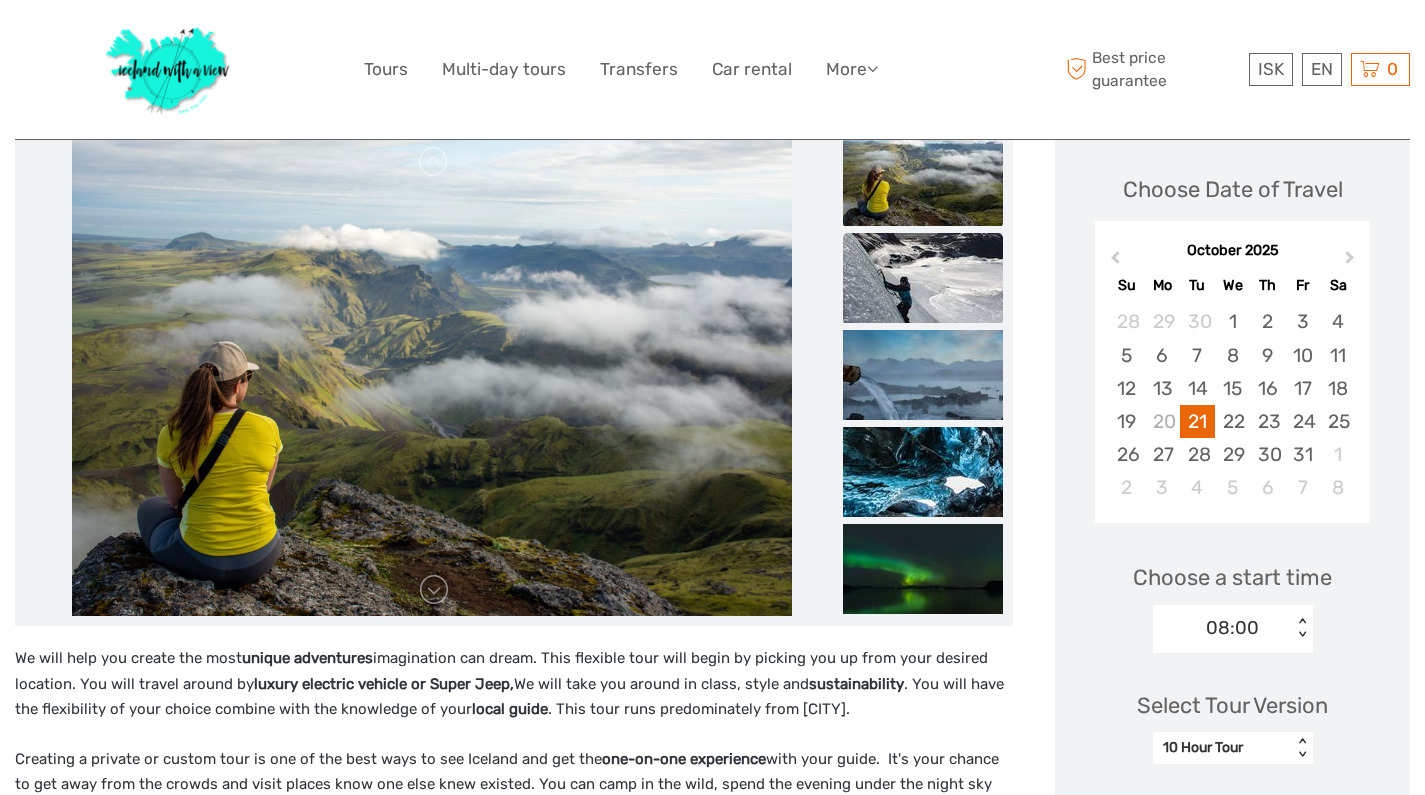 click at bounding box center [923, 278] 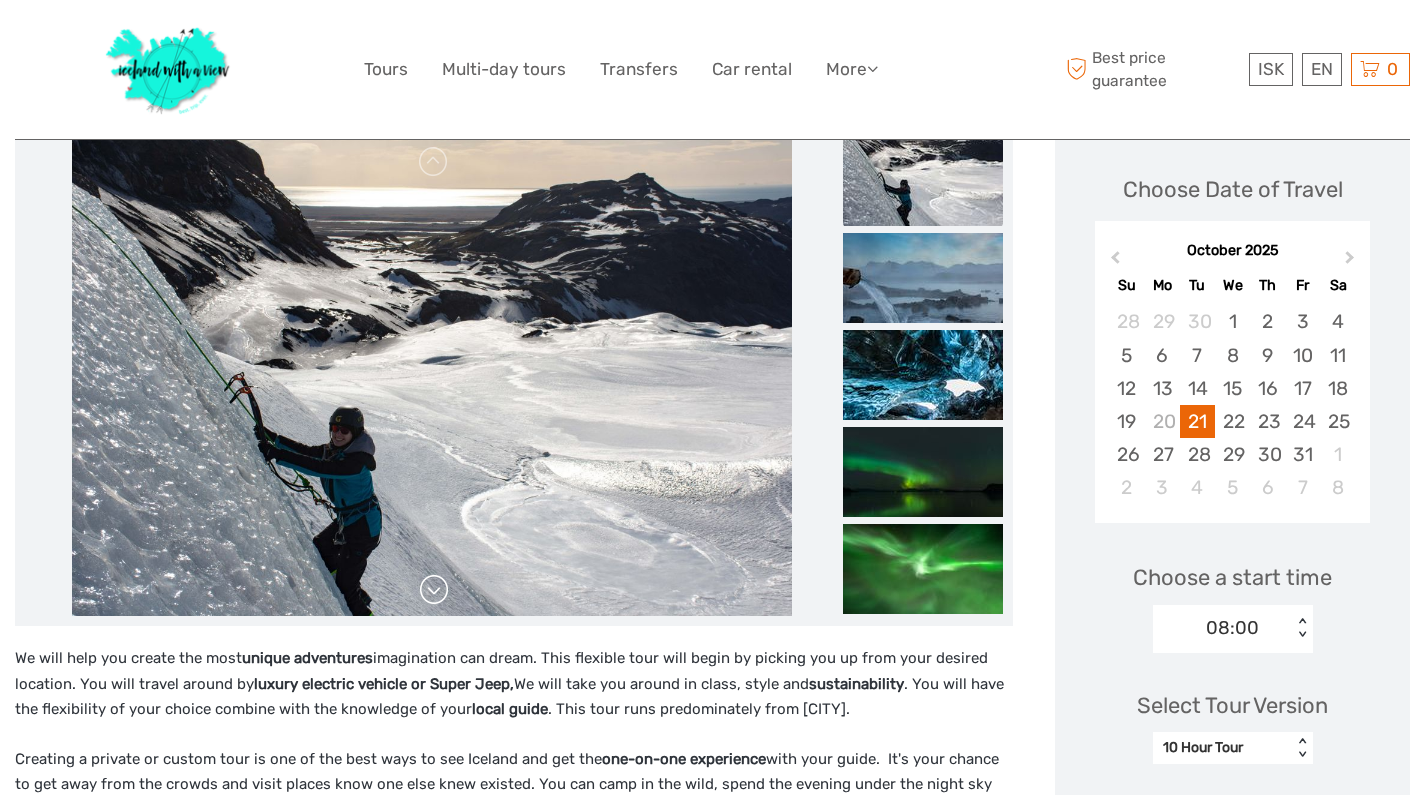 click at bounding box center (434, 590) 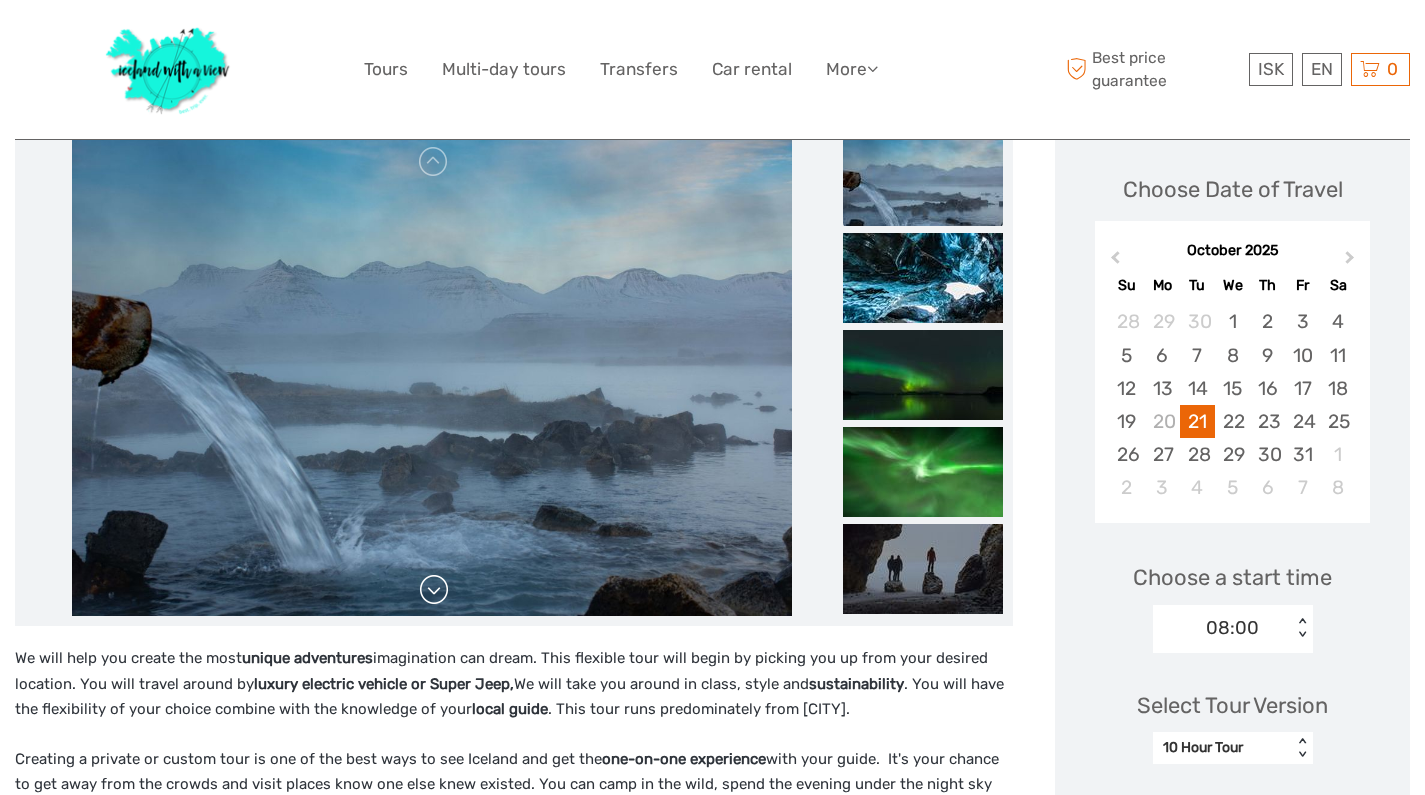 click at bounding box center (434, 590) 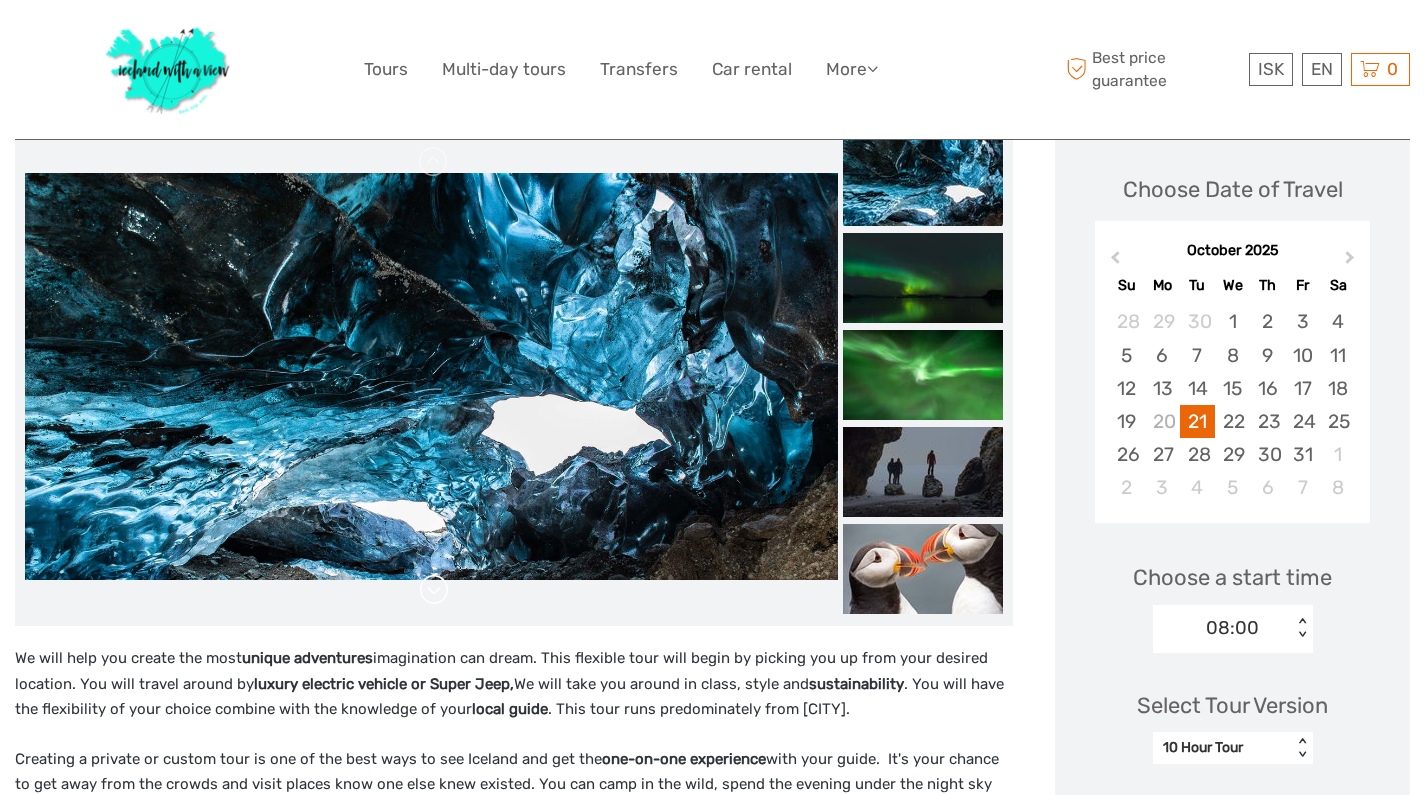 click at bounding box center [434, 590] 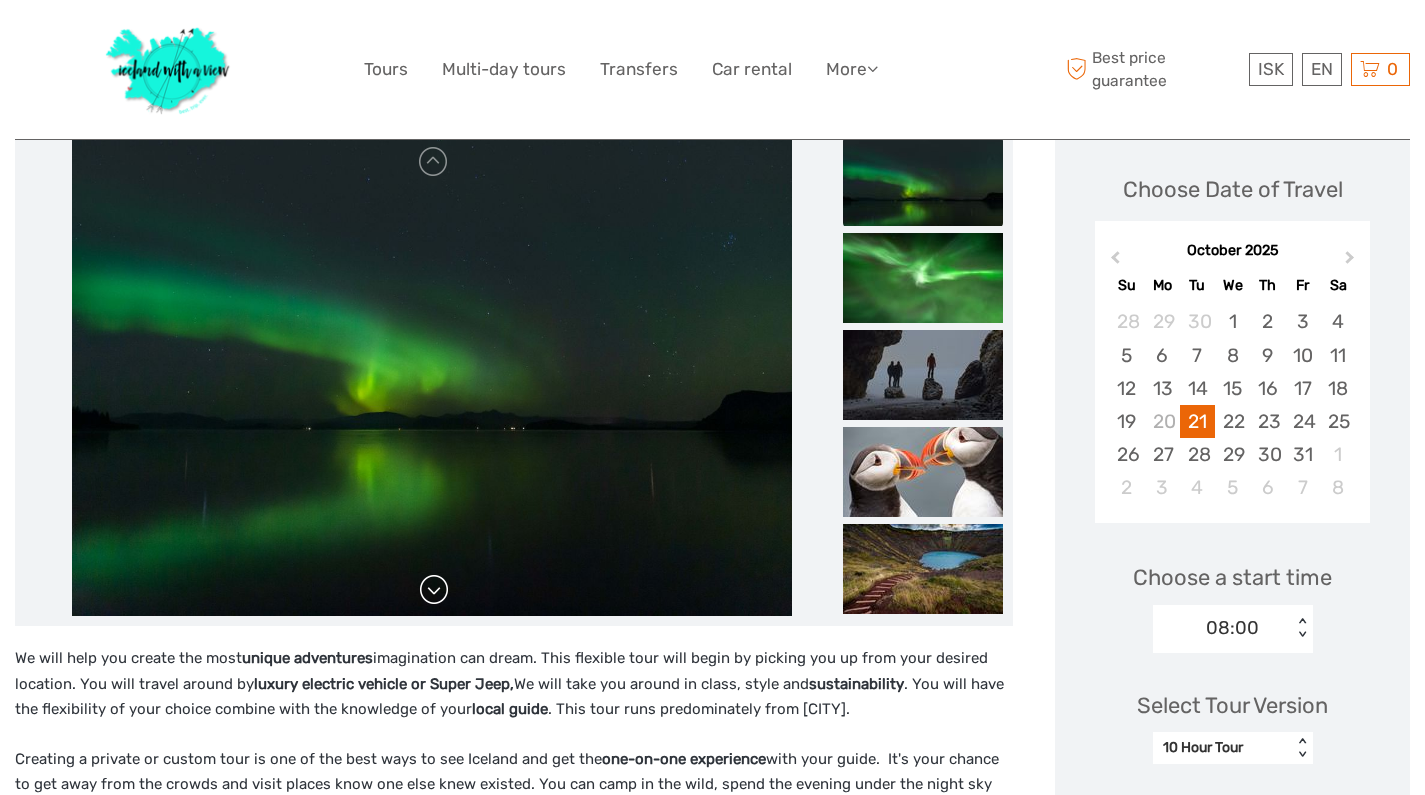 click at bounding box center [434, 590] 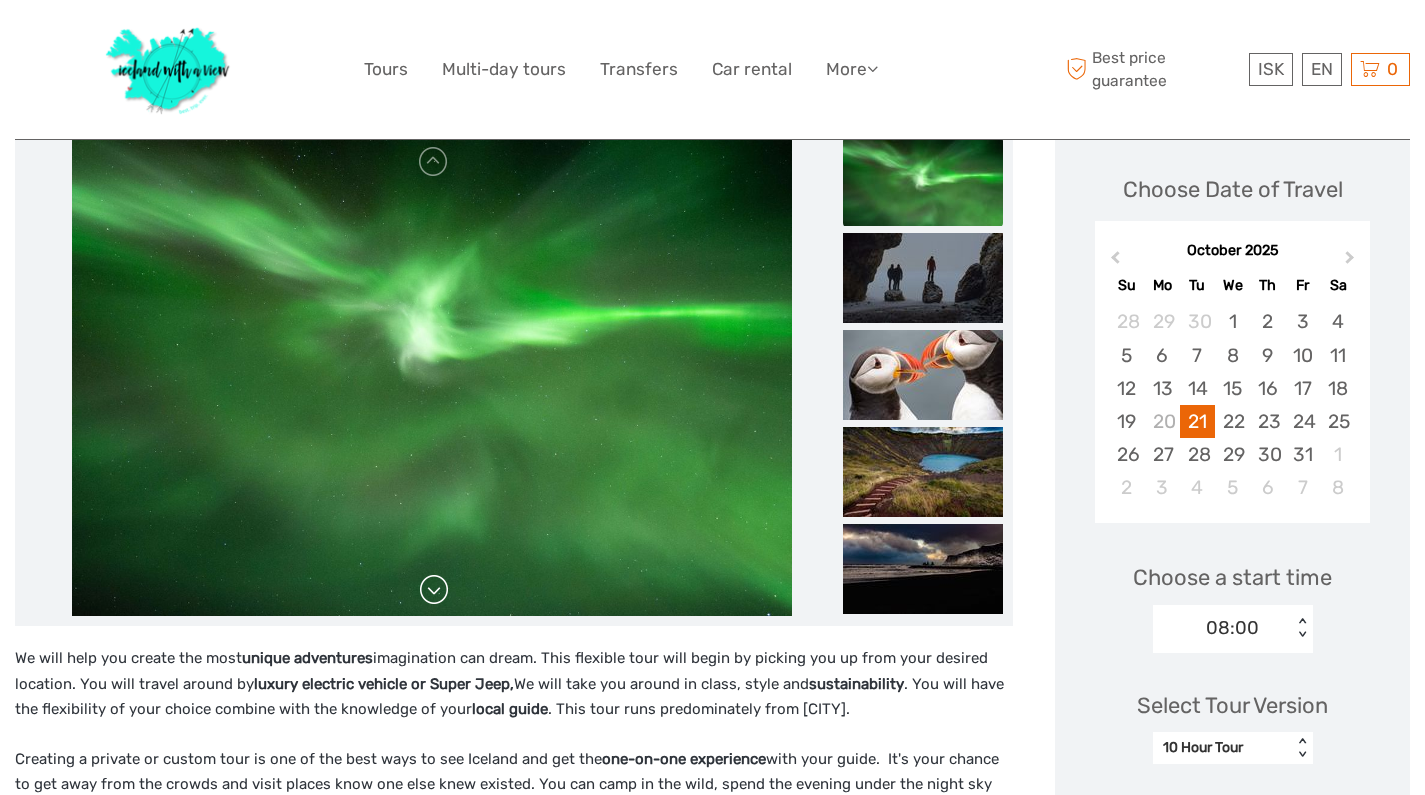 click at bounding box center (434, 590) 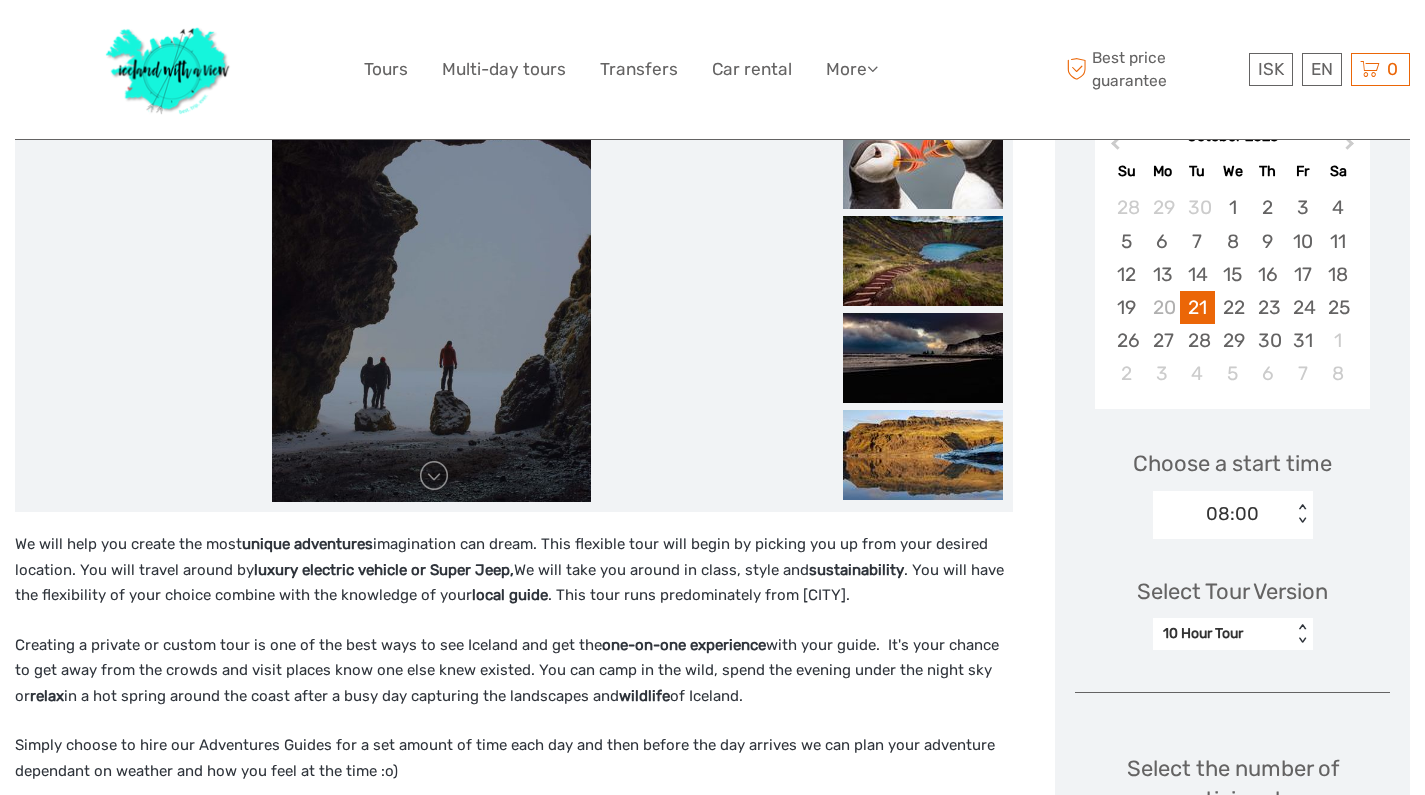 scroll, scrollTop: 392, scrollLeft: 0, axis: vertical 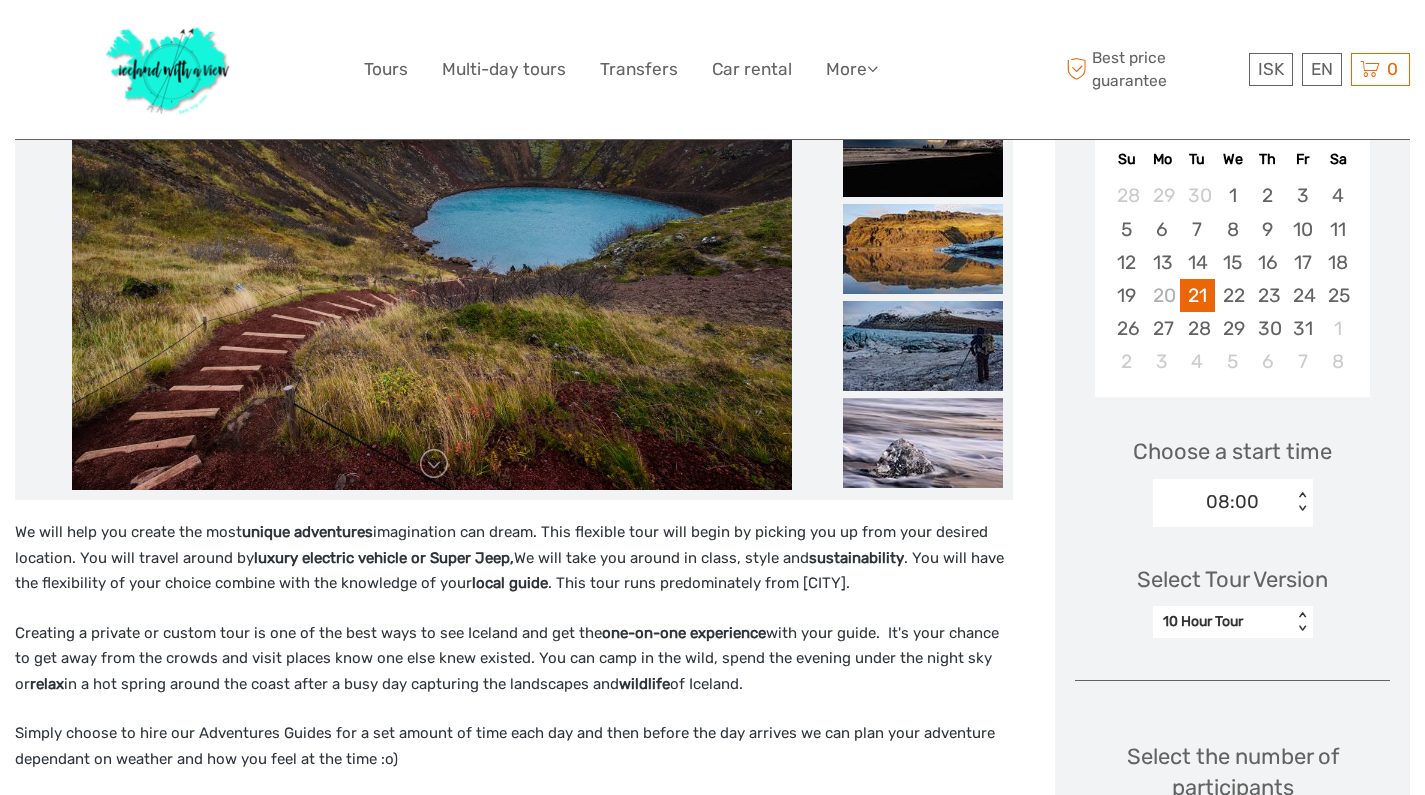 click on "08:00 < >" at bounding box center (1233, 503) 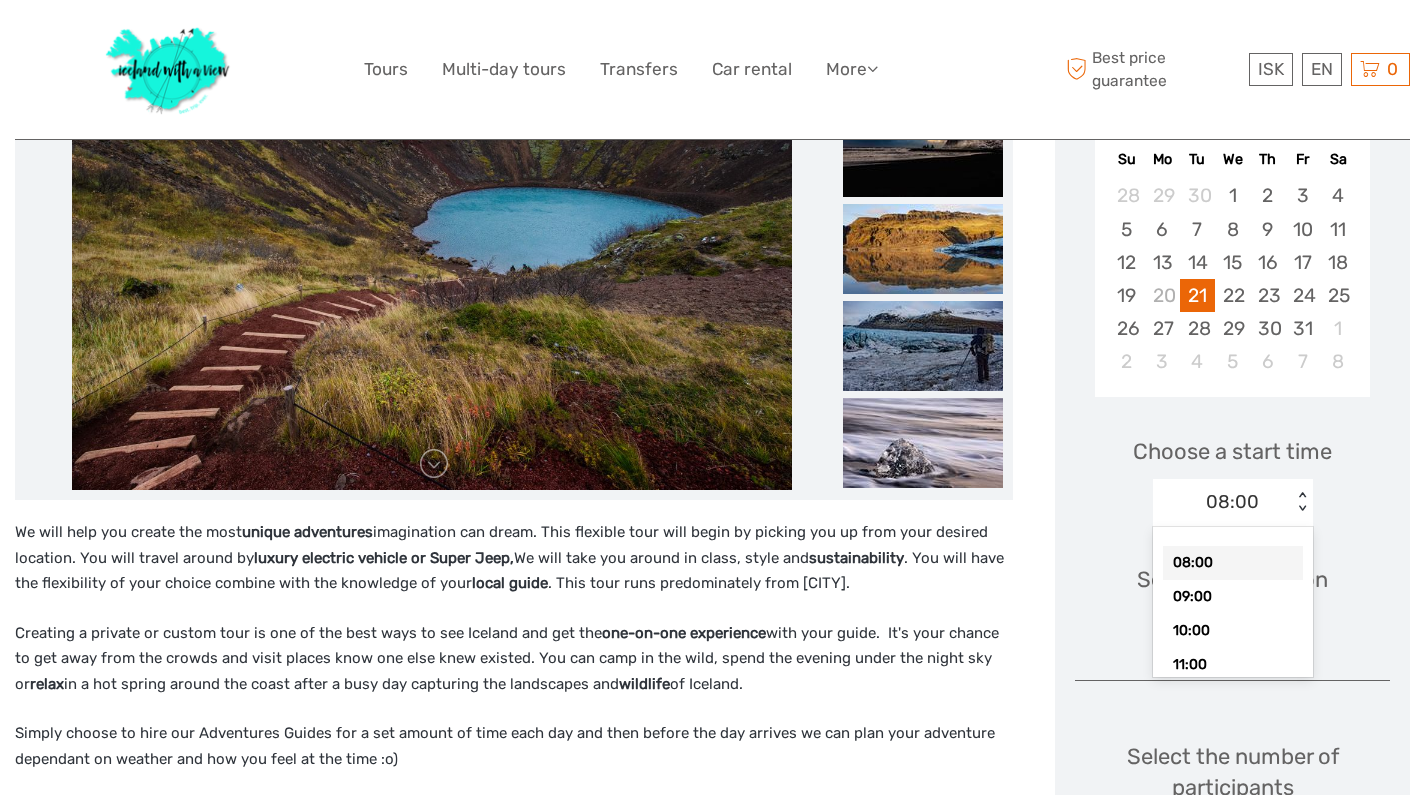 scroll, scrollTop: 58, scrollLeft: 0, axis: vertical 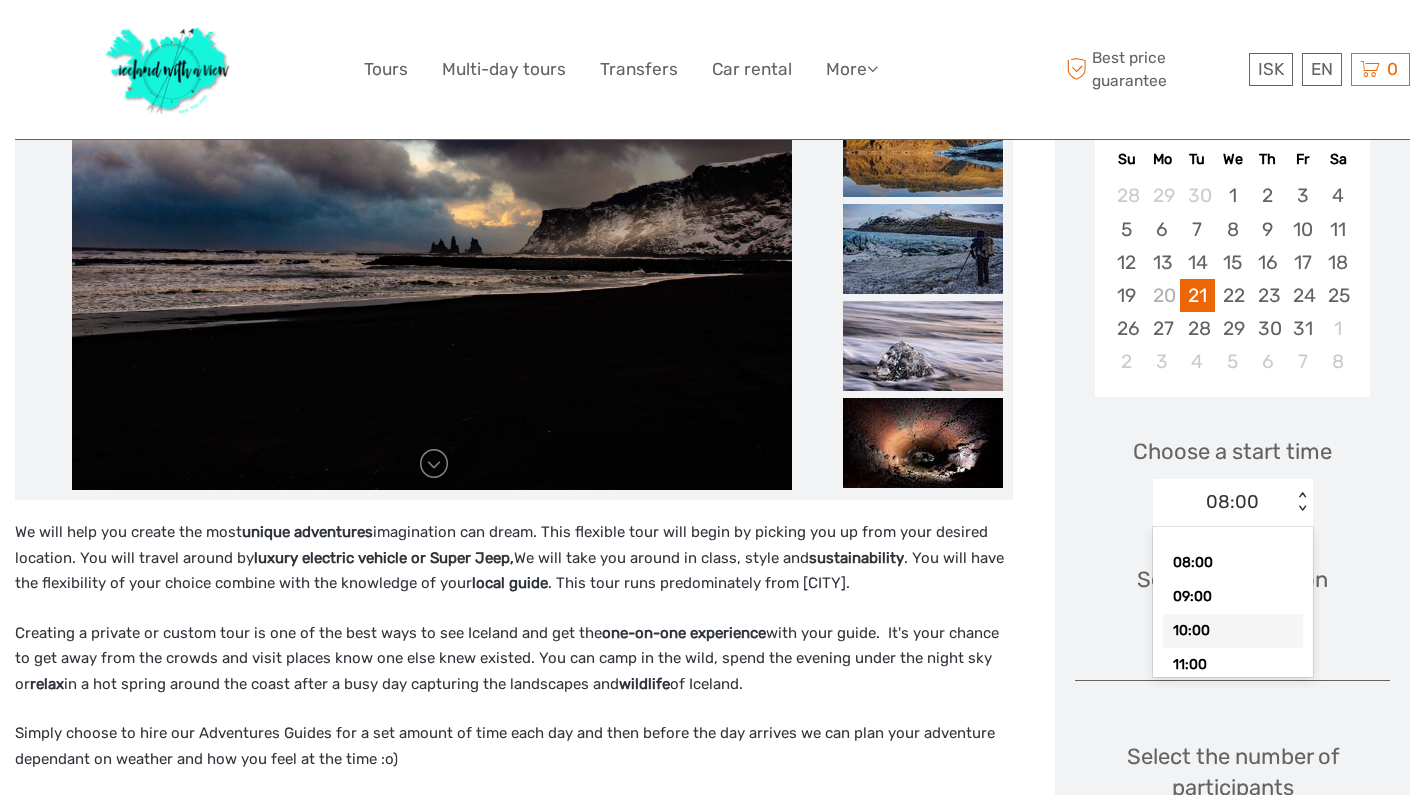 click on "10:00" at bounding box center [1233, 631] 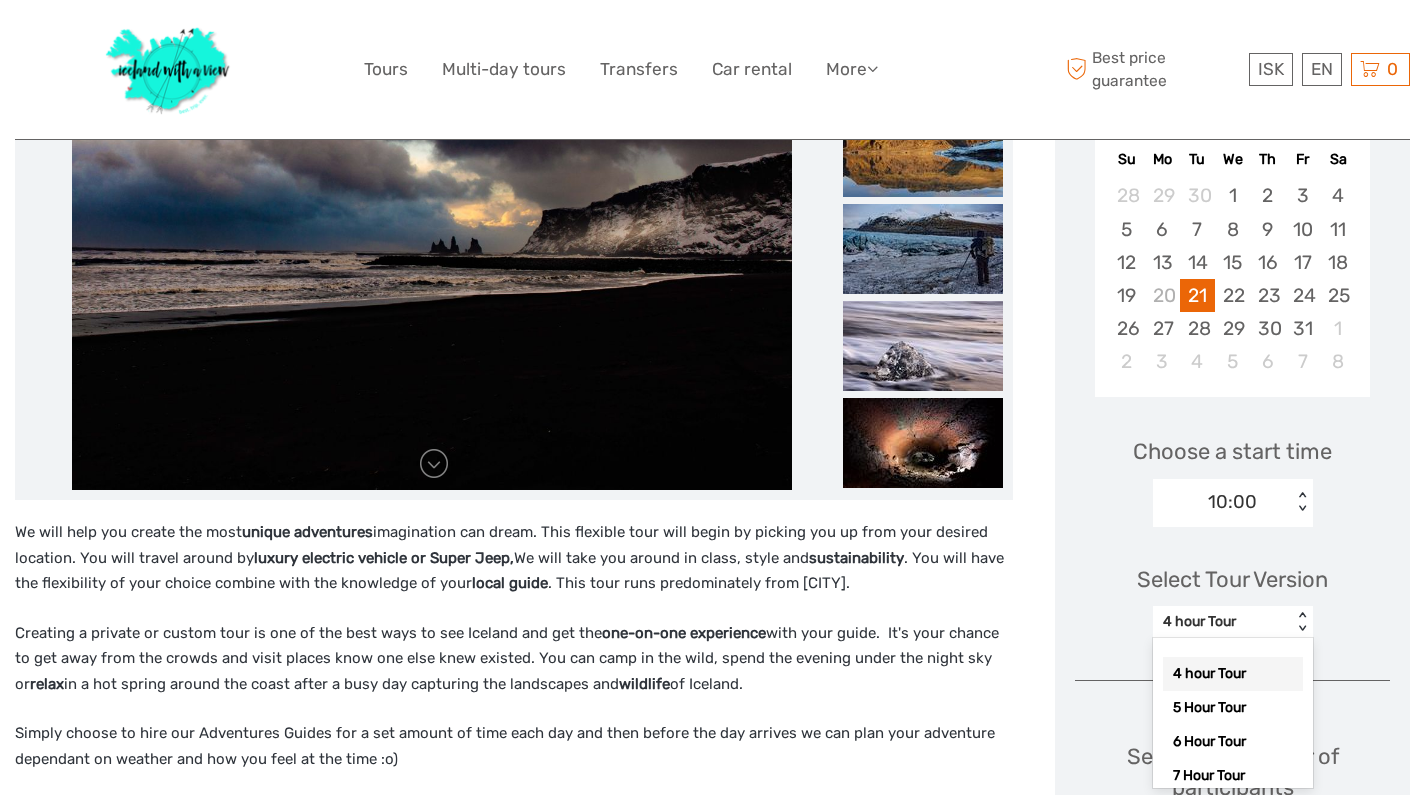 click on "4 hour Tour" at bounding box center [1222, 622] 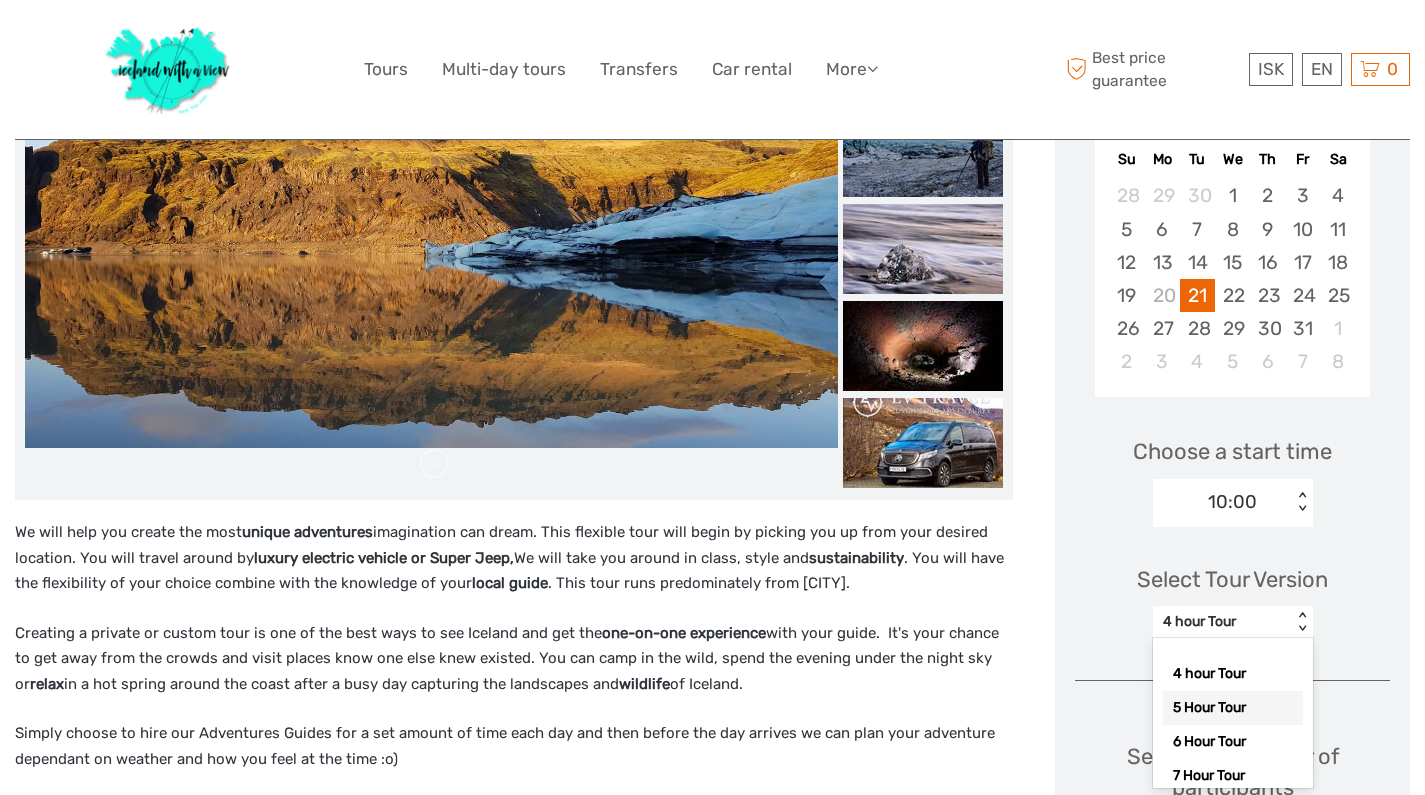 scroll, scrollTop: 120, scrollLeft: 0, axis: vertical 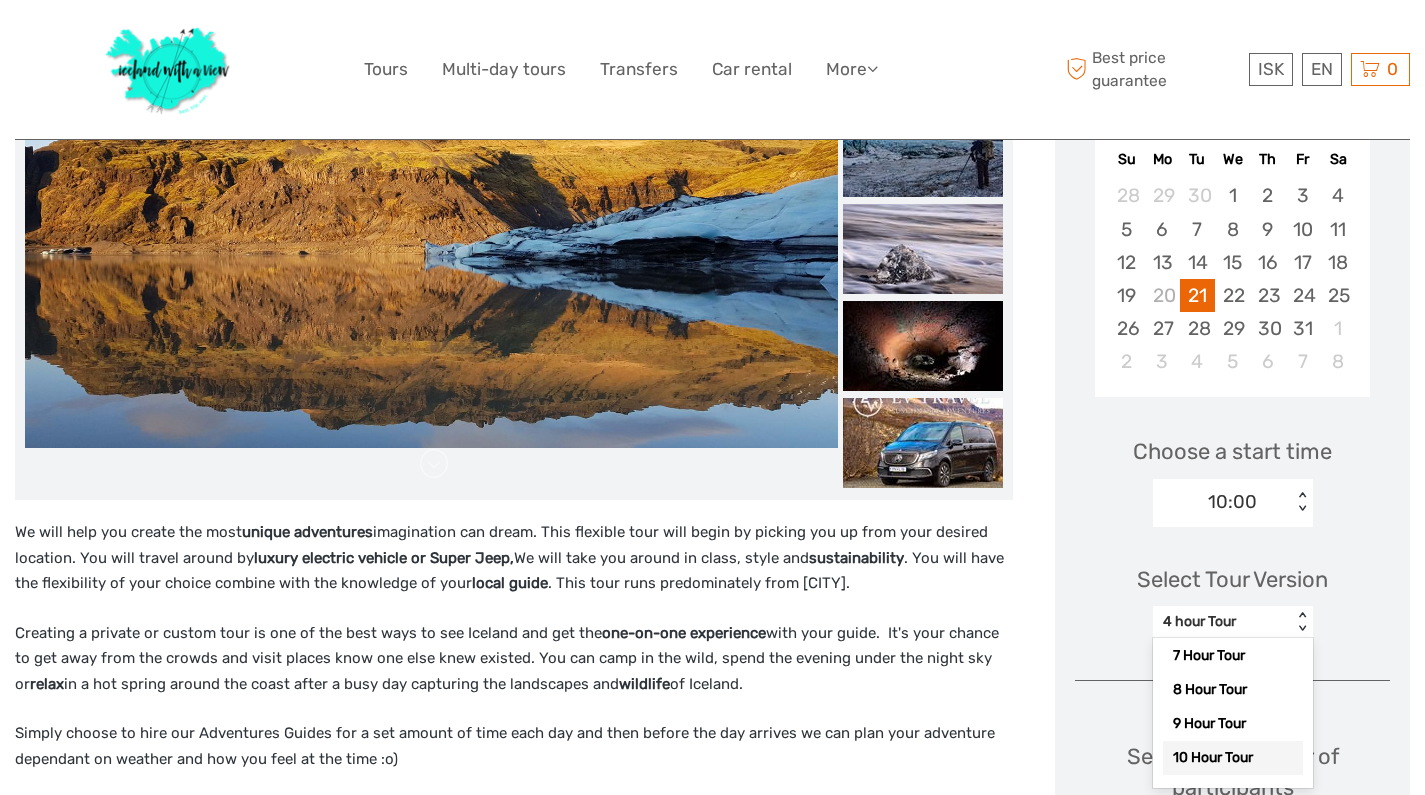 click on "10 Hour Tour" at bounding box center [1233, 758] 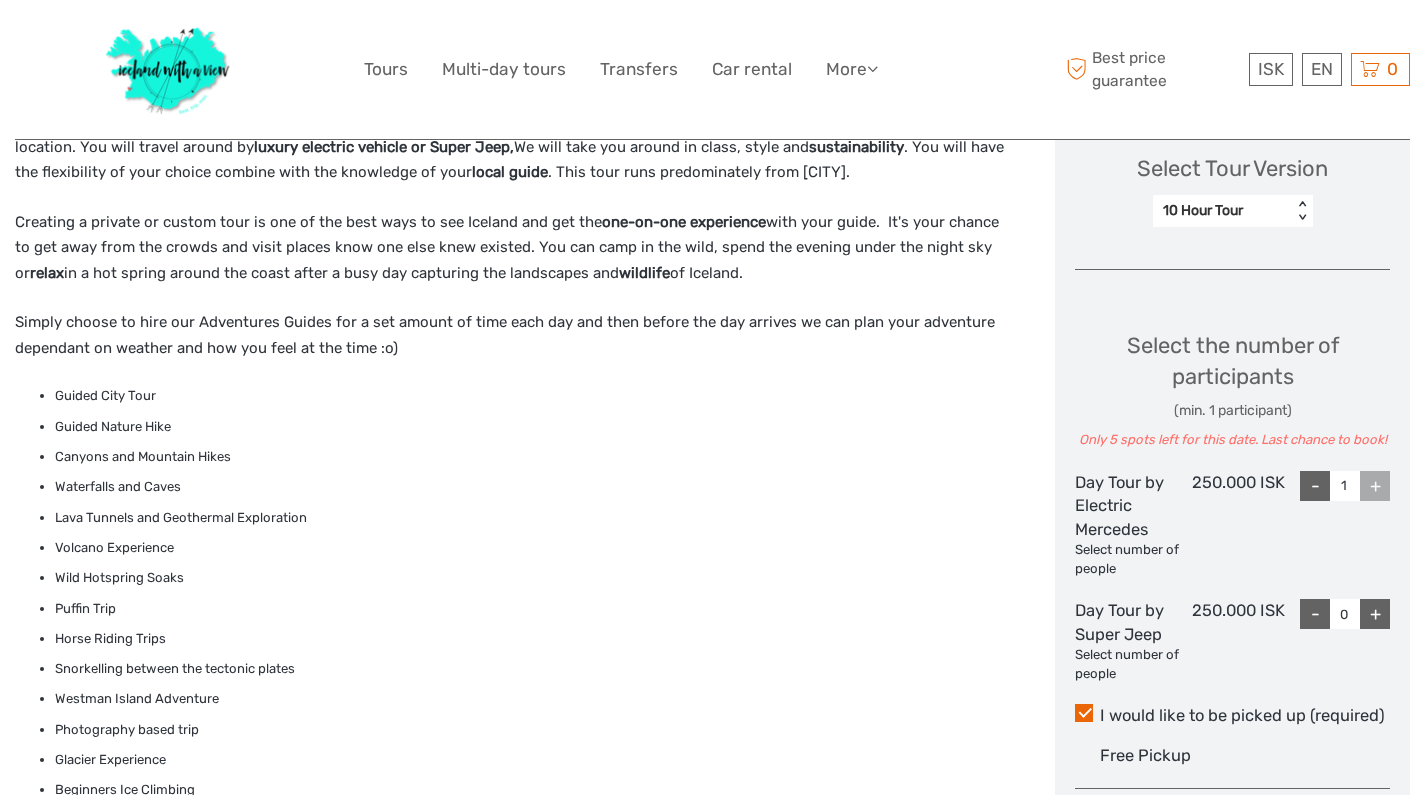scroll, scrollTop: 826, scrollLeft: 0, axis: vertical 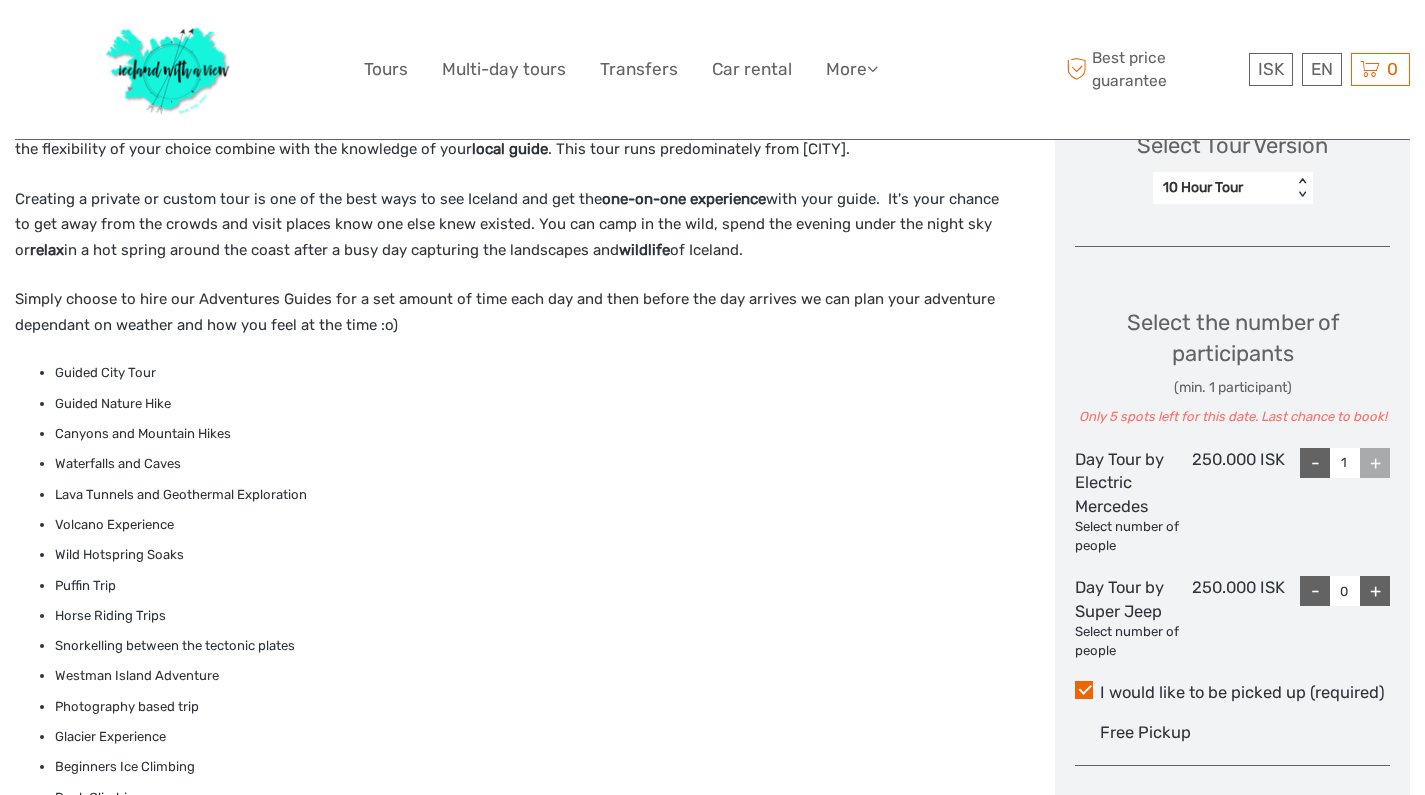 click on "-" at bounding box center (1315, 463) 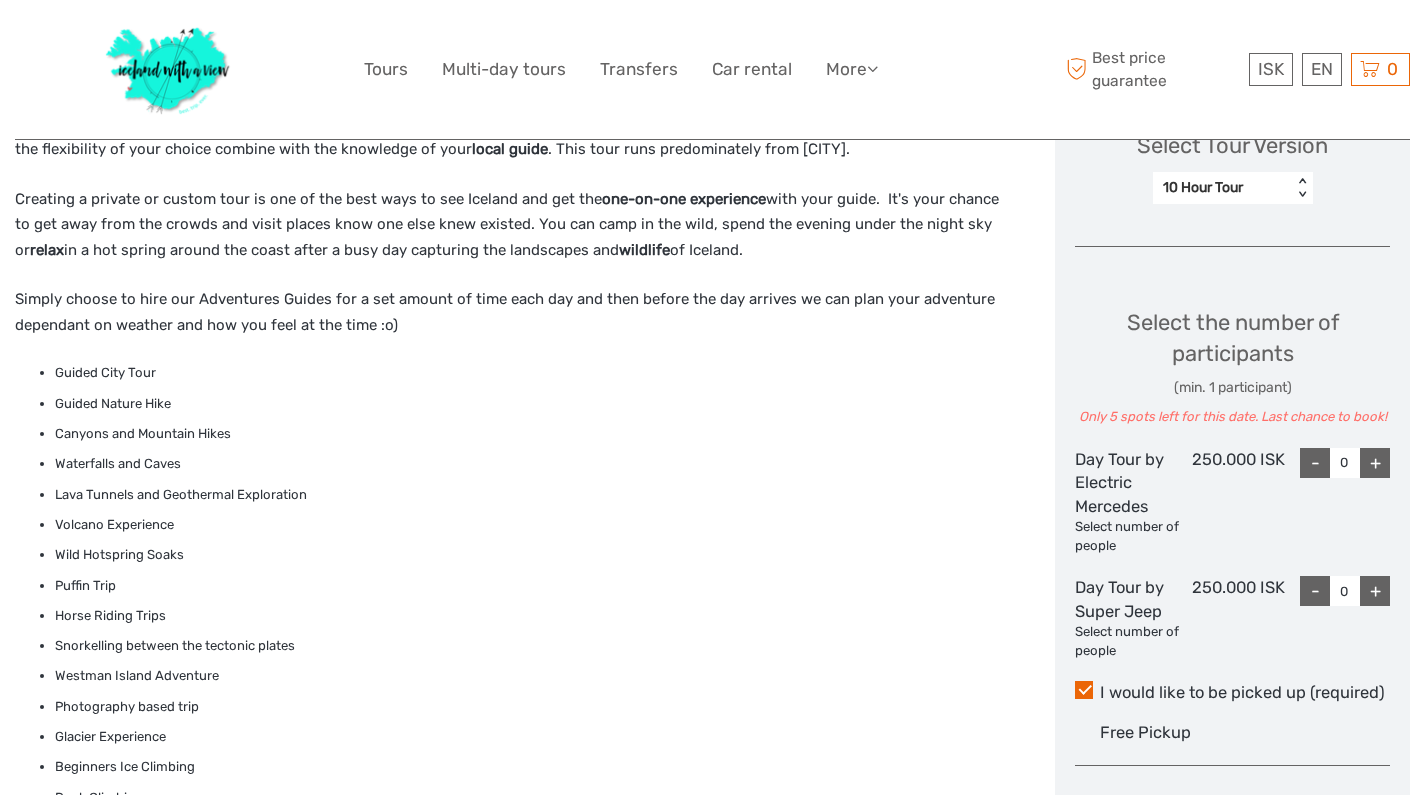 click on "+" at bounding box center (1375, 591) 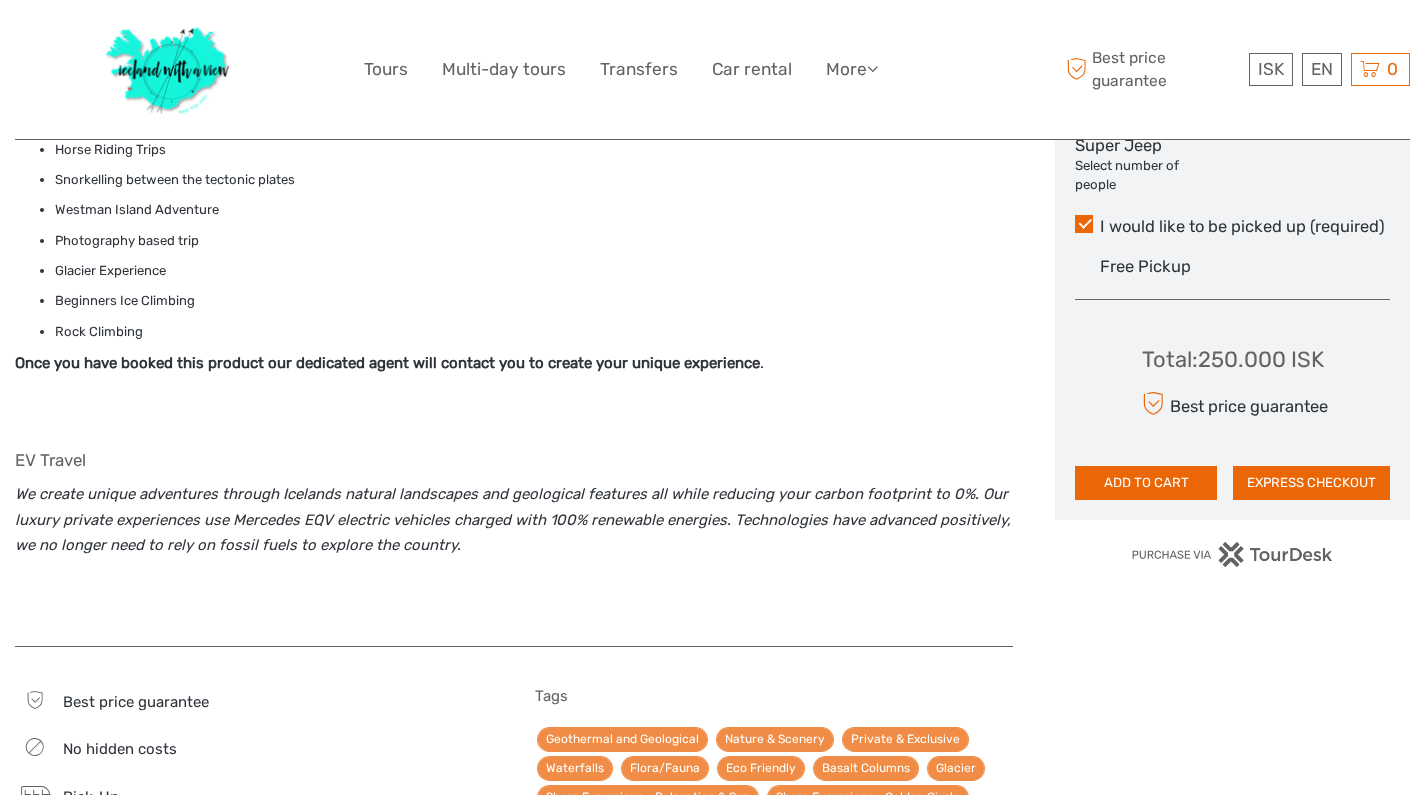 scroll, scrollTop: 1296, scrollLeft: 0, axis: vertical 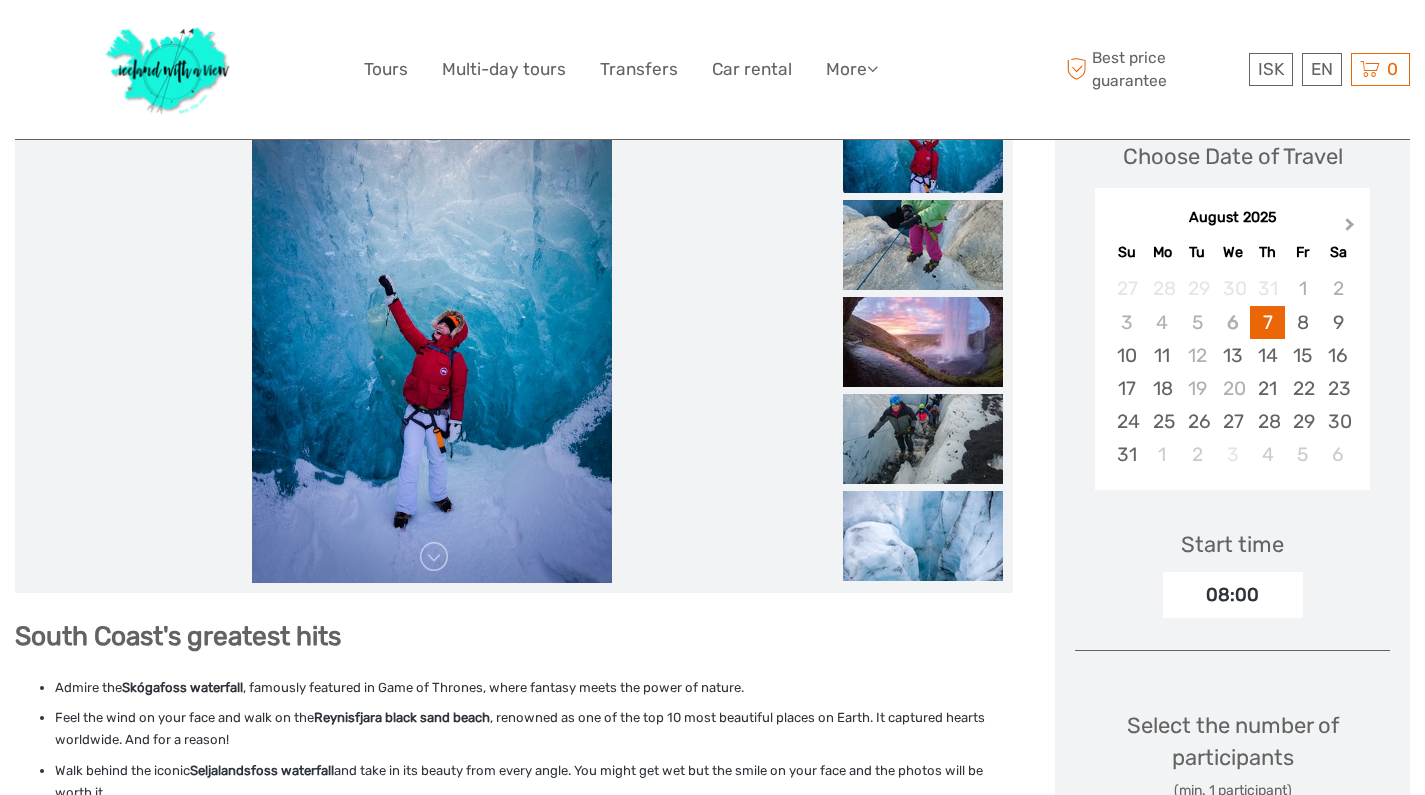 click on "Next Month" at bounding box center (1352, 229) 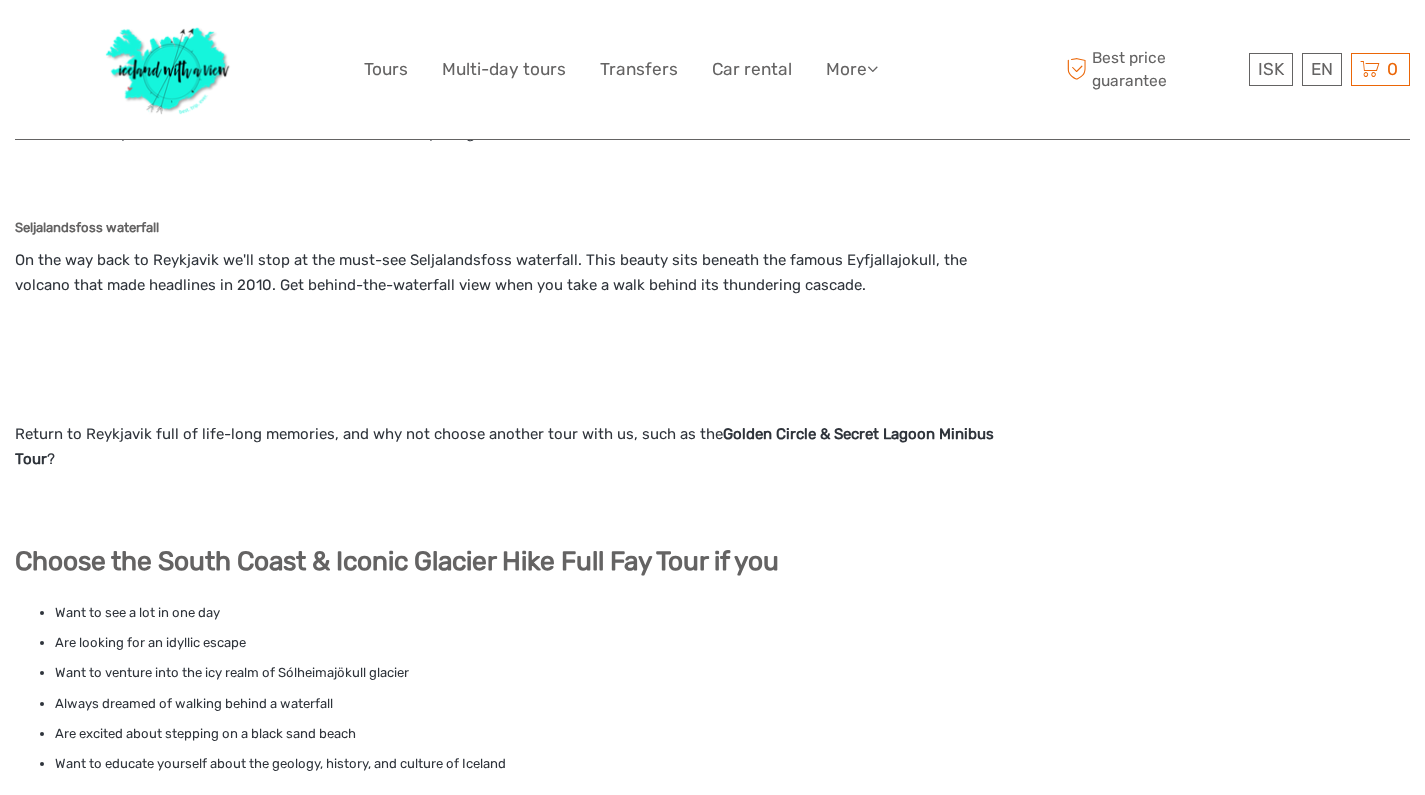 scroll, scrollTop: 2115, scrollLeft: 0, axis: vertical 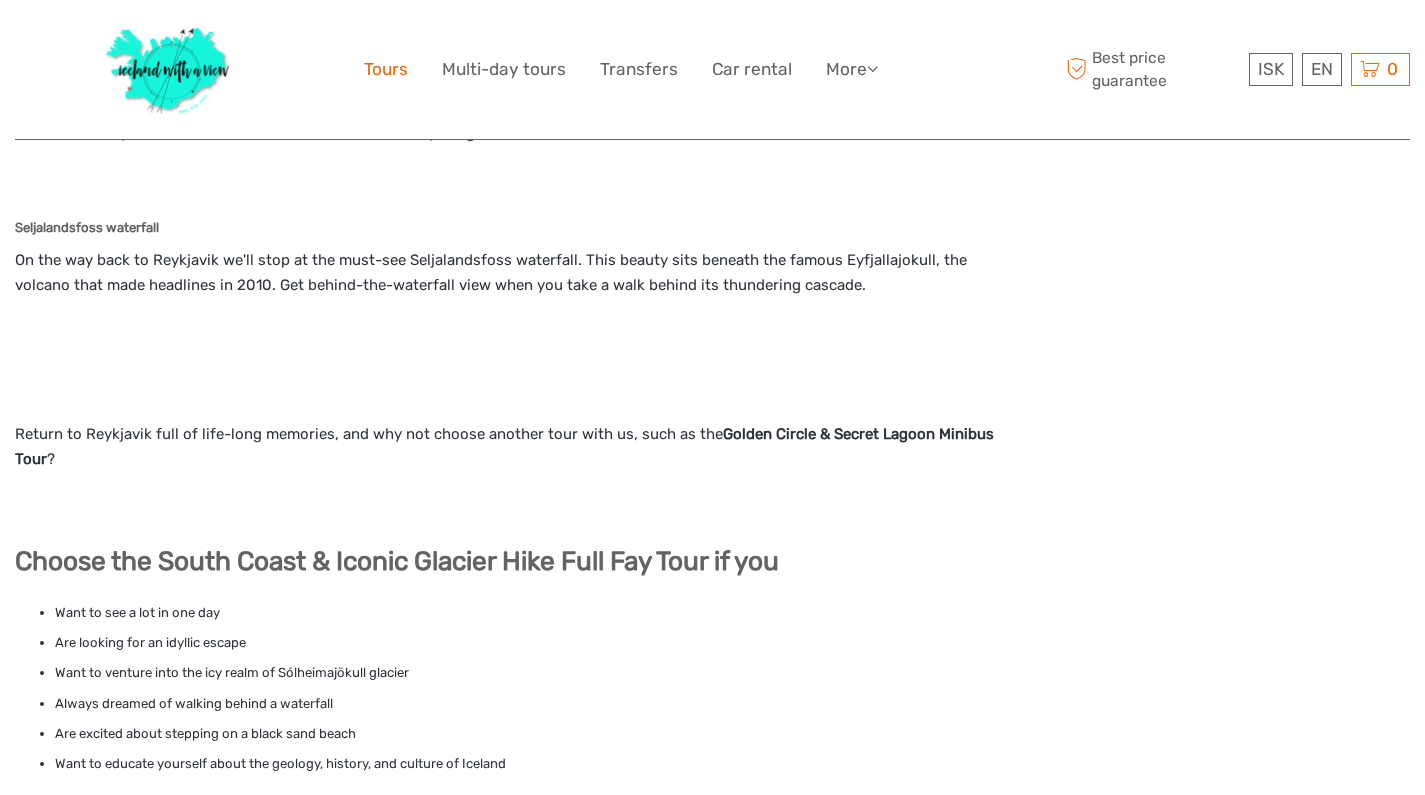 click on "Tours" at bounding box center [386, 69] 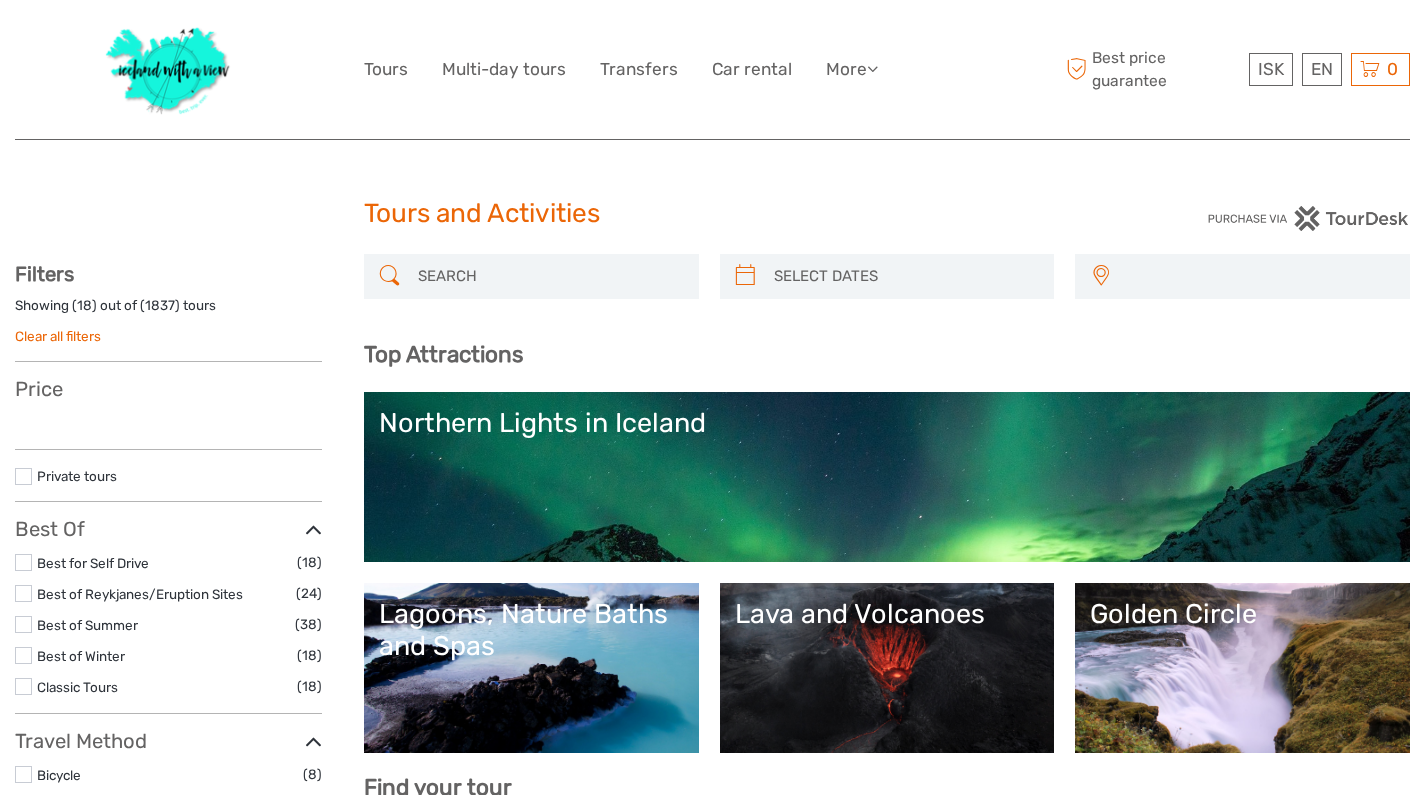 select 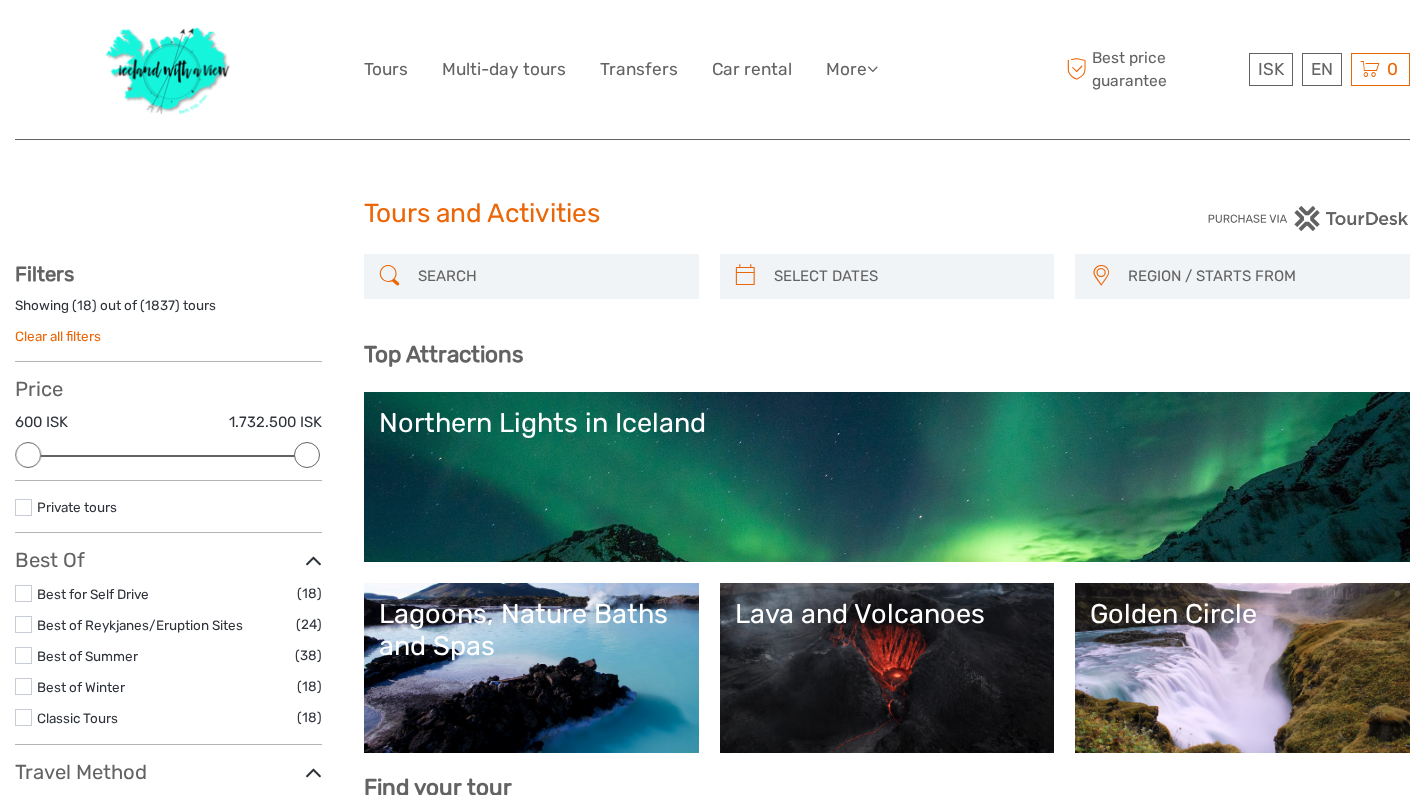 click at bounding box center (549, 276) 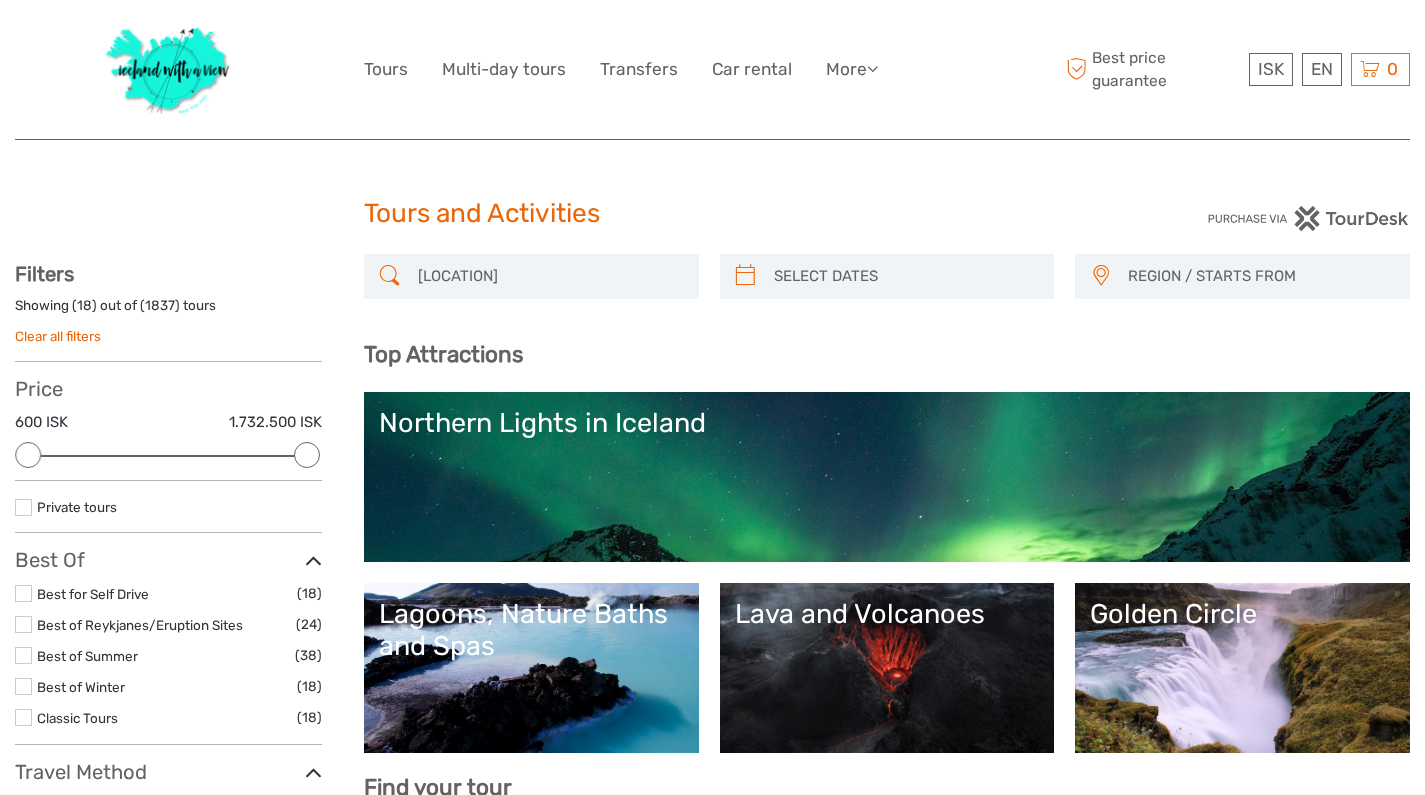 scroll, scrollTop: 0, scrollLeft: 0, axis: both 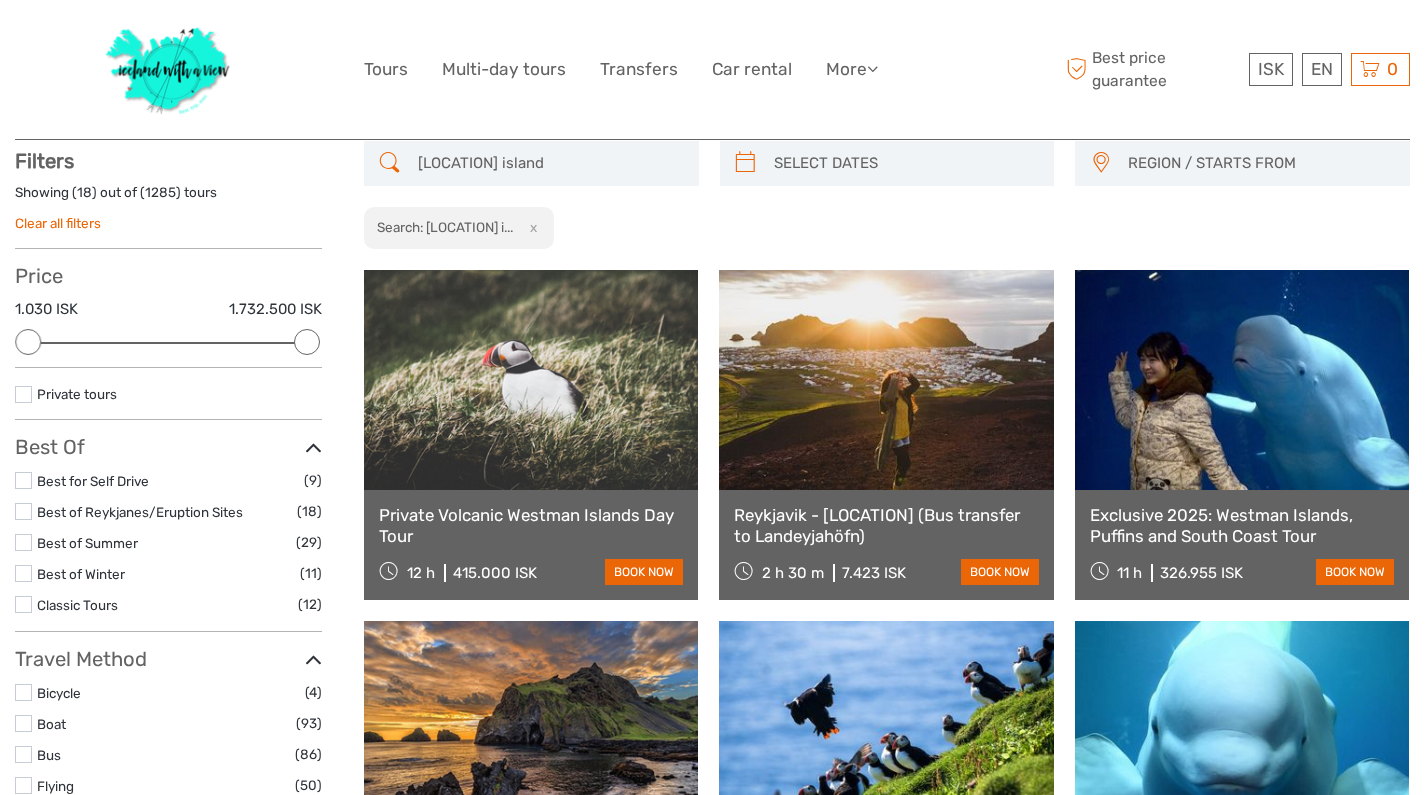 type on "westman island" 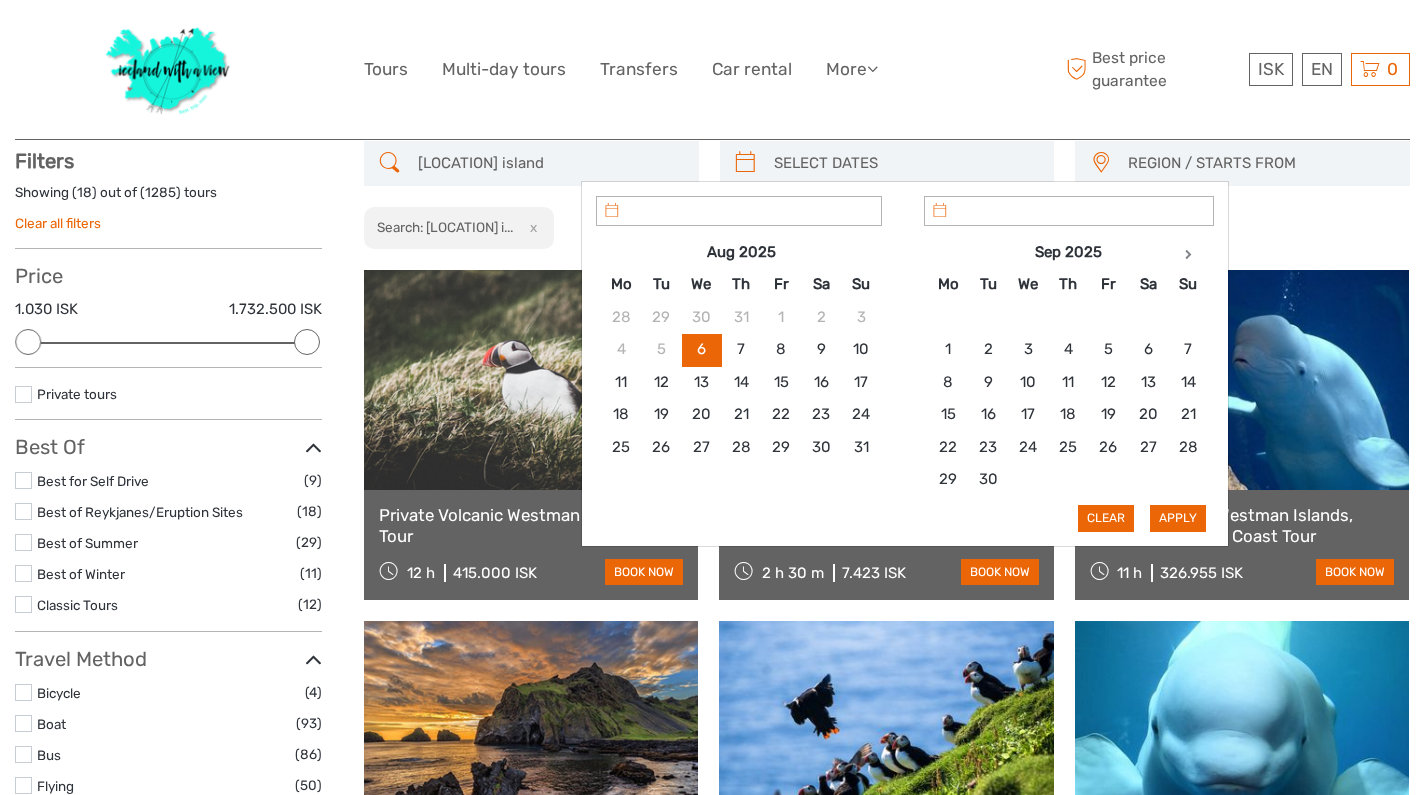 click at bounding box center (905, 163) 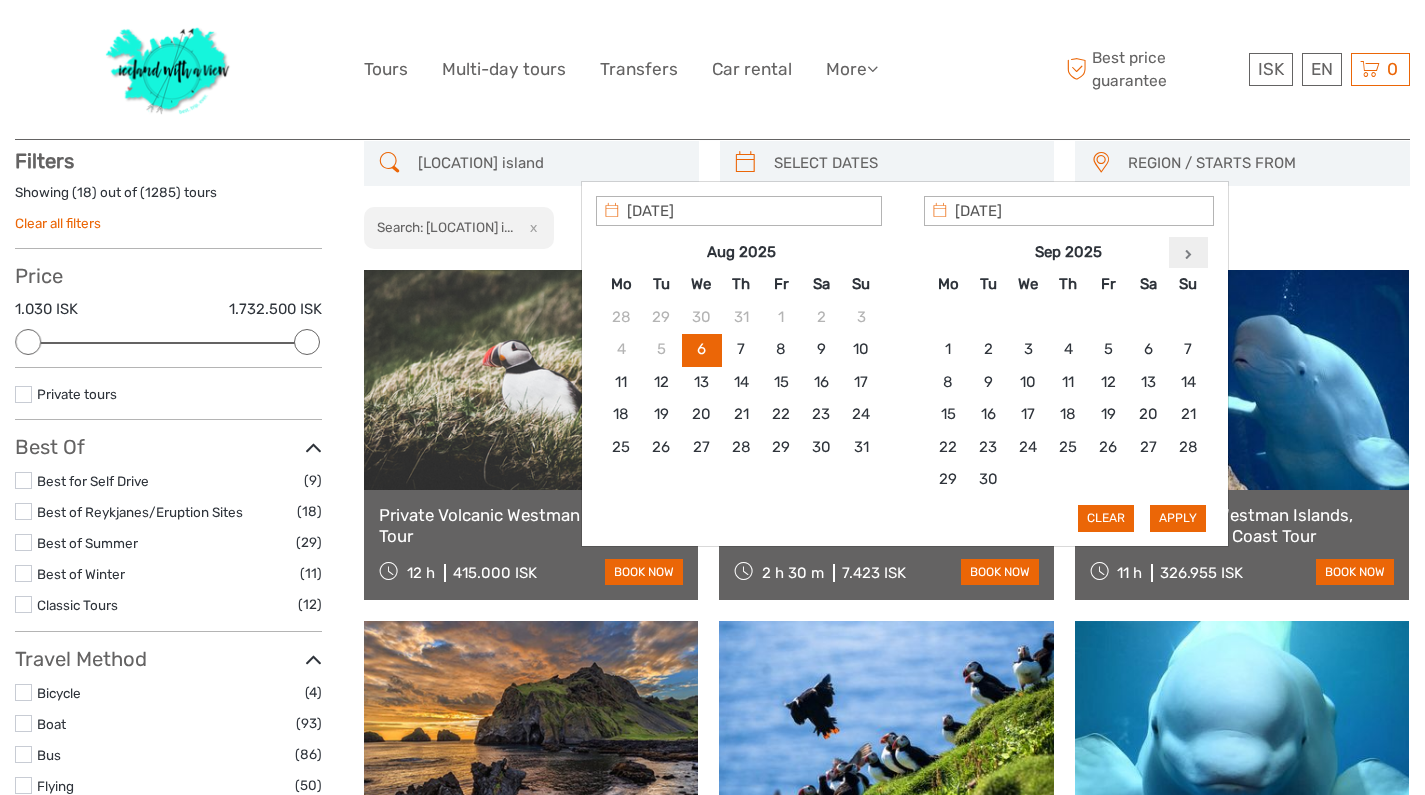 click at bounding box center [1188, 254] 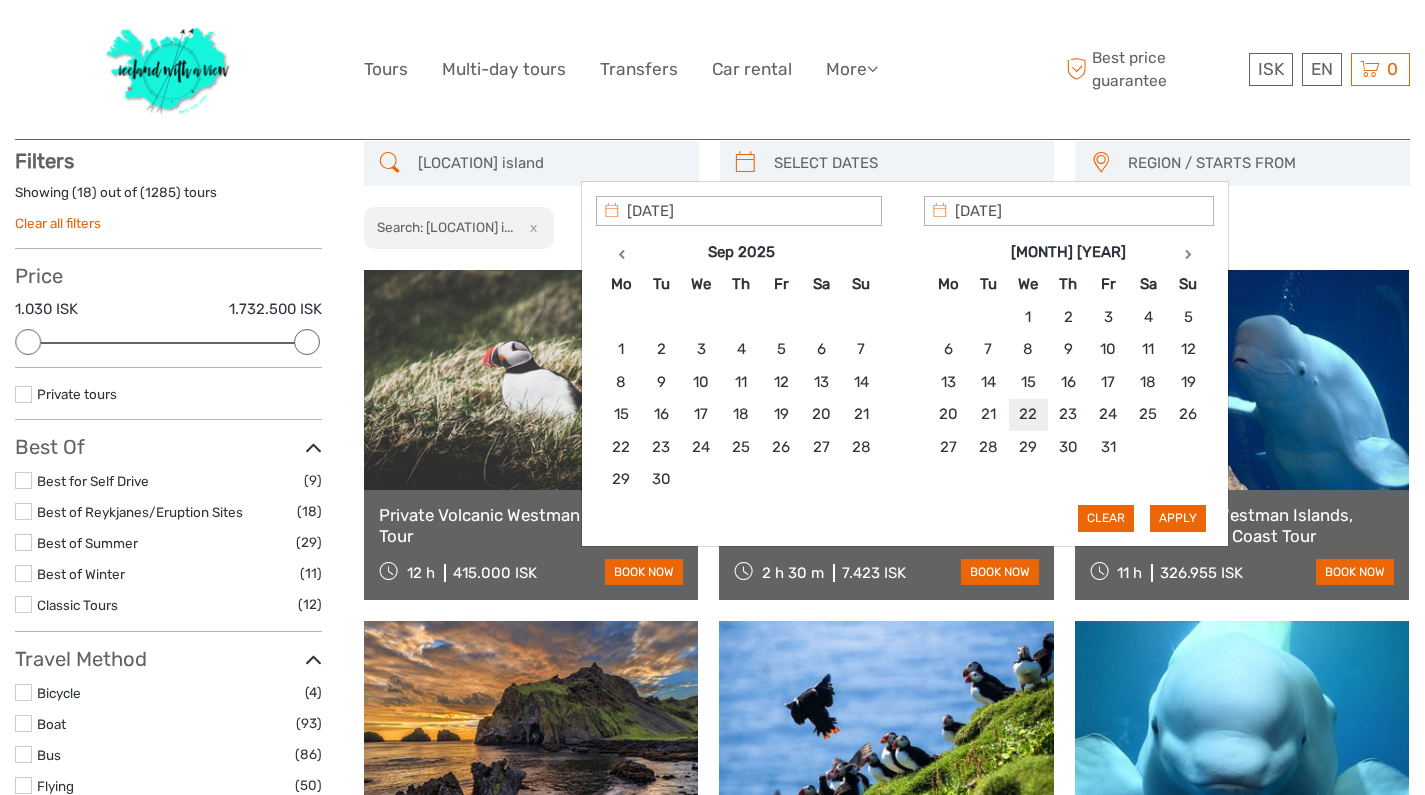 type on "22/10/2025" 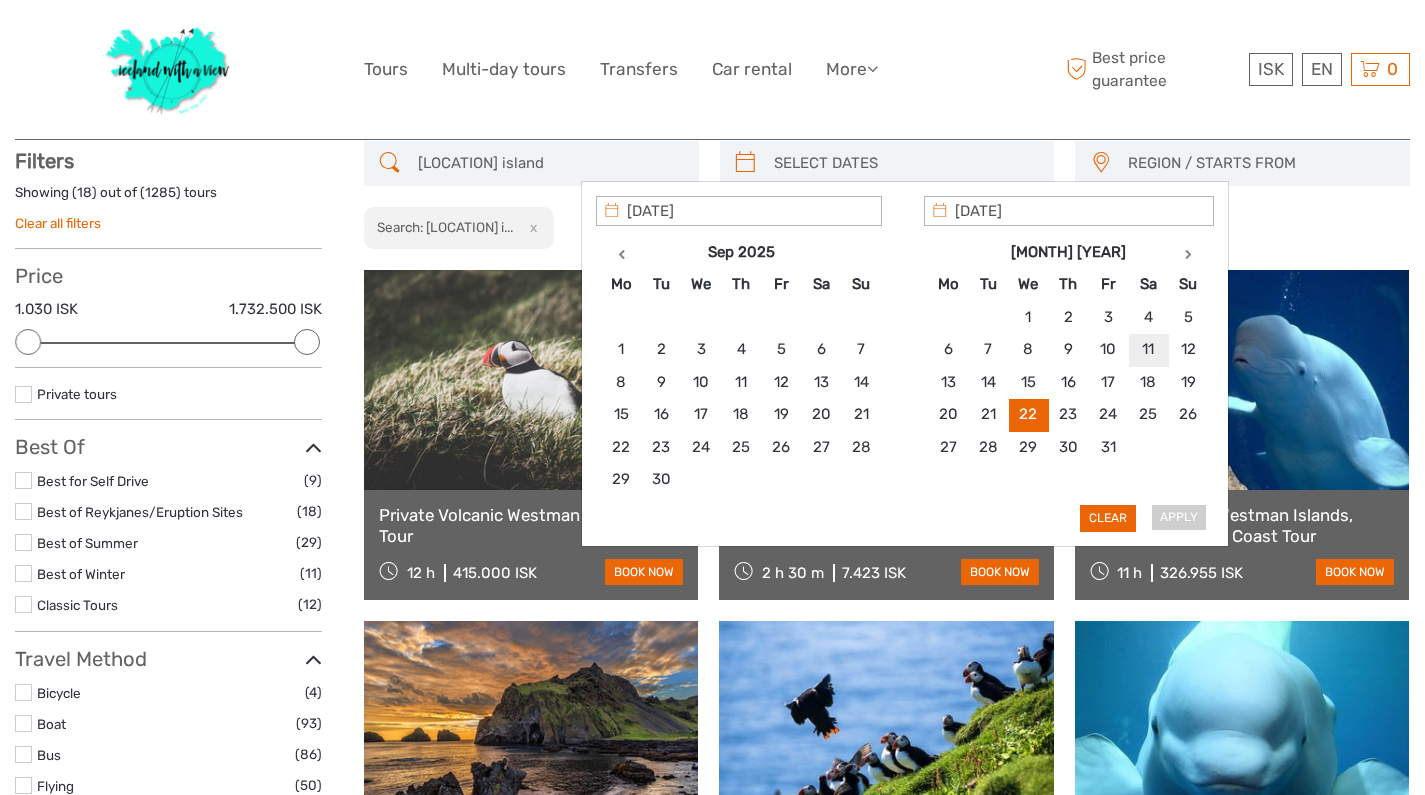 type on "12/10/2025" 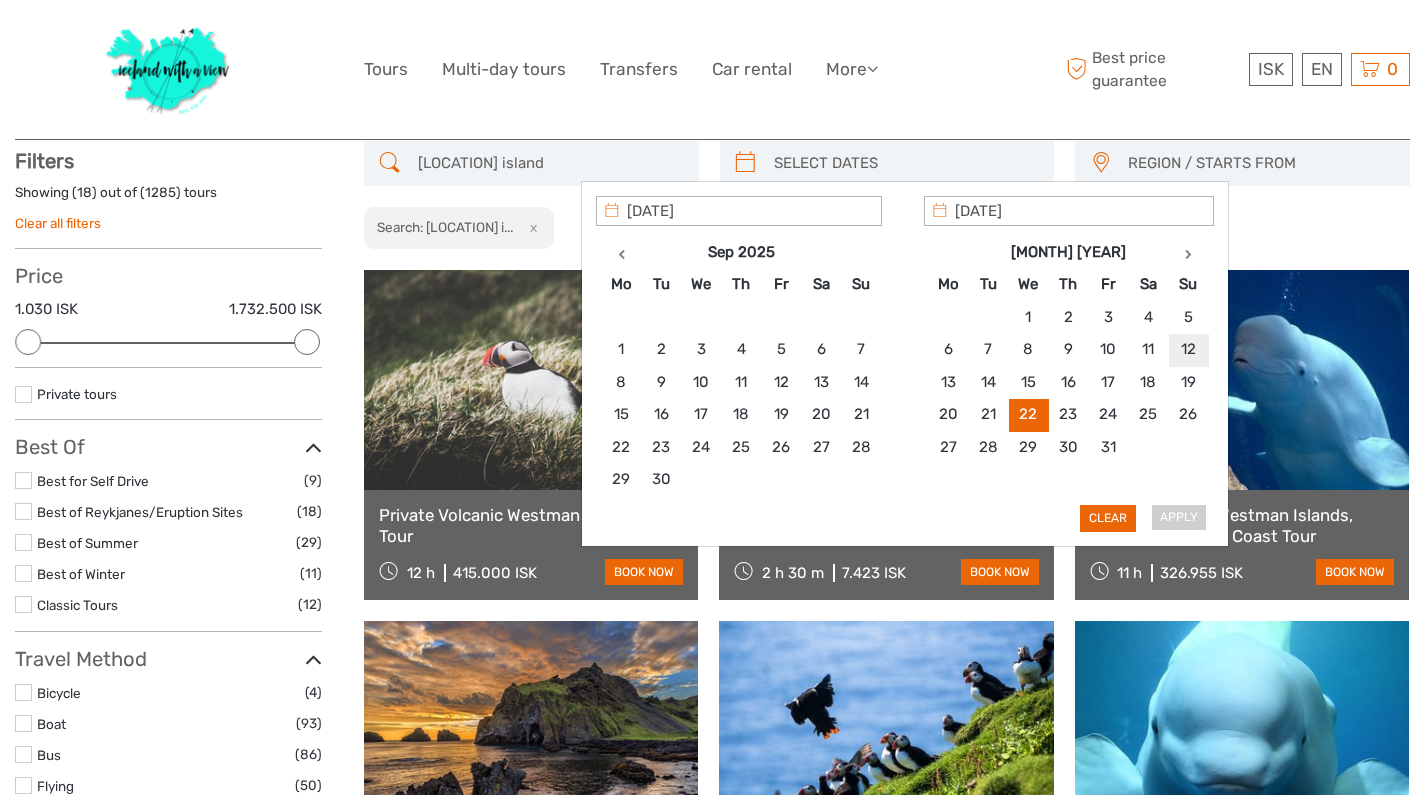 click on "westman island
REGION / STARTS FROM
Capital Region
East
North
Northeast
Reykjanes / Keflavík
South
Southeast
West
Westfjords
Capital Region
East
North
Northeast
Reykjanes / Keflavík
South
Southeast
West
Westfjords
Search: westman i...
x" at bounding box center (887, 195) 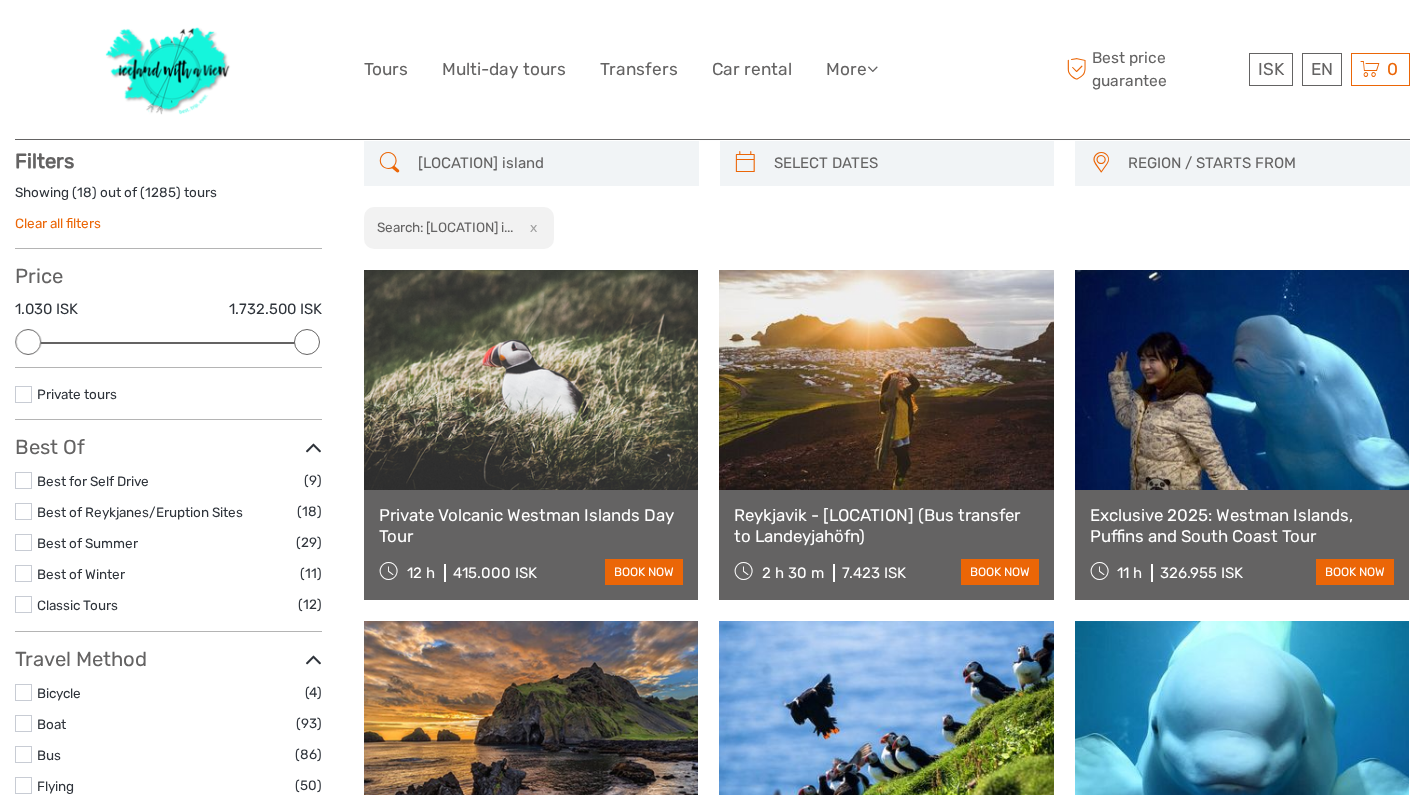 type on "06/08/2025" 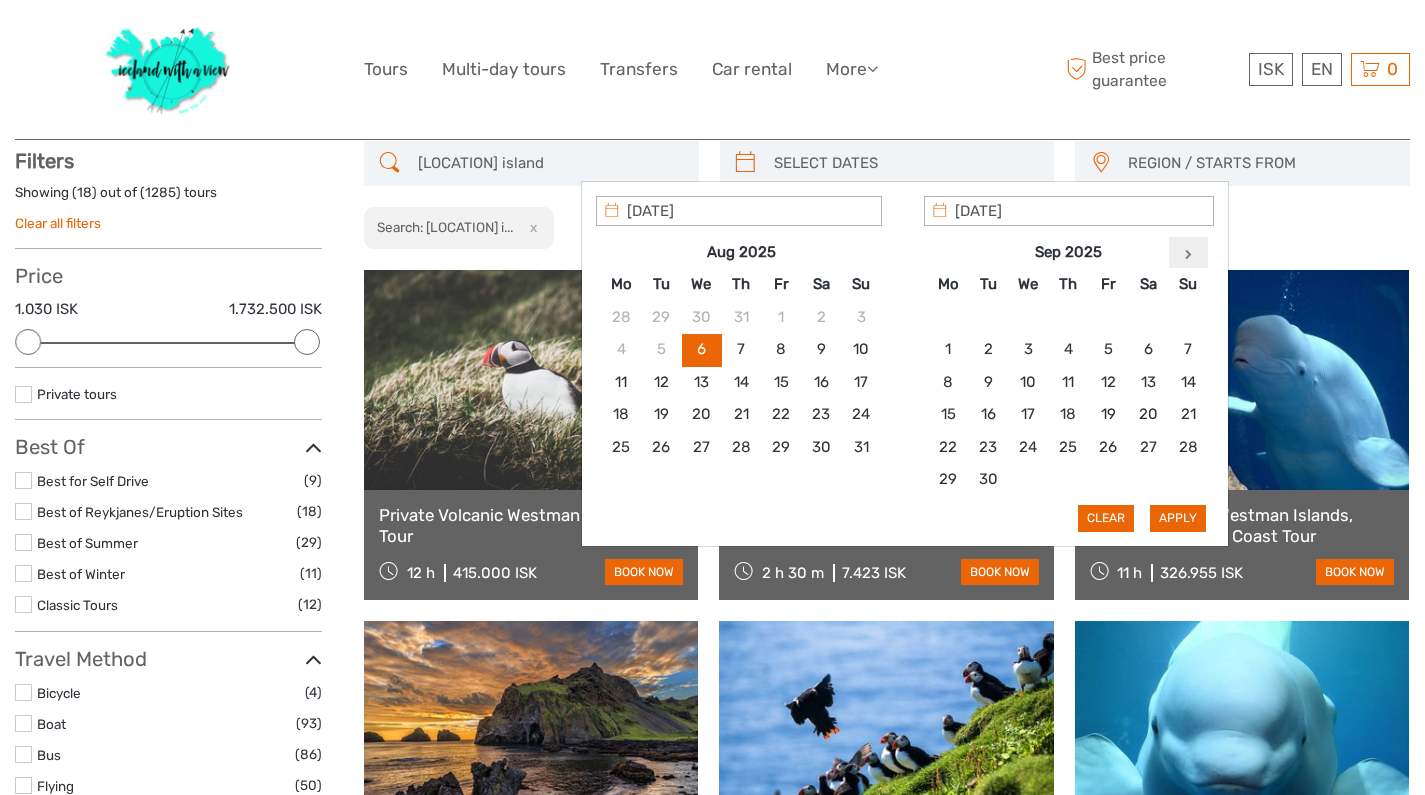 click at bounding box center (1188, 253) 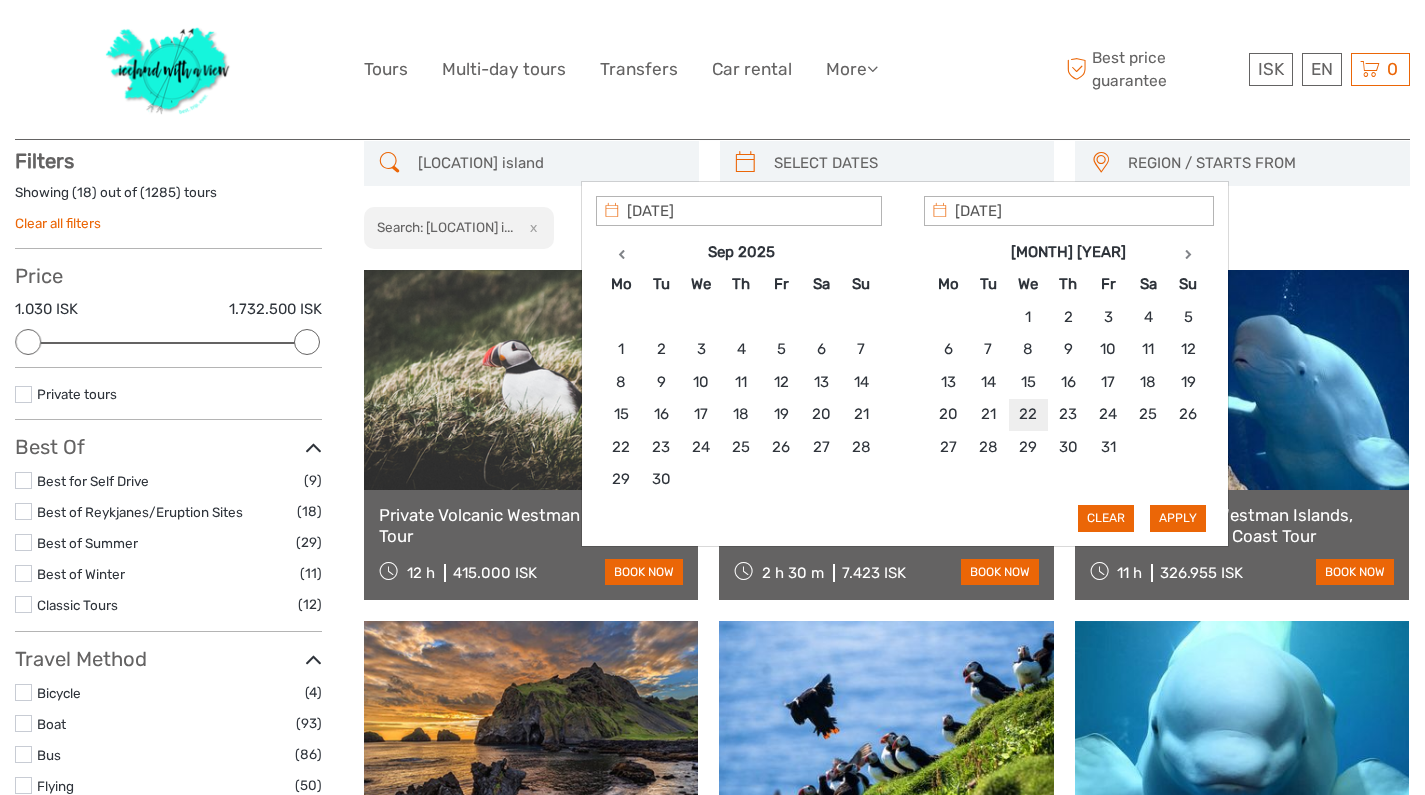 type on "22/10/2025" 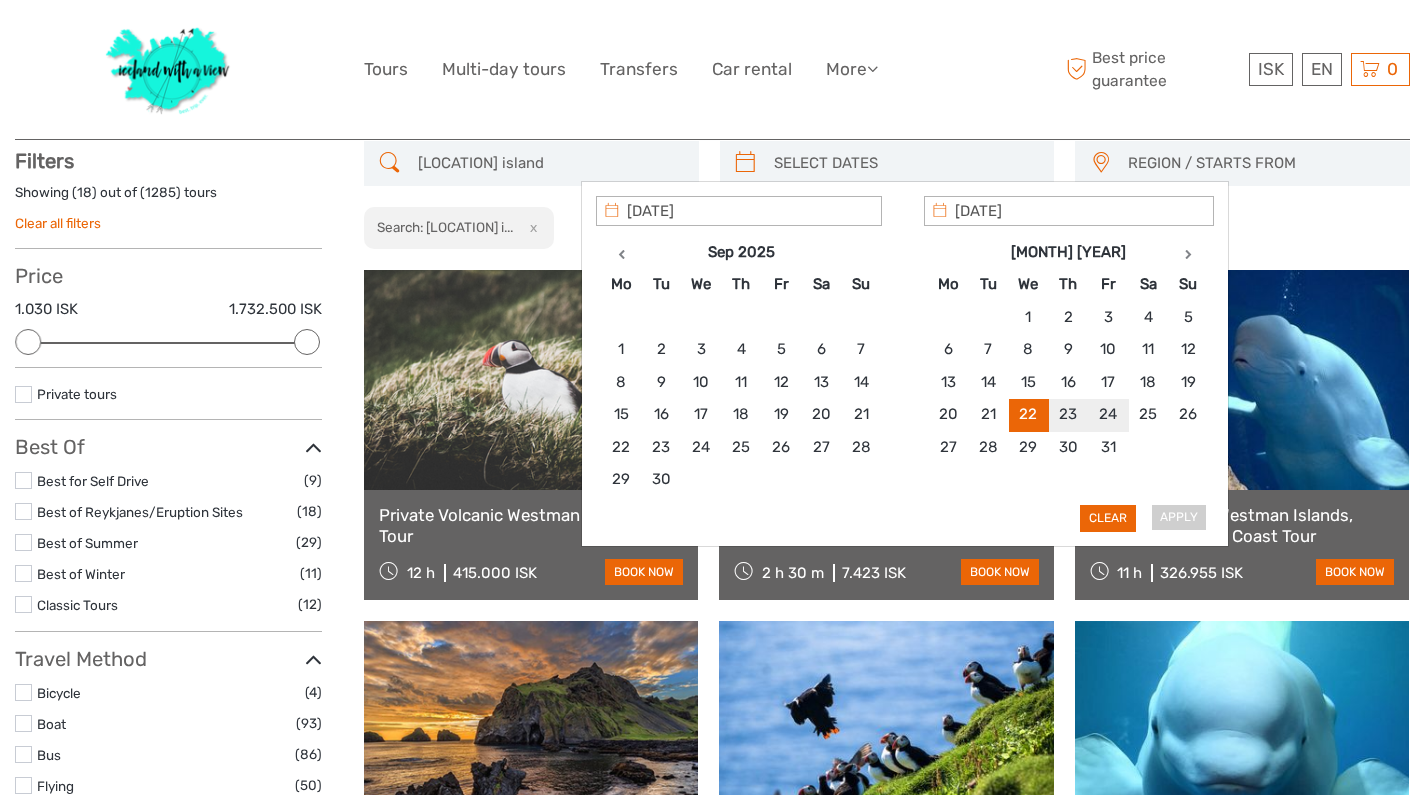 type on "23/10/2025" 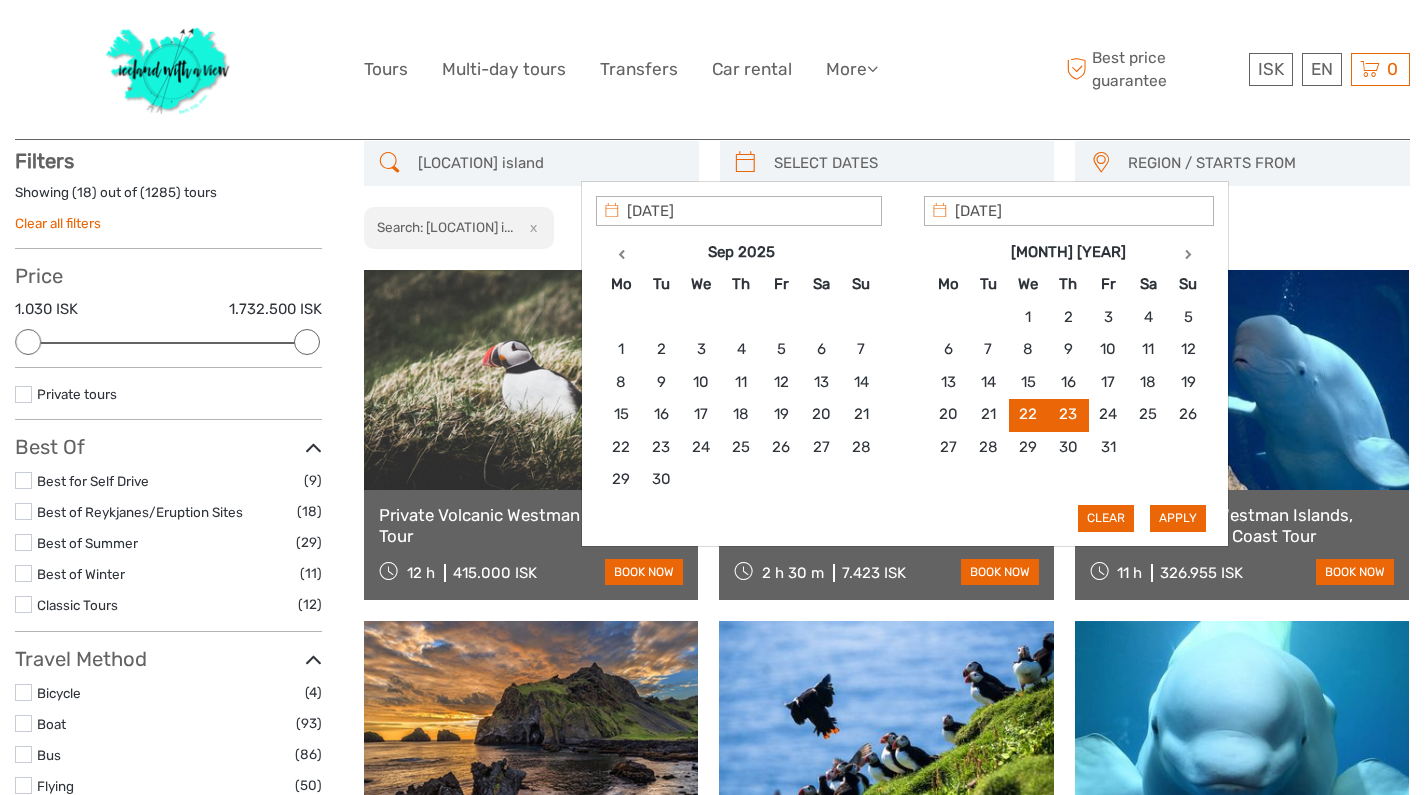 type on "22/10/2025" 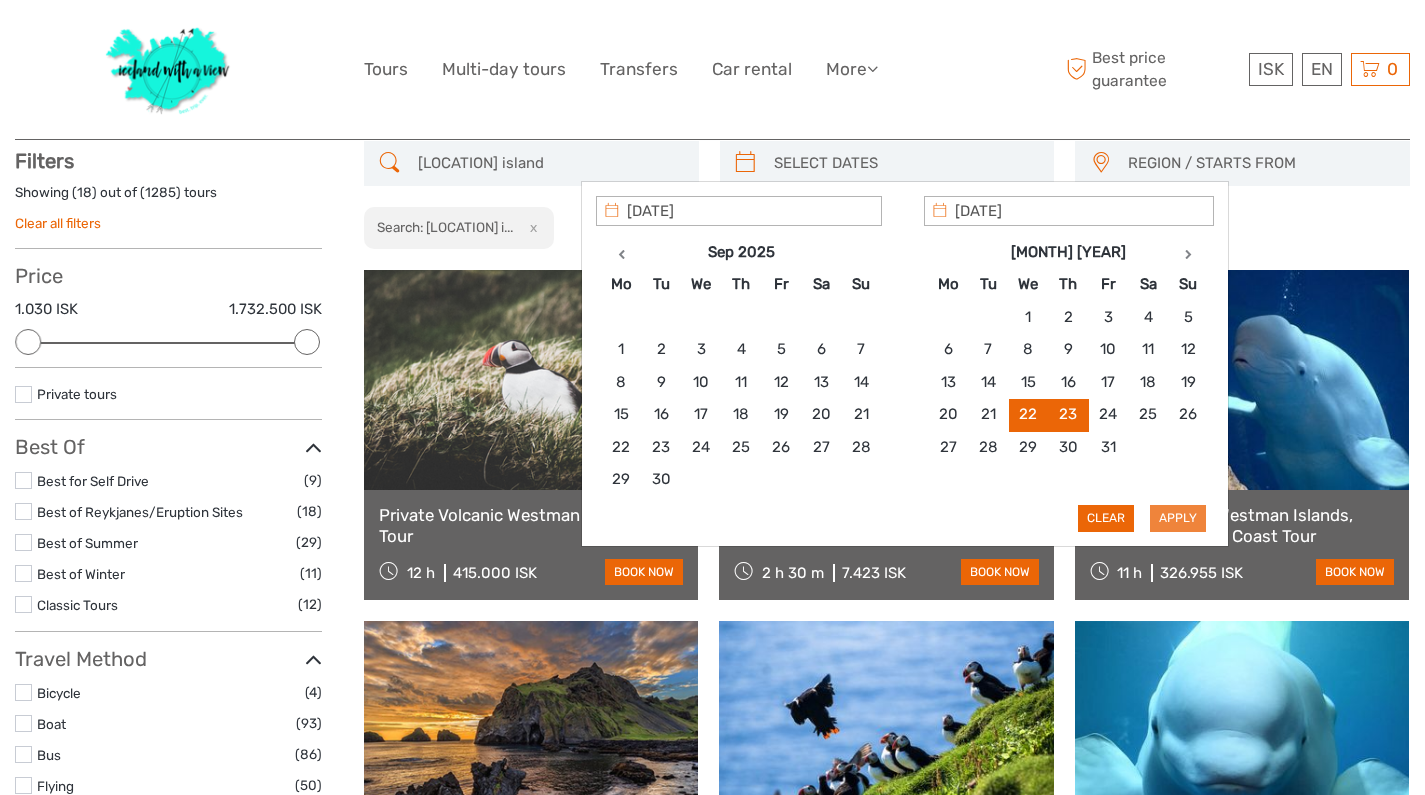 click on "Apply" at bounding box center [1178, 518] 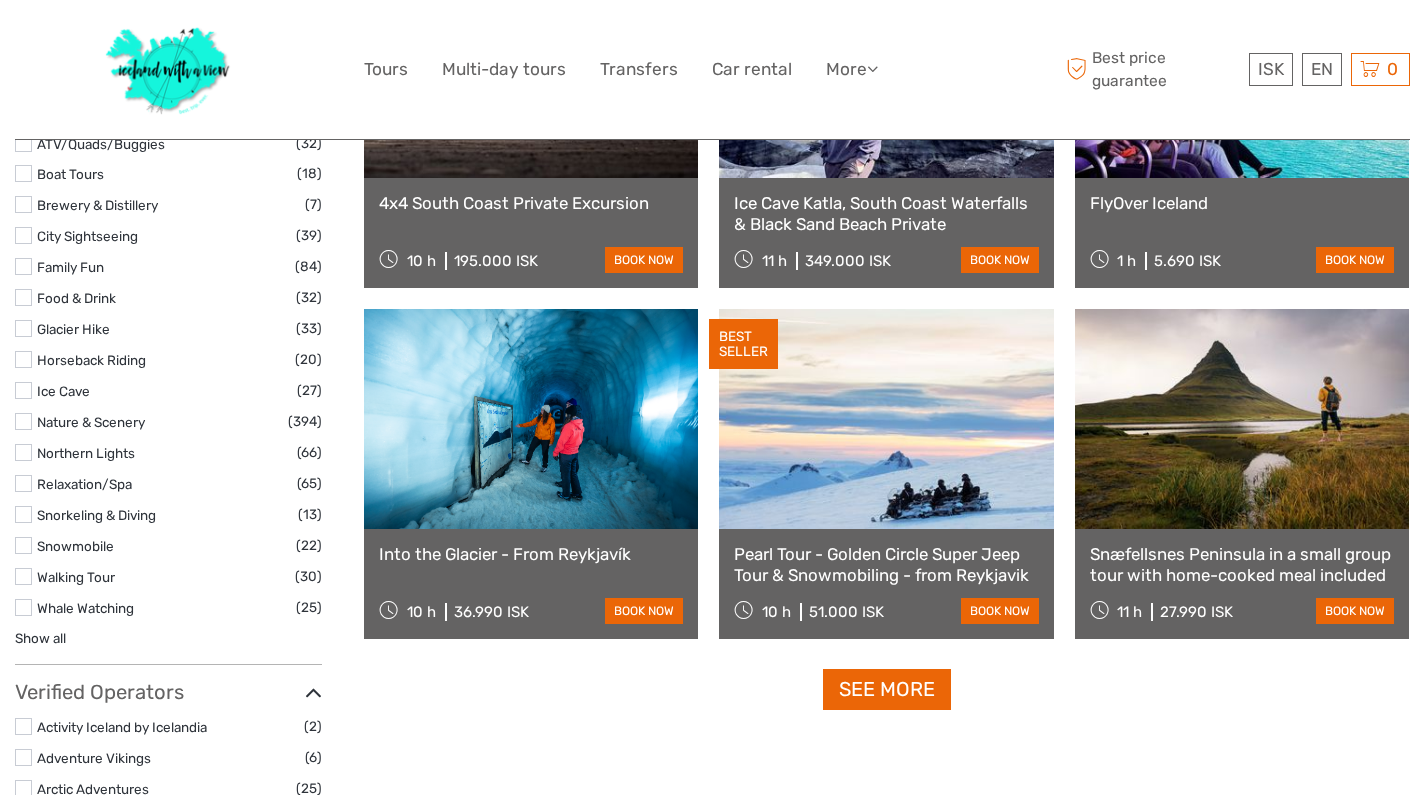 scroll, scrollTop: 2002, scrollLeft: 0, axis: vertical 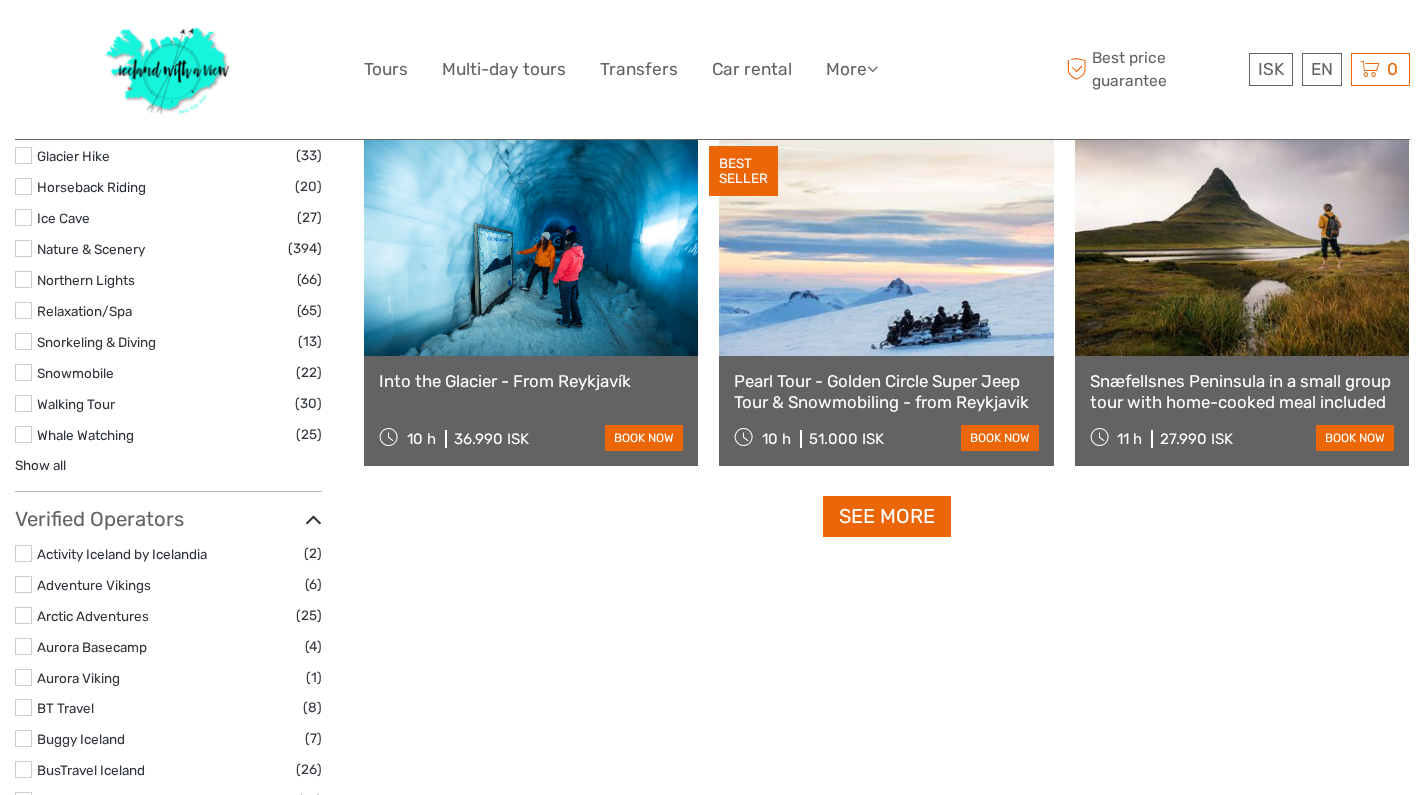 click on "westman island
22/10/2025 - 23/10/2025
REGION / STARTS FROM
Capital Region
East
North
Northeast
Reykjanes / Keflavík
South
Southeast
West
Westfjords
Capital Region
East
North
Northeast
Reykjanes / Keflavík
South
Southeast
West
Westfjords
Search: westman i...
x
Dates: 22/10/2025 - 23/10/2025
x
Top Attractions
Golden Circle
Lava and Volcanoes
Lagoons, Nature Baths and Spas
Northern Lights in Iceland" at bounding box center [887, -18] 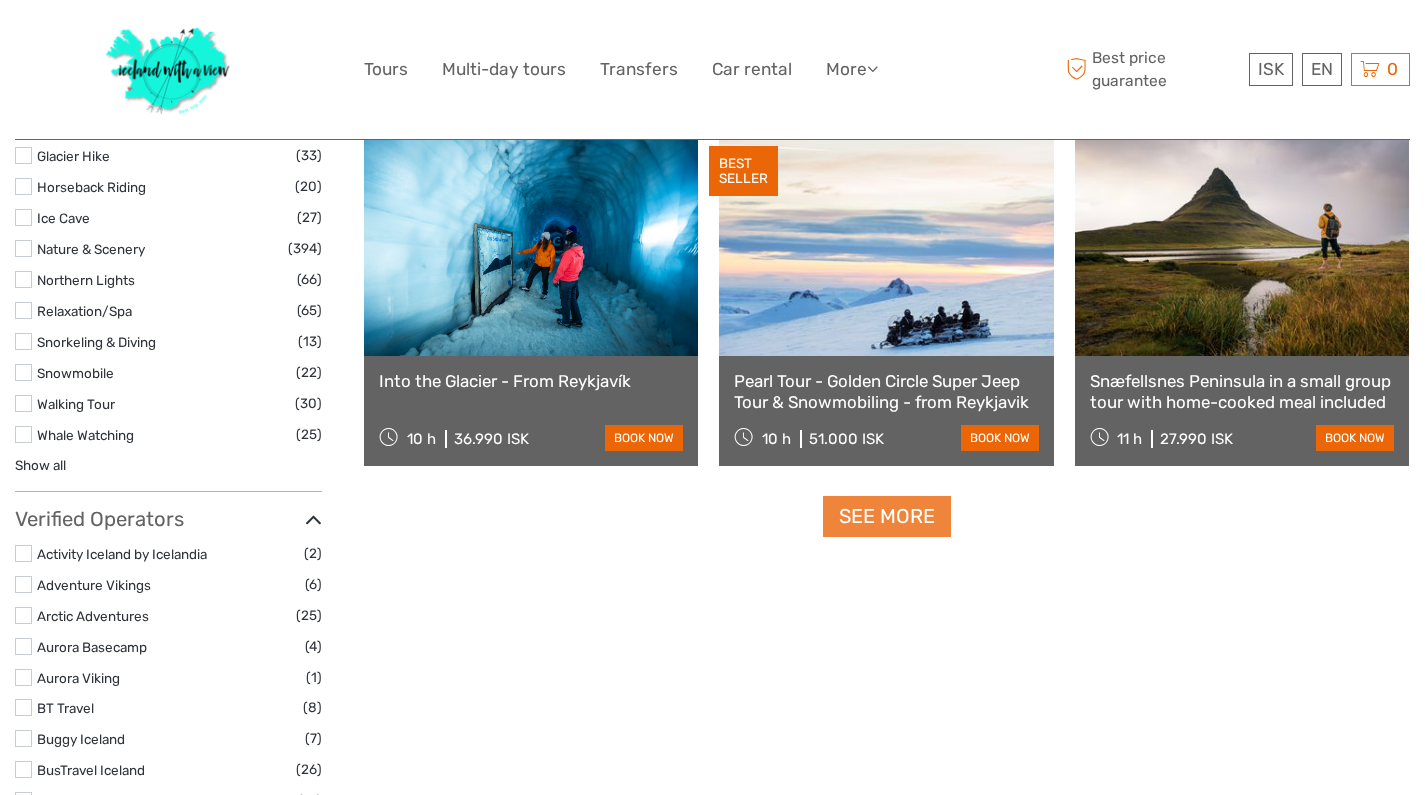 click on "See more" at bounding box center [887, 516] 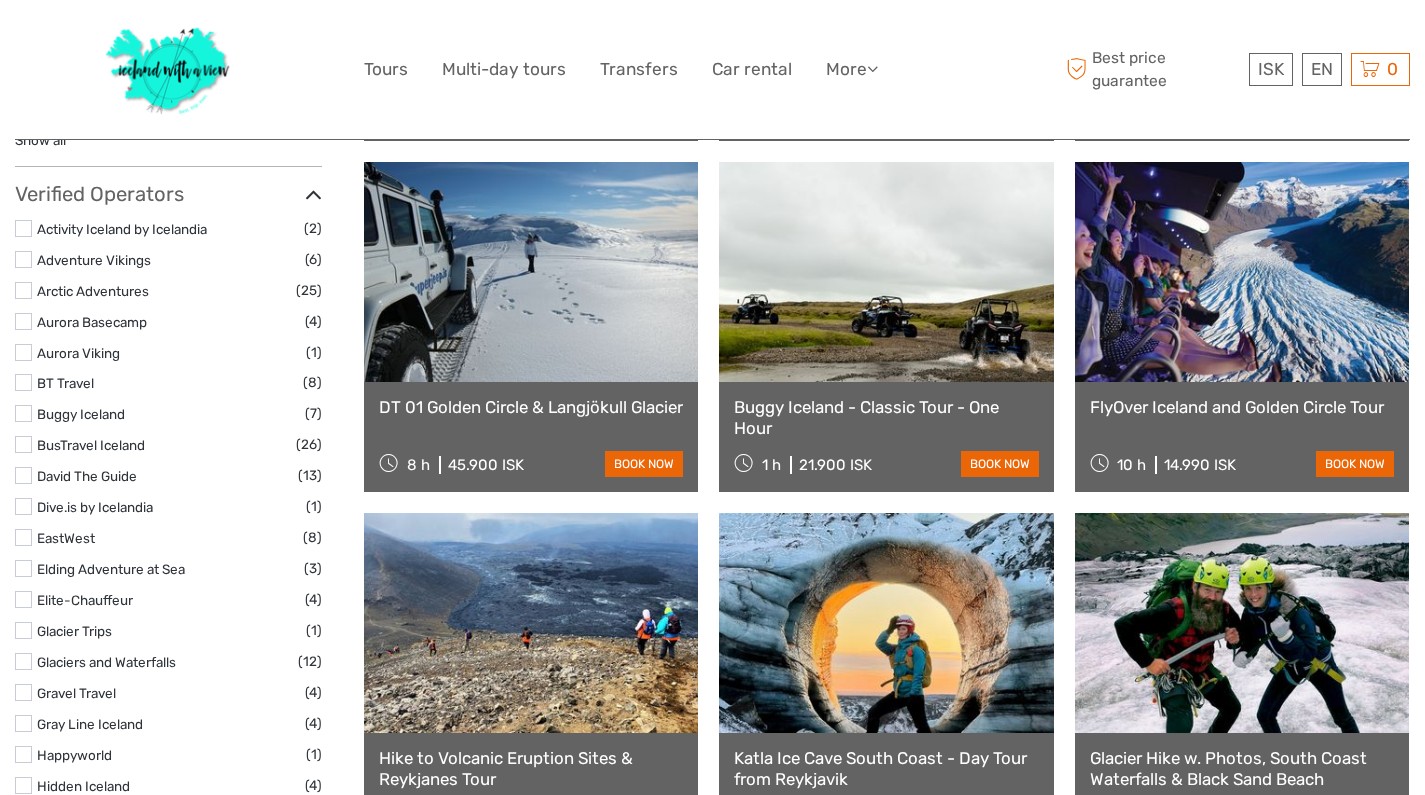 scroll, scrollTop: 2330, scrollLeft: 0, axis: vertical 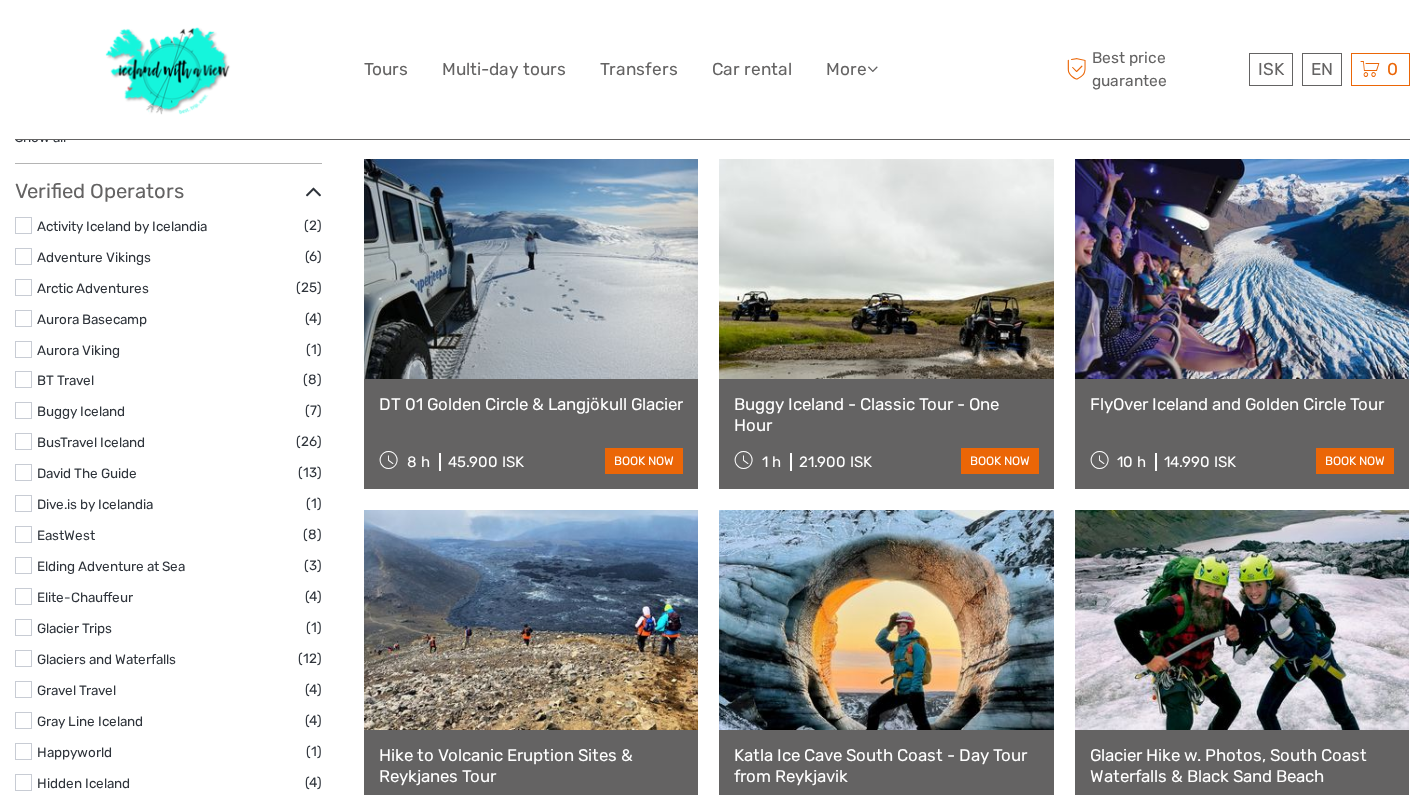 click at bounding box center (1242, 269) 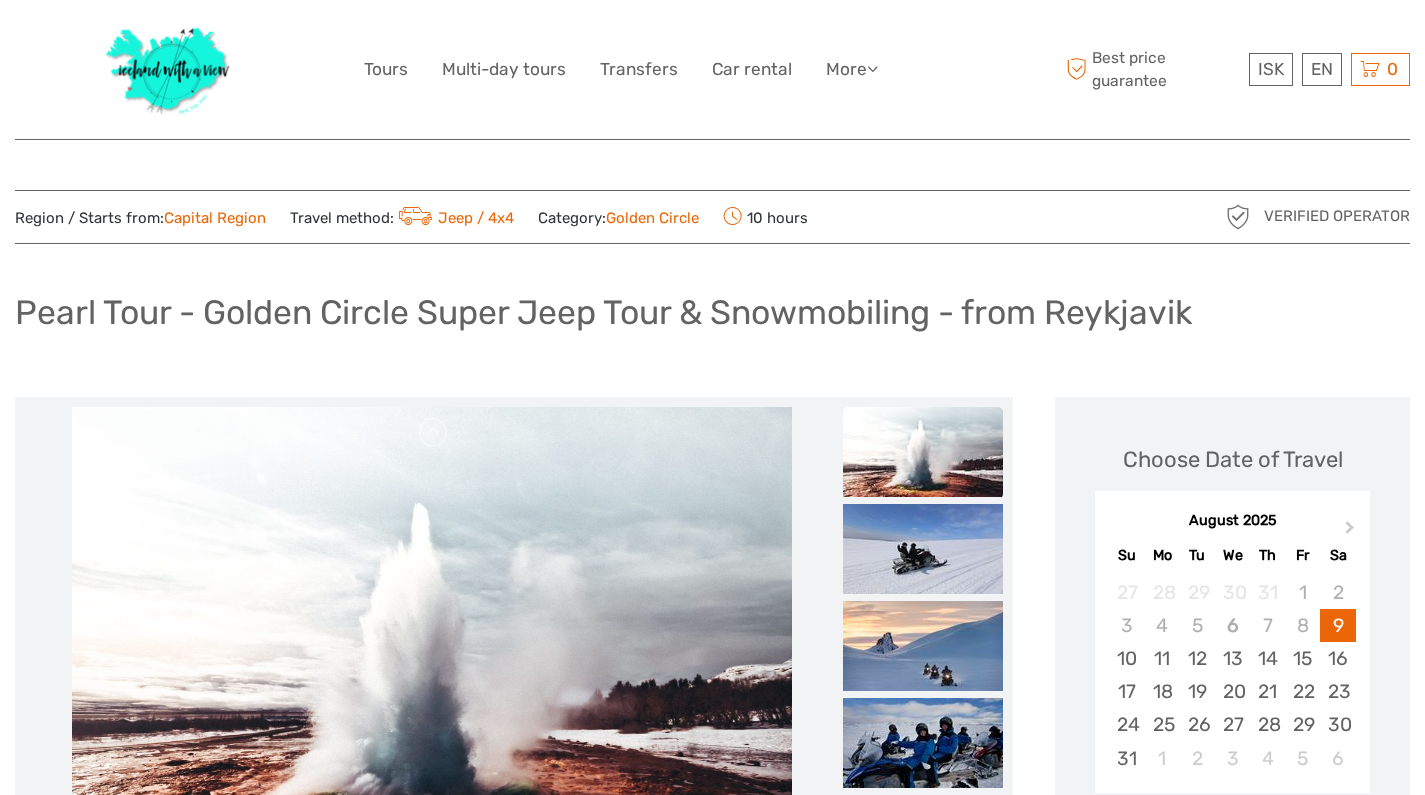 scroll, scrollTop: 0, scrollLeft: 0, axis: both 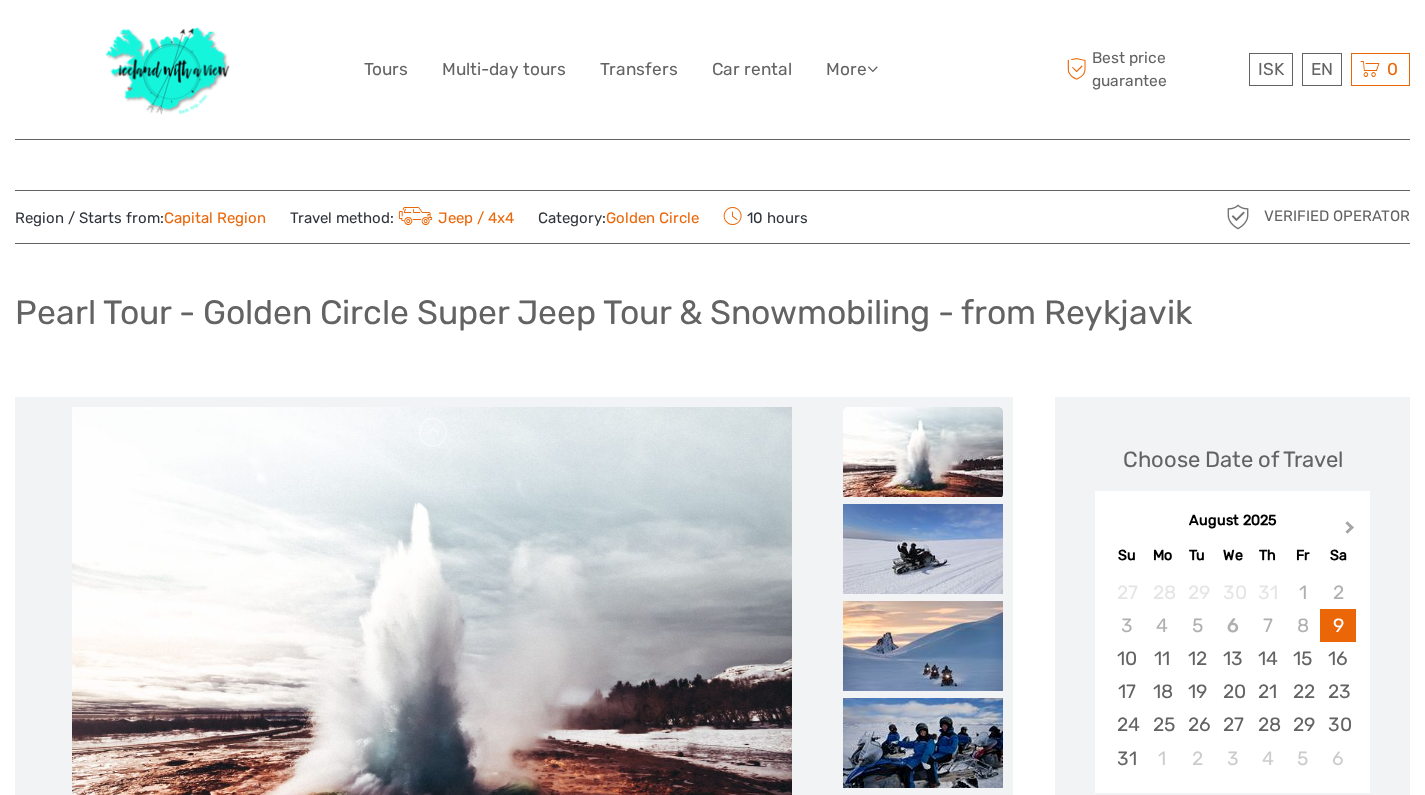 click on "Next Month" at bounding box center (1352, 532) 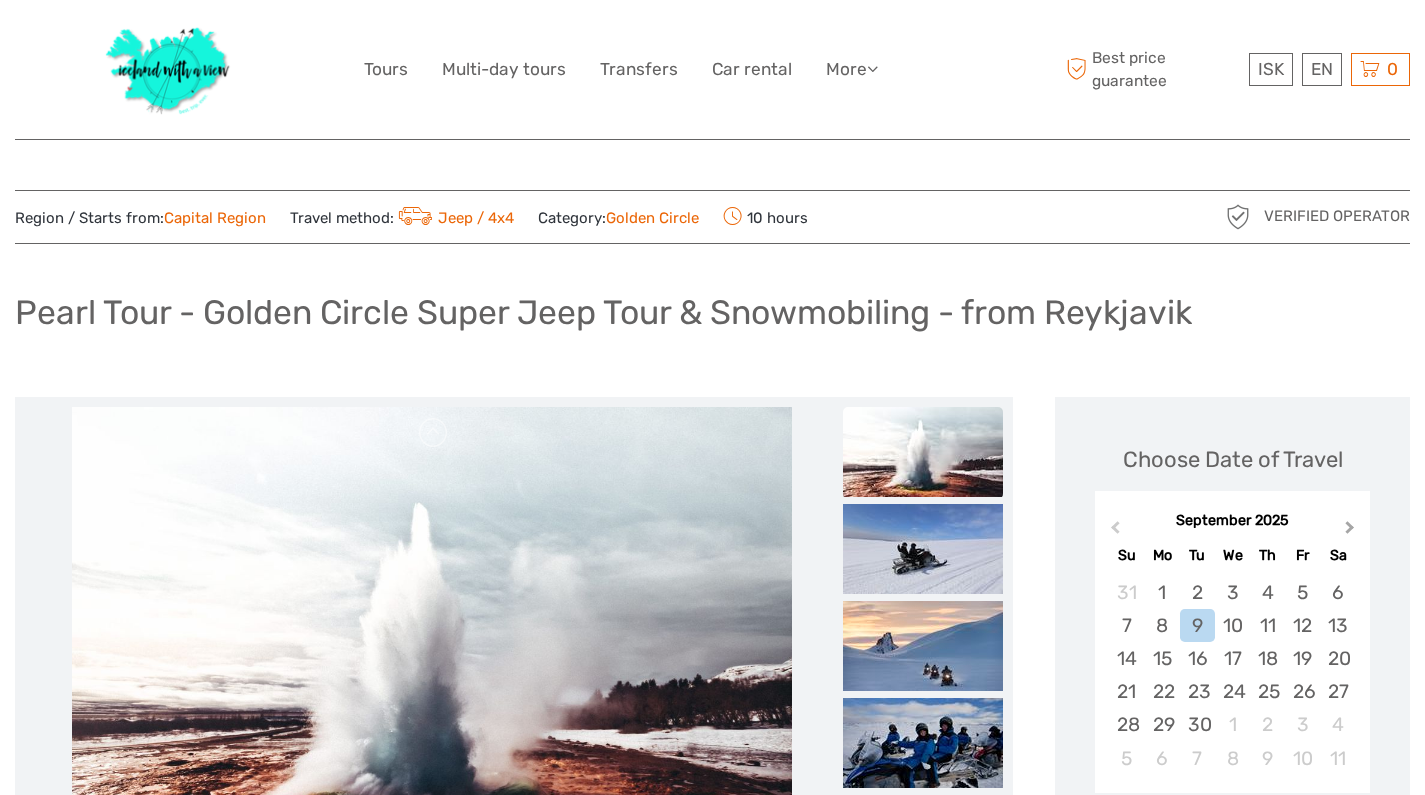 click on "Next Month" at bounding box center [1352, 532] 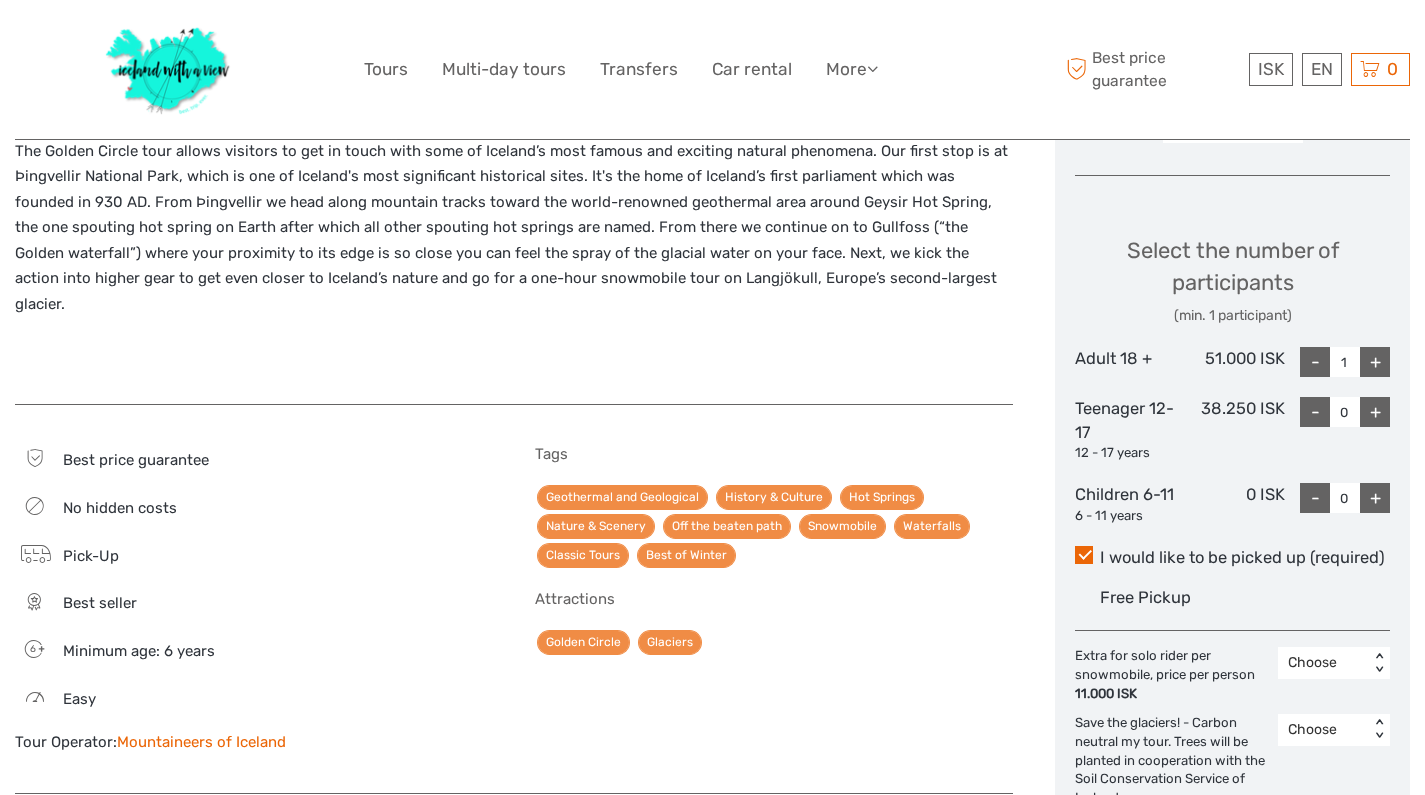 scroll, scrollTop: 780, scrollLeft: 0, axis: vertical 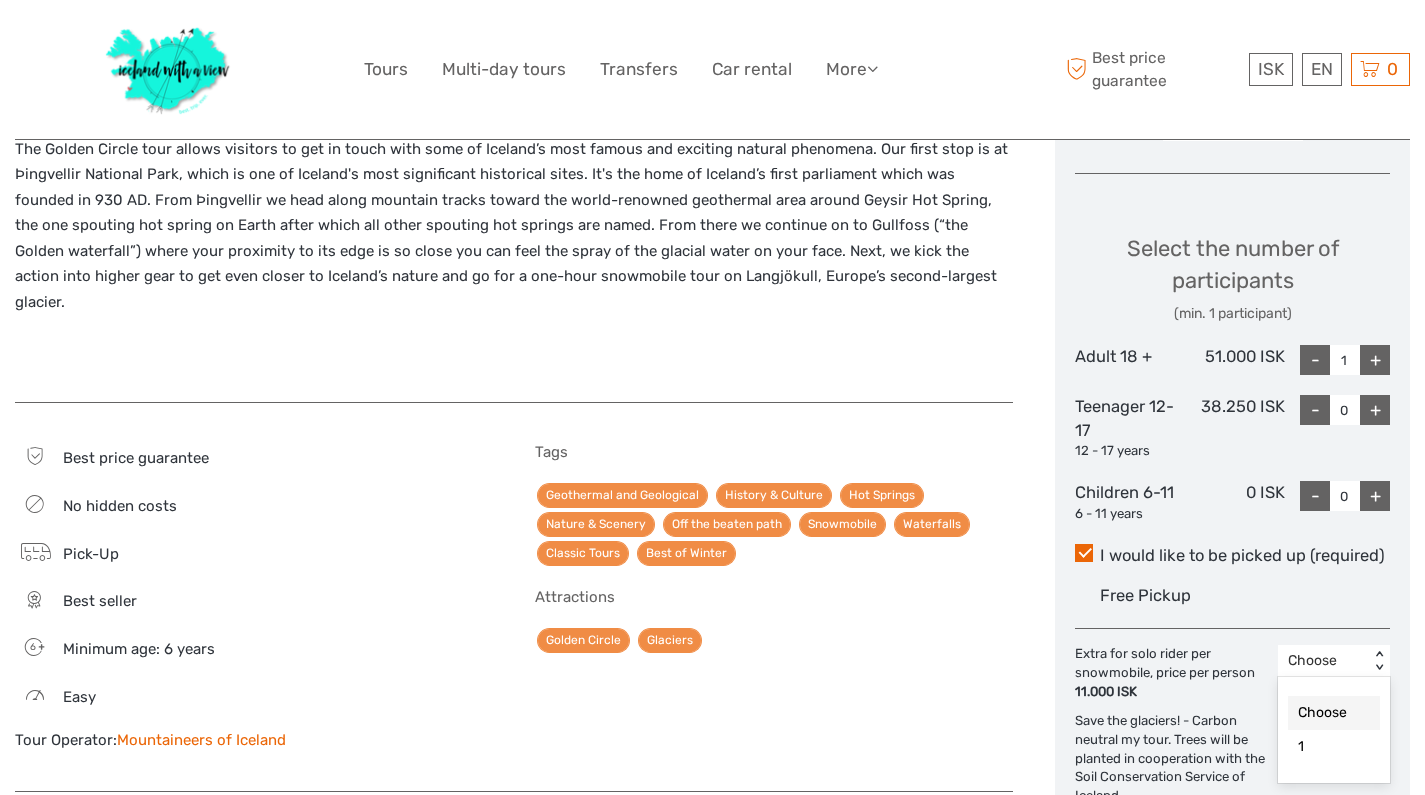 click on "Choose" at bounding box center [1323, 661] 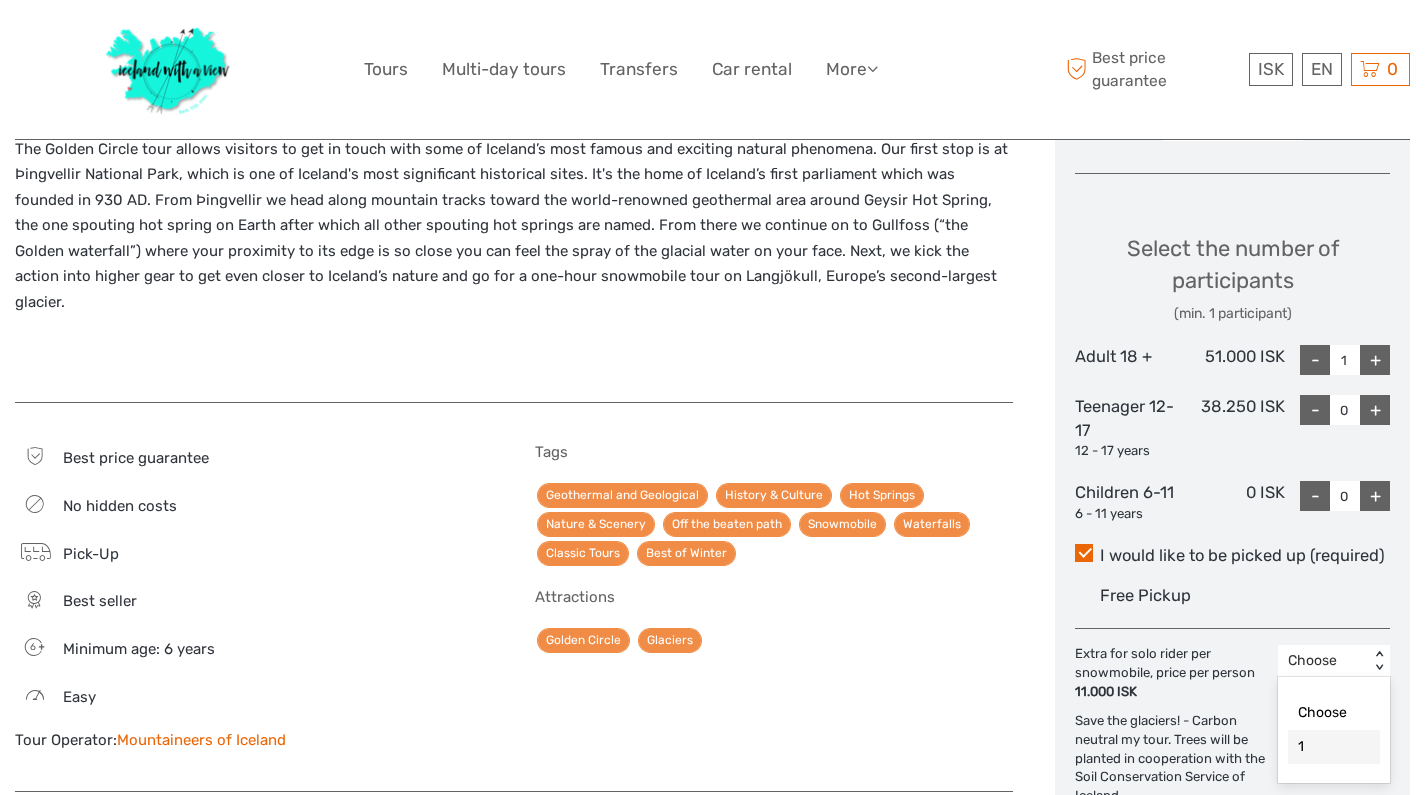 click on "1" at bounding box center (1334, 747) 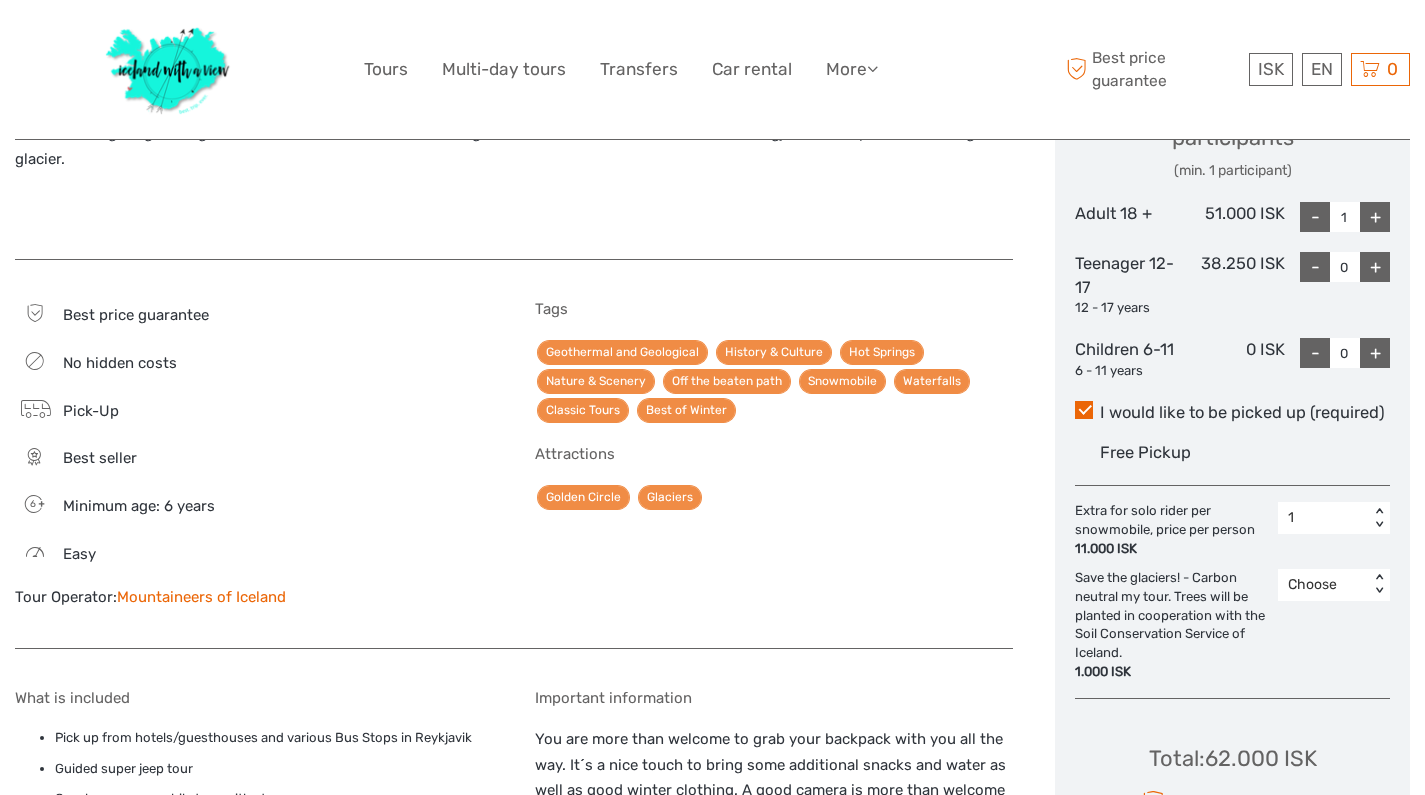 scroll, scrollTop: 971, scrollLeft: 0, axis: vertical 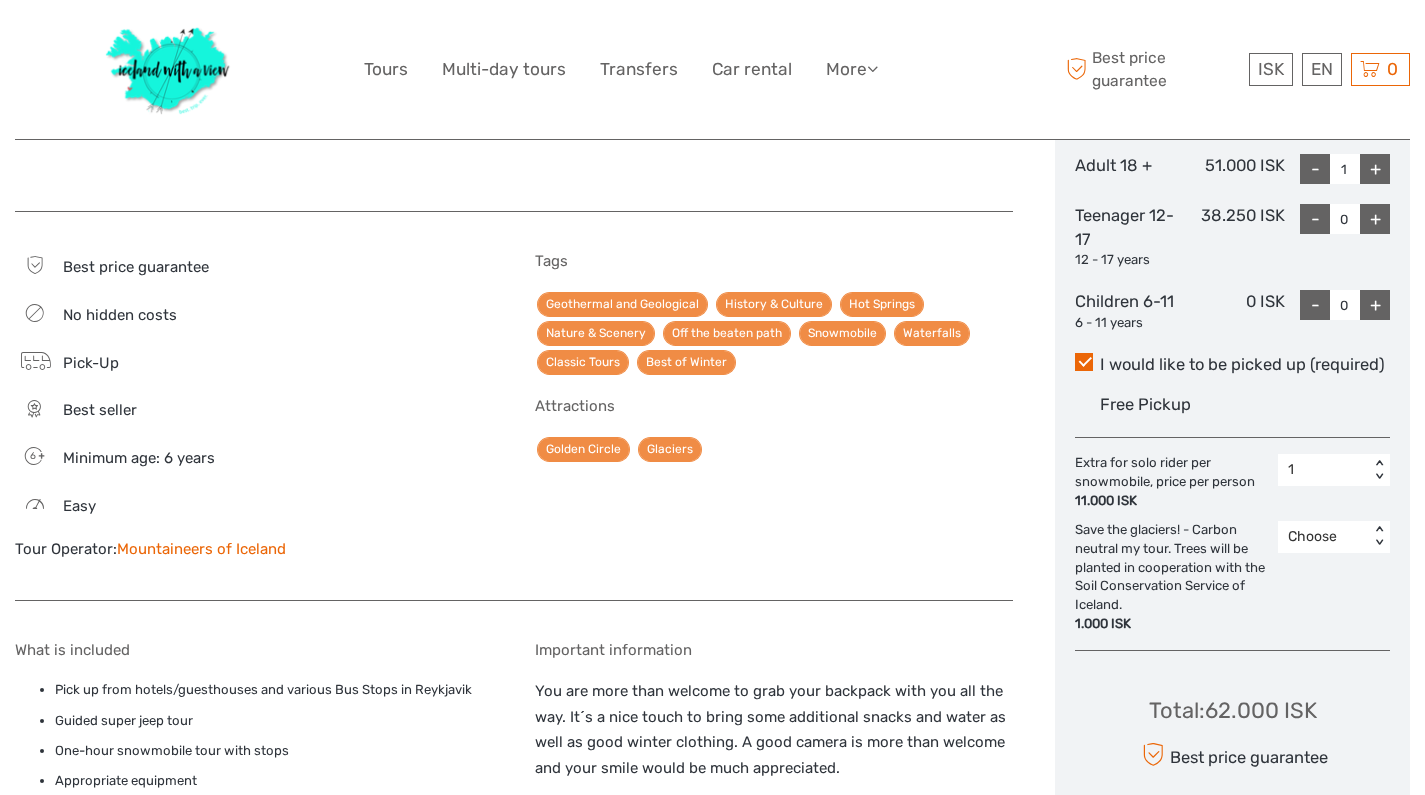 click on "1" at bounding box center [1323, 470] 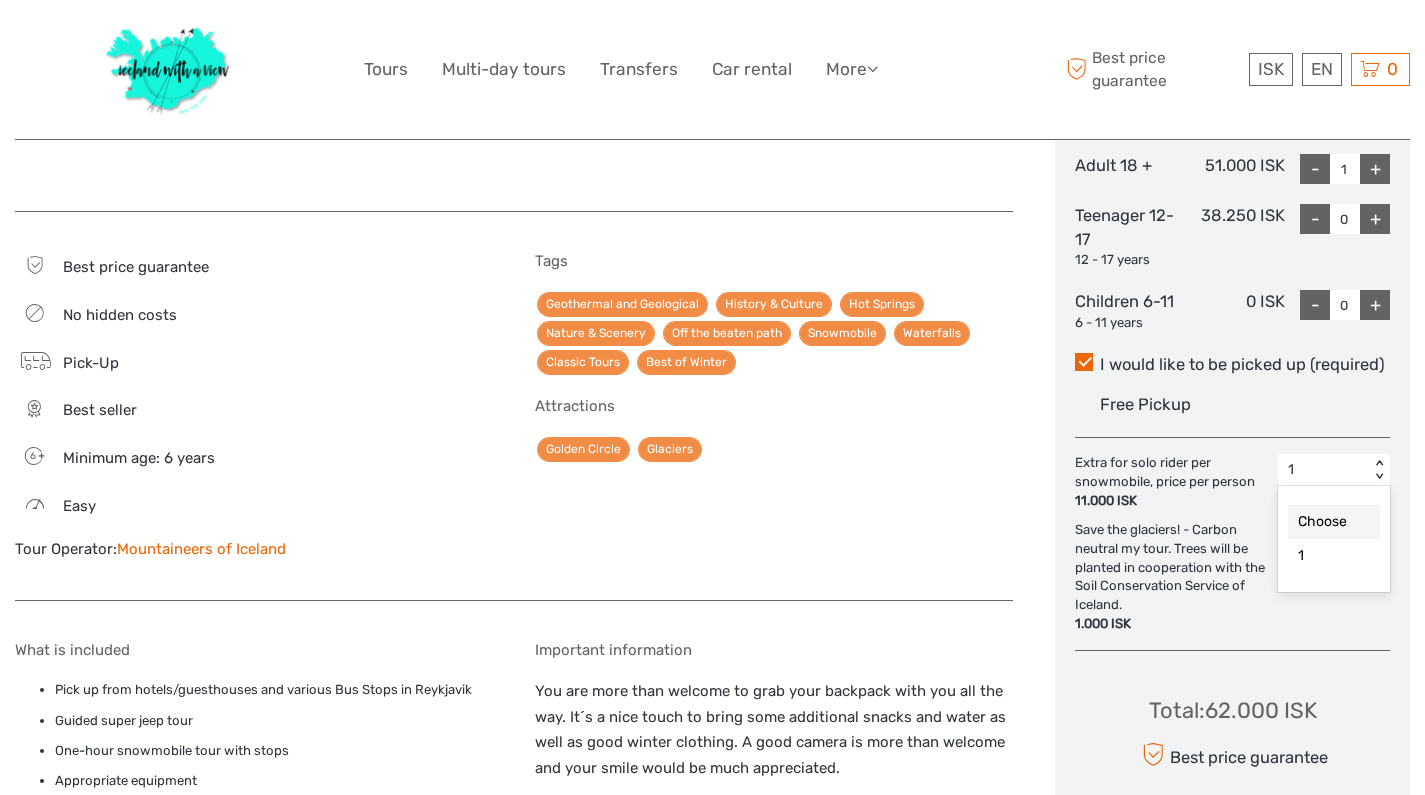 click on "Choose" at bounding box center [1334, 522] 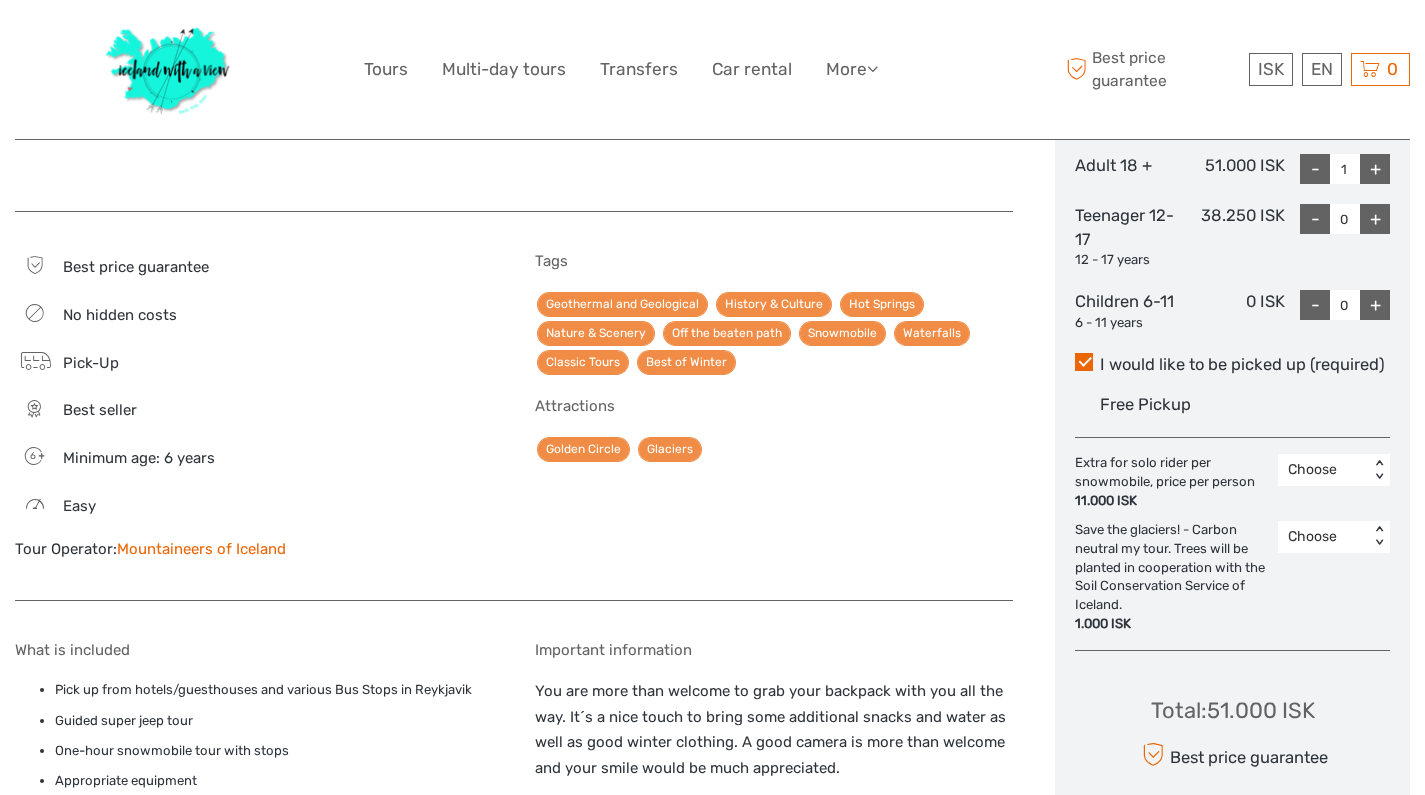 click on "Choose" at bounding box center (1323, 470) 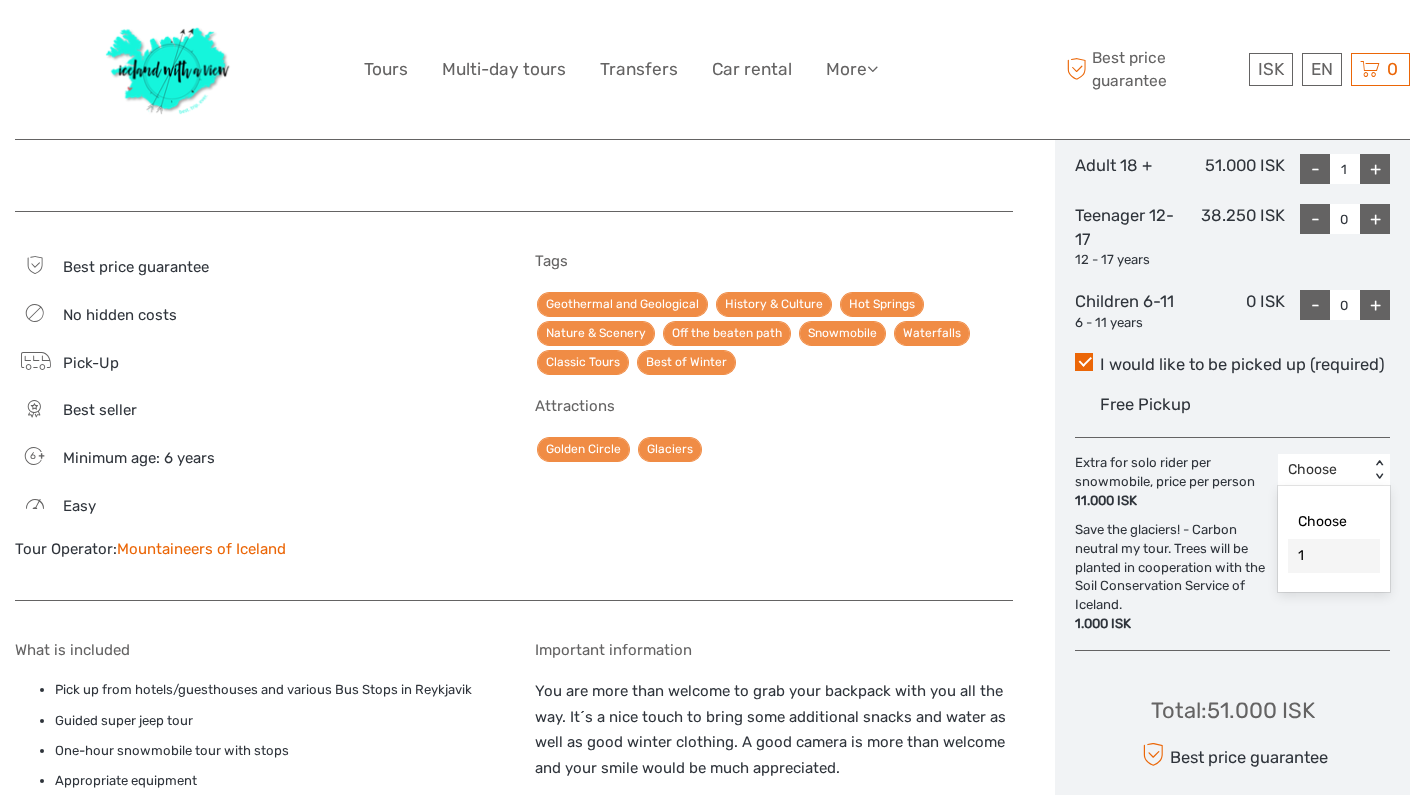 click on "1" at bounding box center [1334, 556] 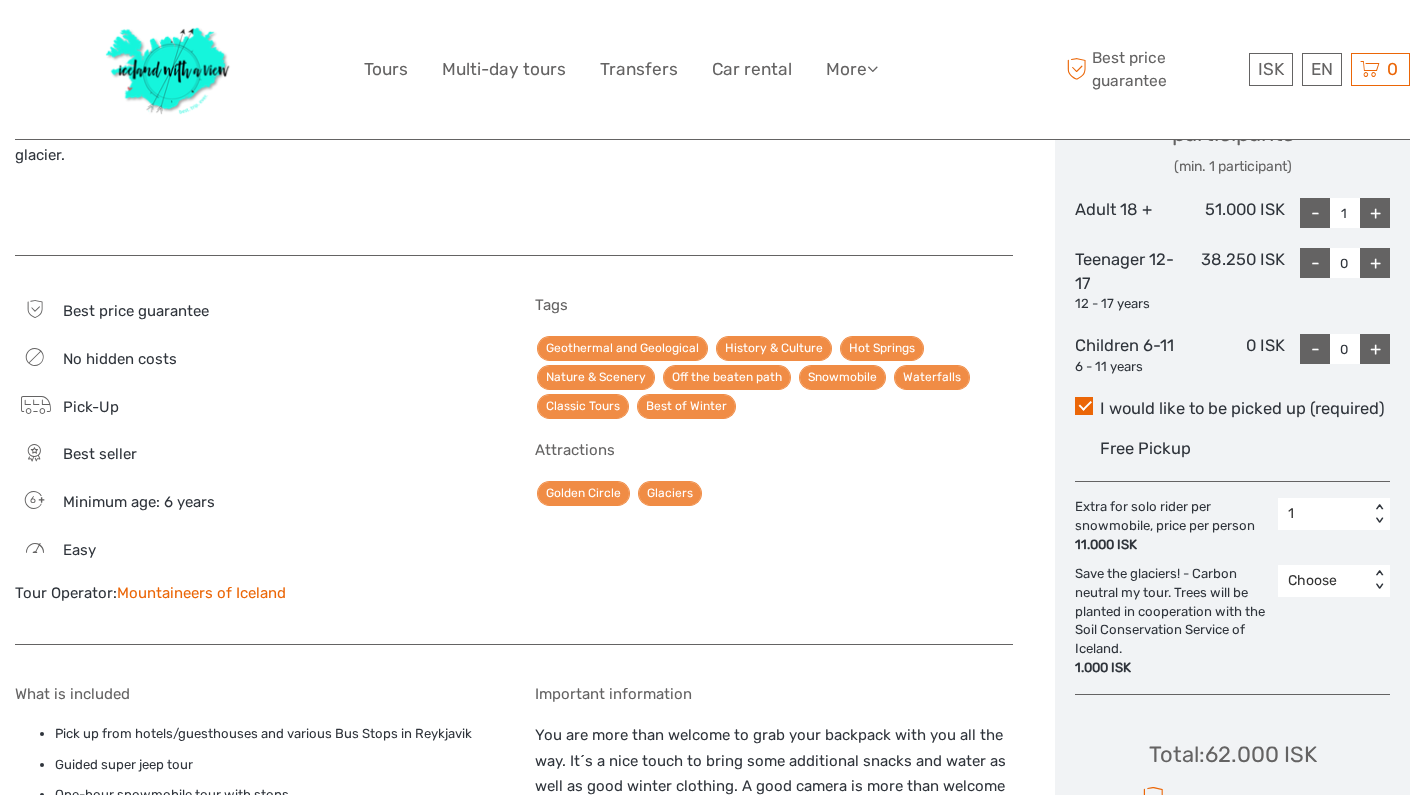 scroll, scrollTop: 924, scrollLeft: 0, axis: vertical 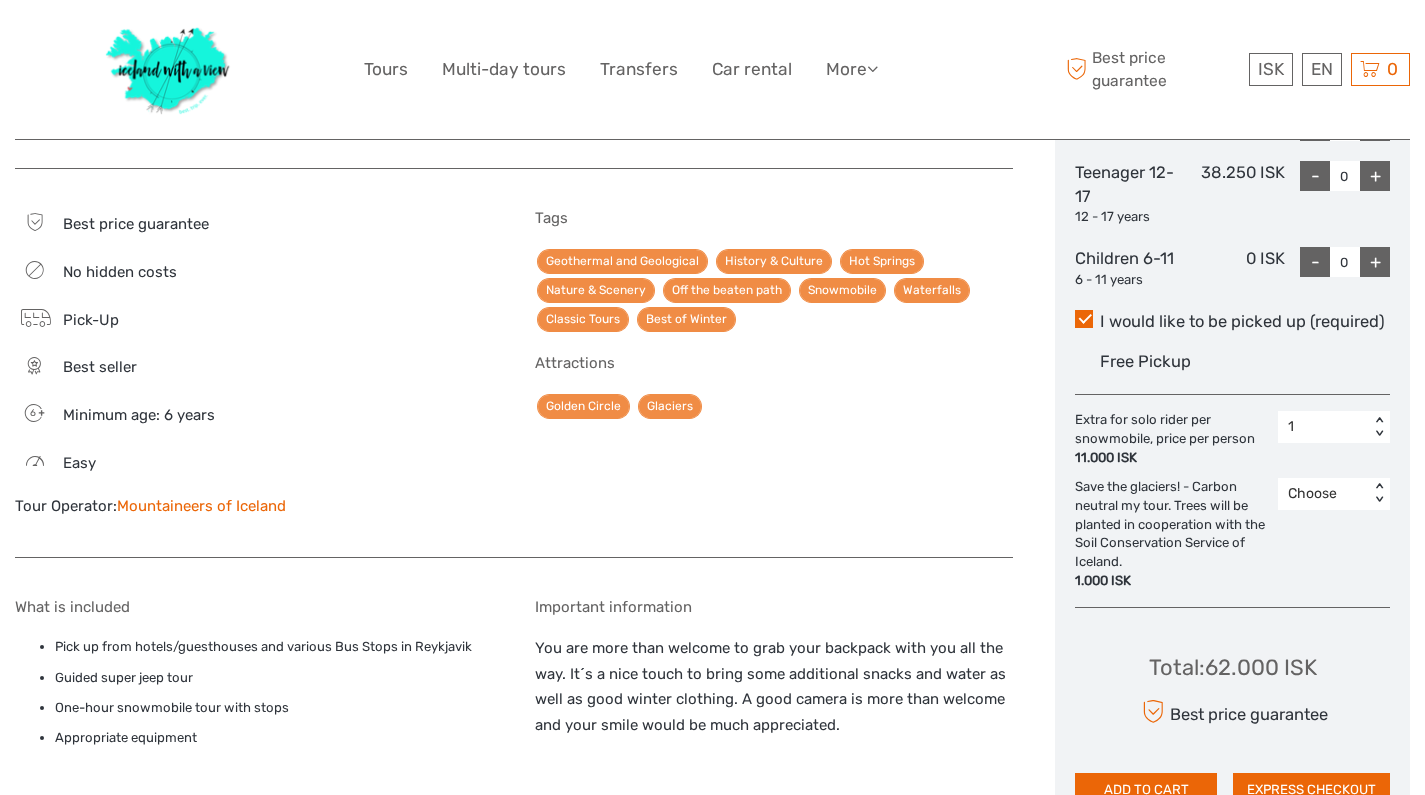 click on "Pick-Up" at bounding box center (91, 320) 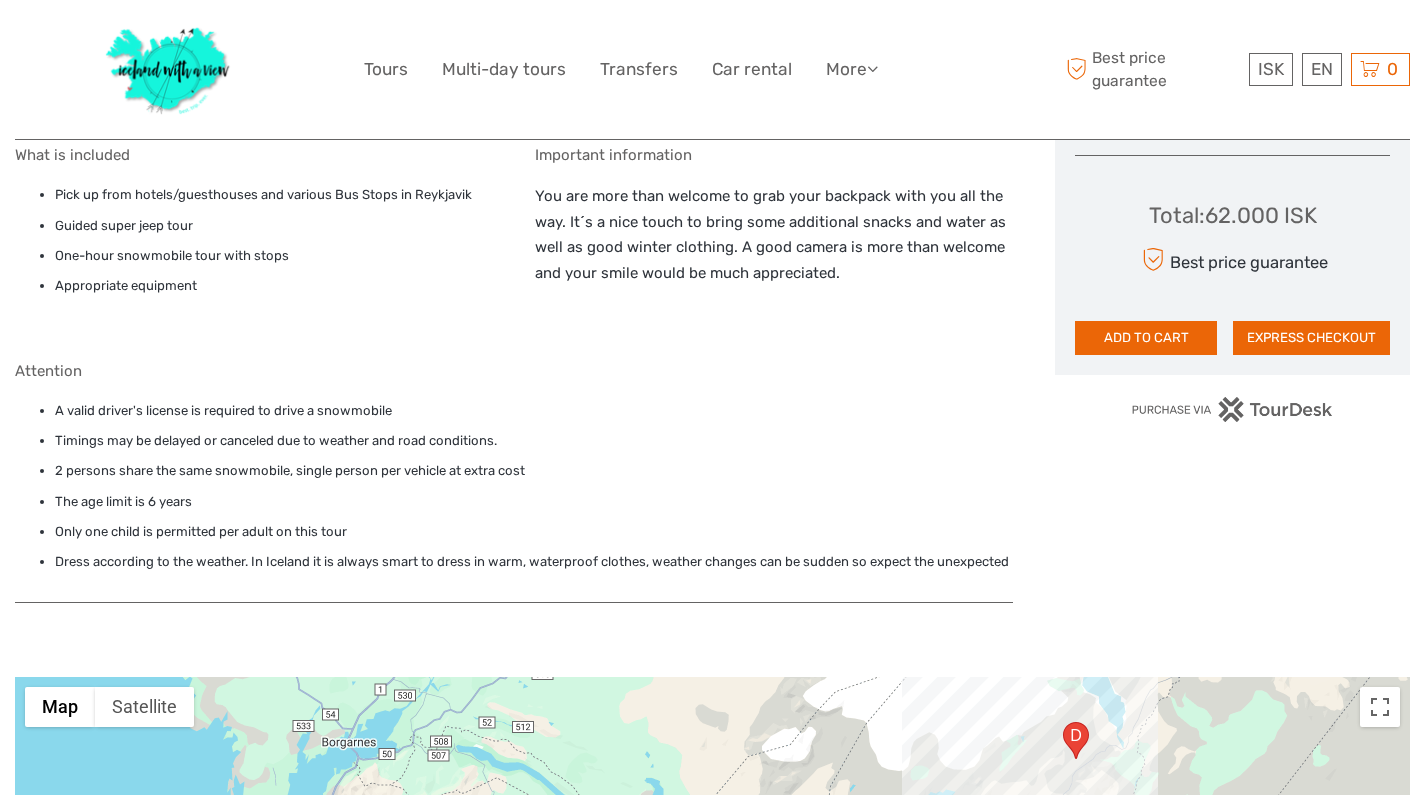 scroll, scrollTop: 1467, scrollLeft: 0, axis: vertical 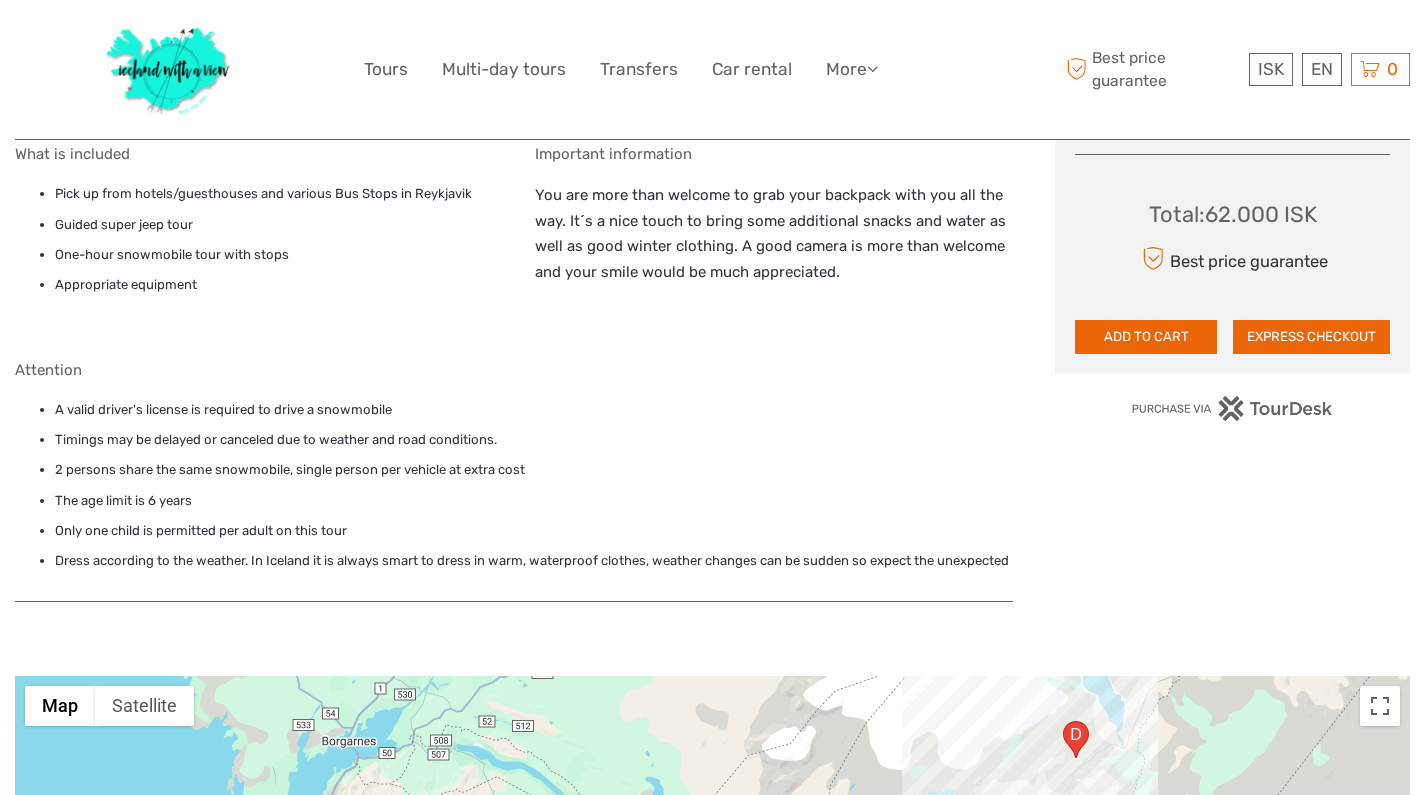 click on "Timings may be delayed or canceled due to weather and road conditions." at bounding box center [534, 440] 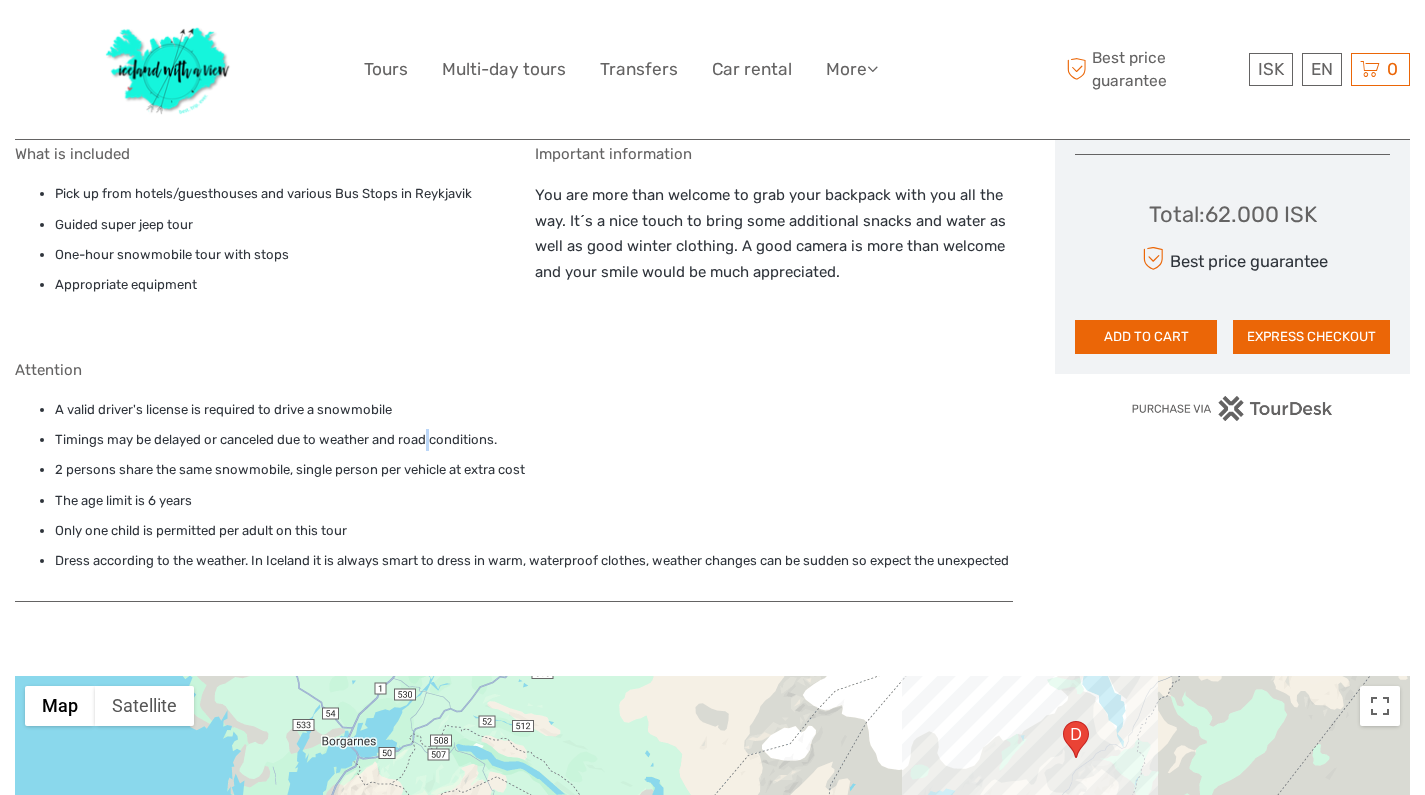 click on "Timings may be delayed or canceled due to weather and road conditions." at bounding box center (534, 440) 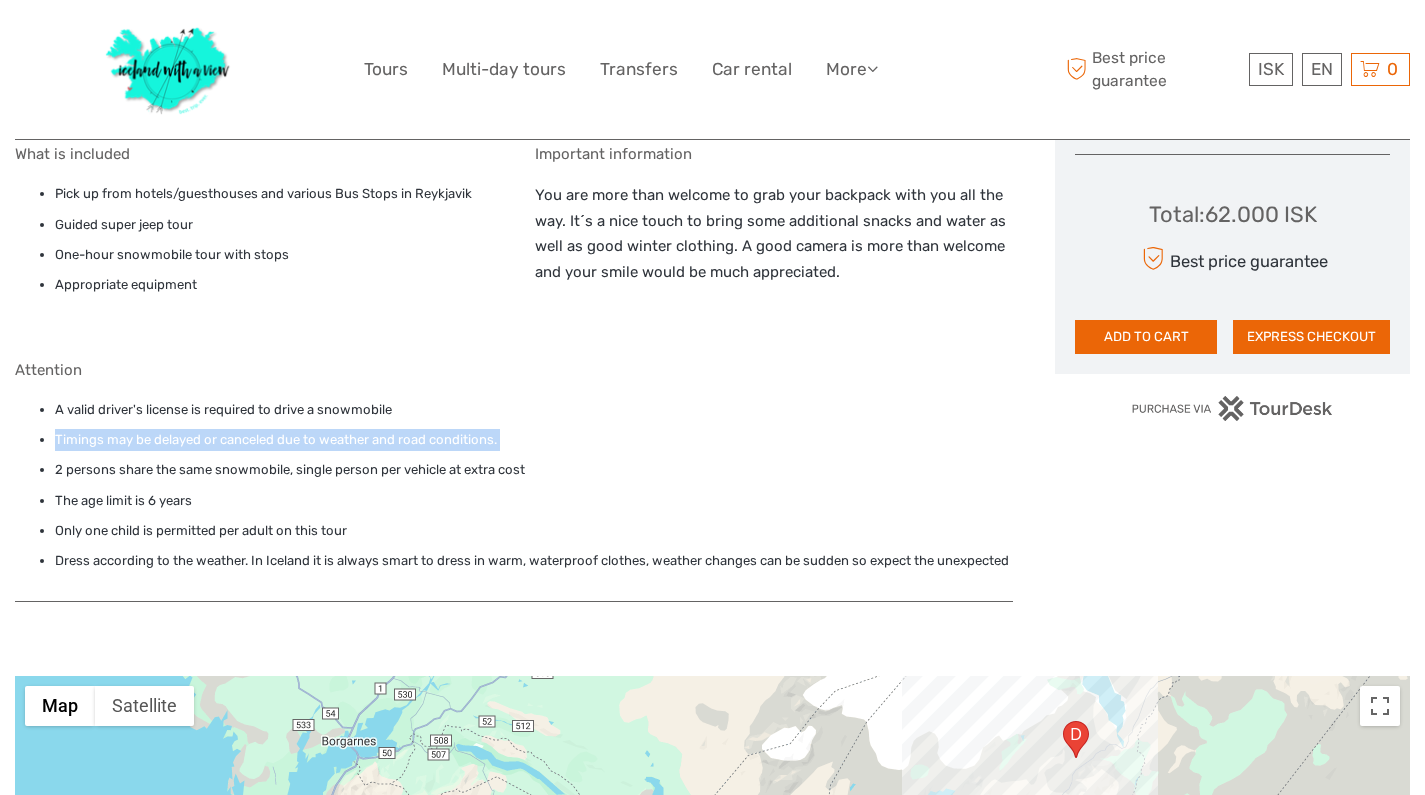click on "A valid driver's license is required to drive a snowmobile Timings may be delayed or canceled due to weather and road conditions. 2 persons share the same snowmobile, single person per vehicle at extra cost The age limit is 6 years Only one child is permitted per adult on this tour Dress according to the weather. In Iceland it is always smart to dress in warm, waterproof clothes, weather changes can be sudden so expect the unexpected" at bounding box center [514, 486] 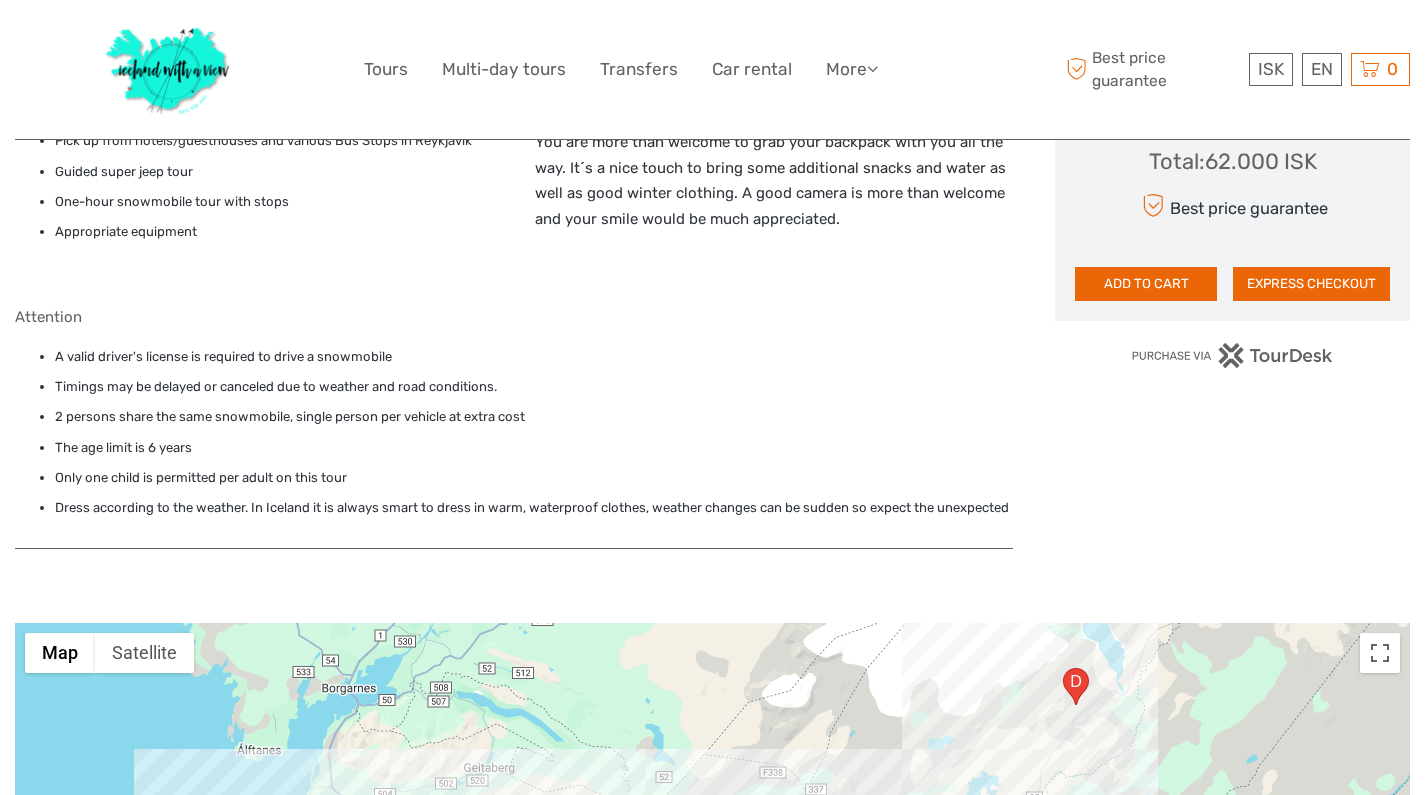 scroll, scrollTop: 1519, scrollLeft: 0, axis: vertical 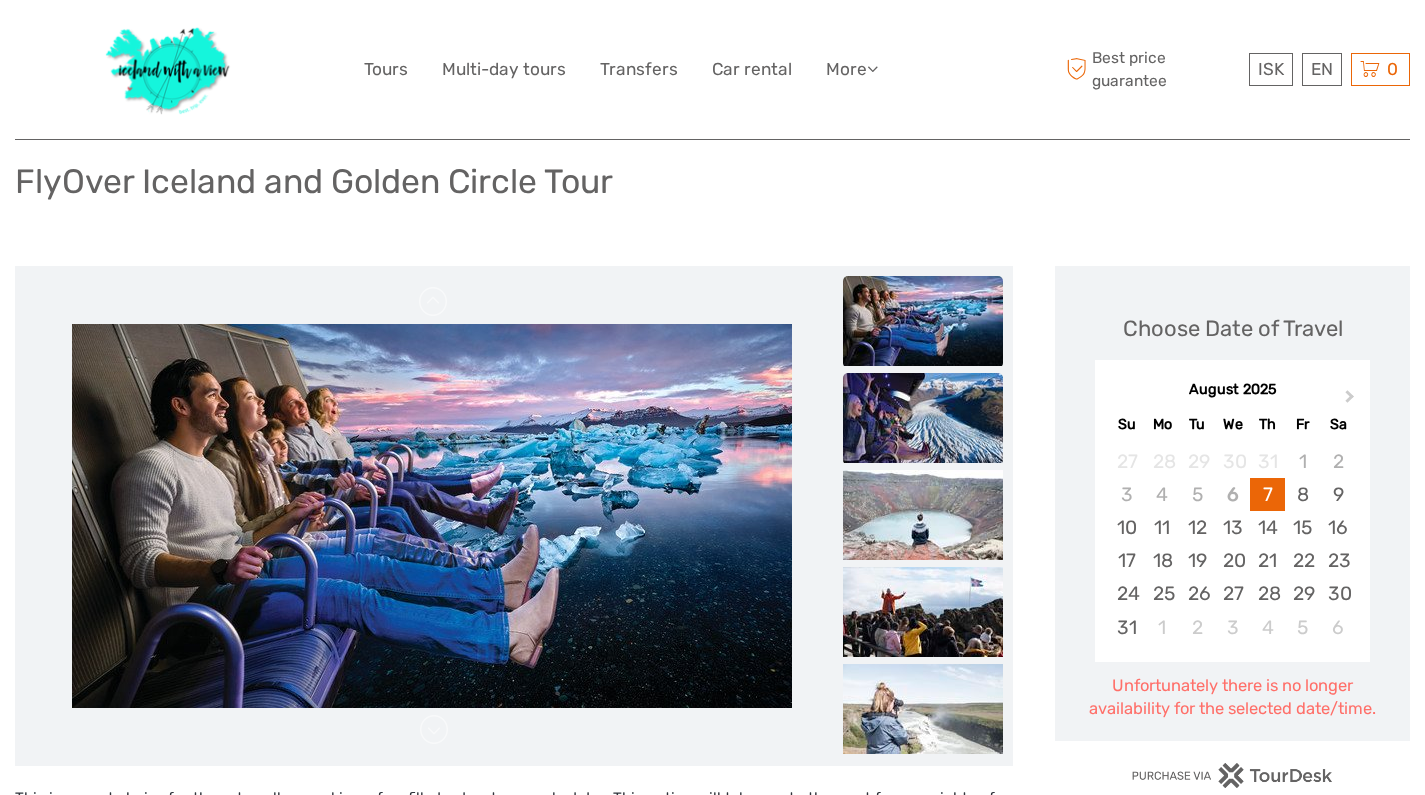 click at bounding box center (923, 418) 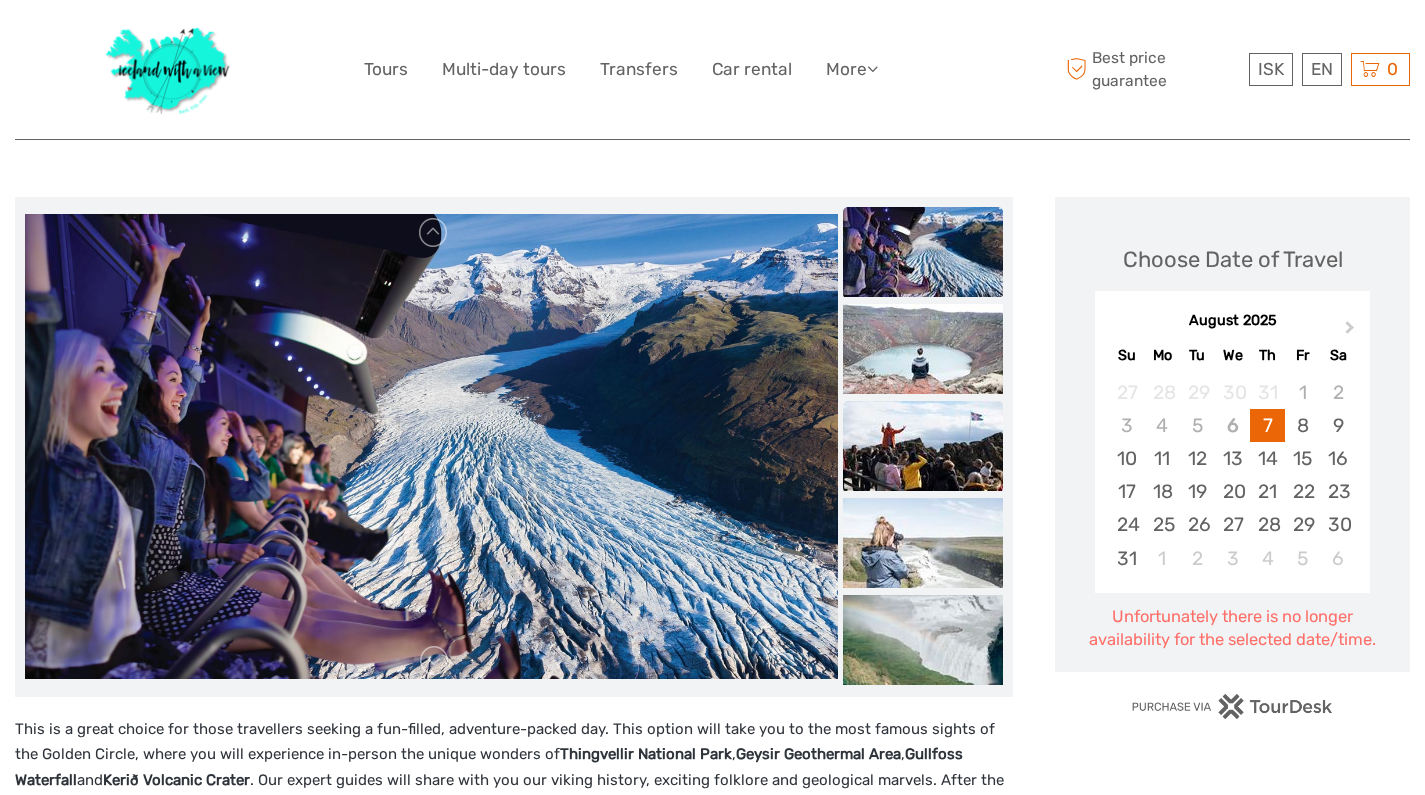 scroll, scrollTop: 202, scrollLeft: 0, axis: vertical 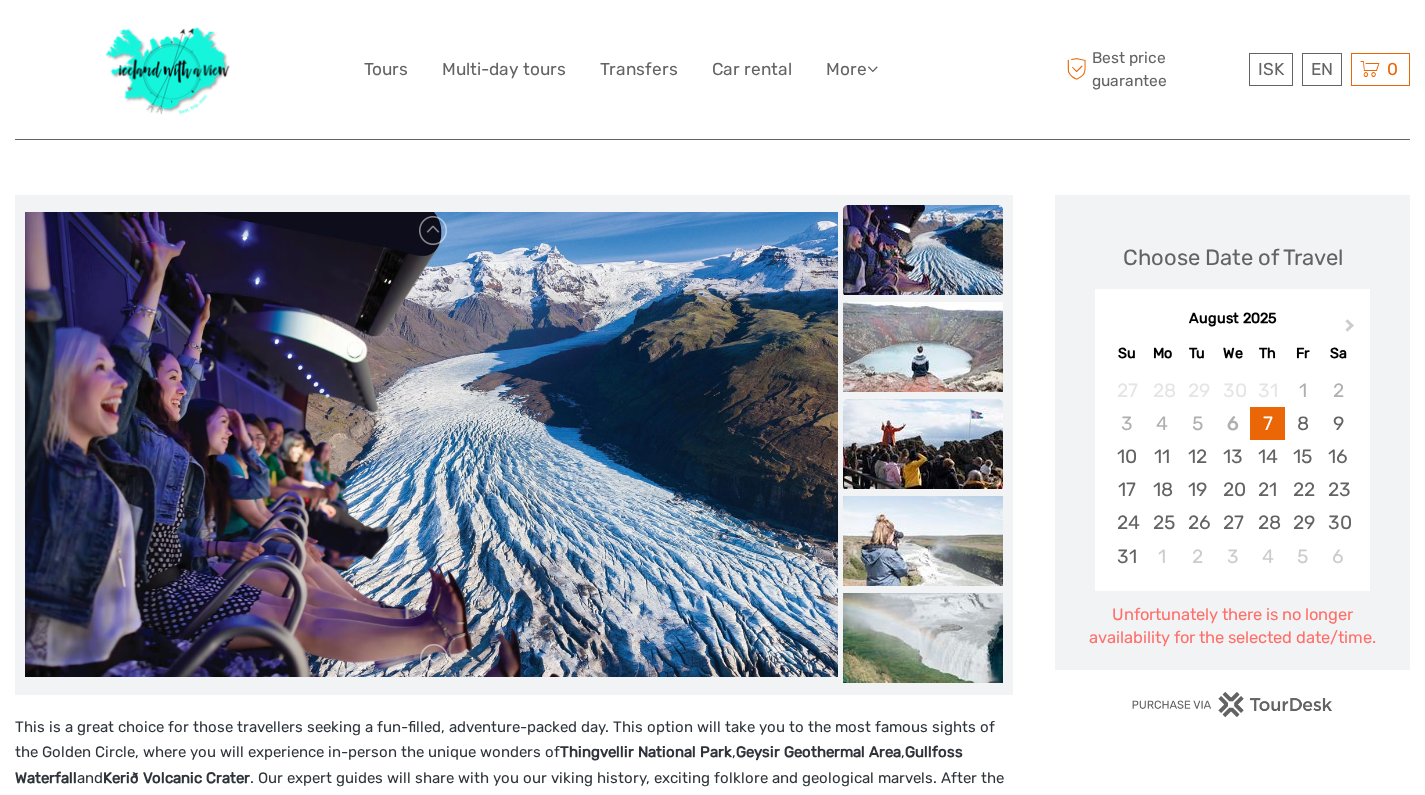 click at bounding box center (923, 444) 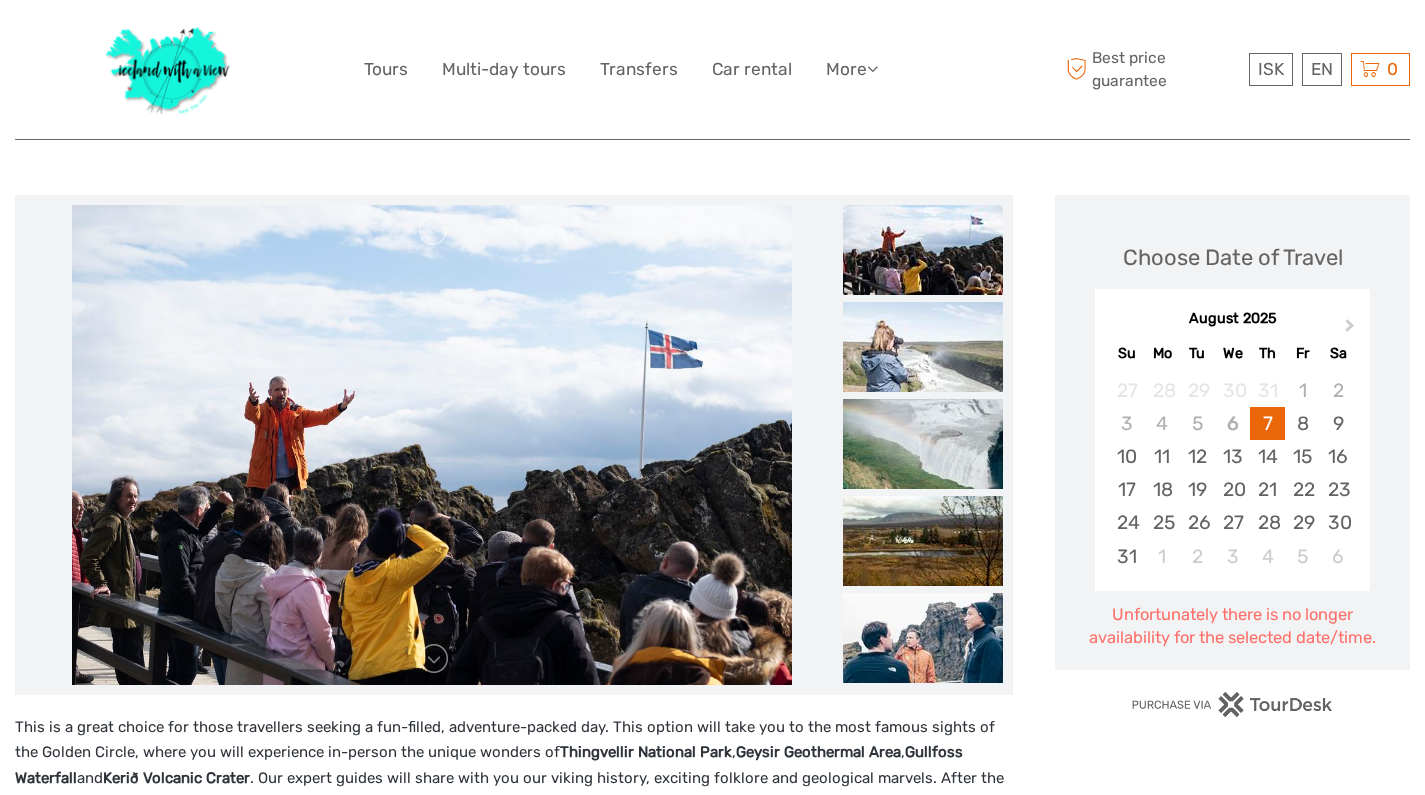 click at bounding box center (923, 444) 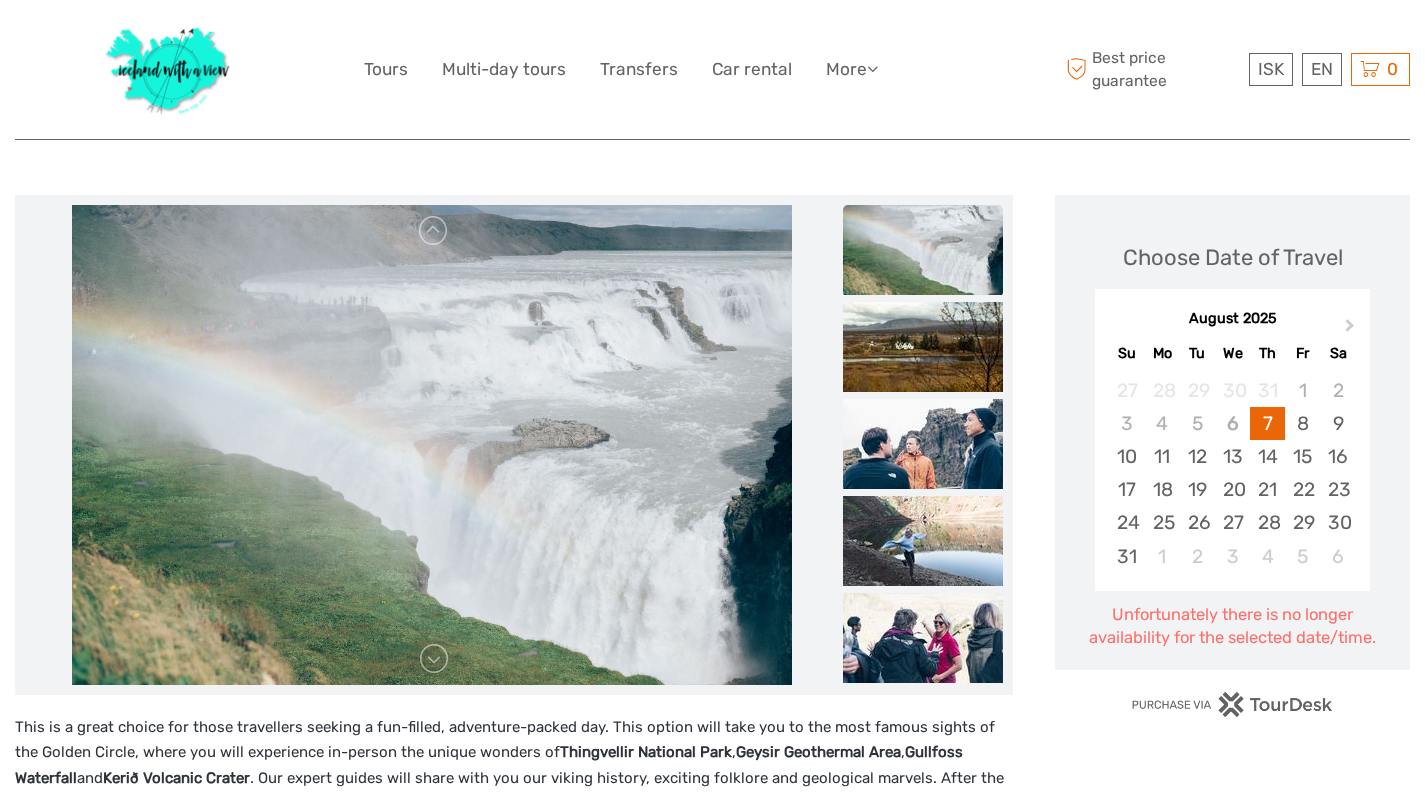 click at bounding box center (923, 444) 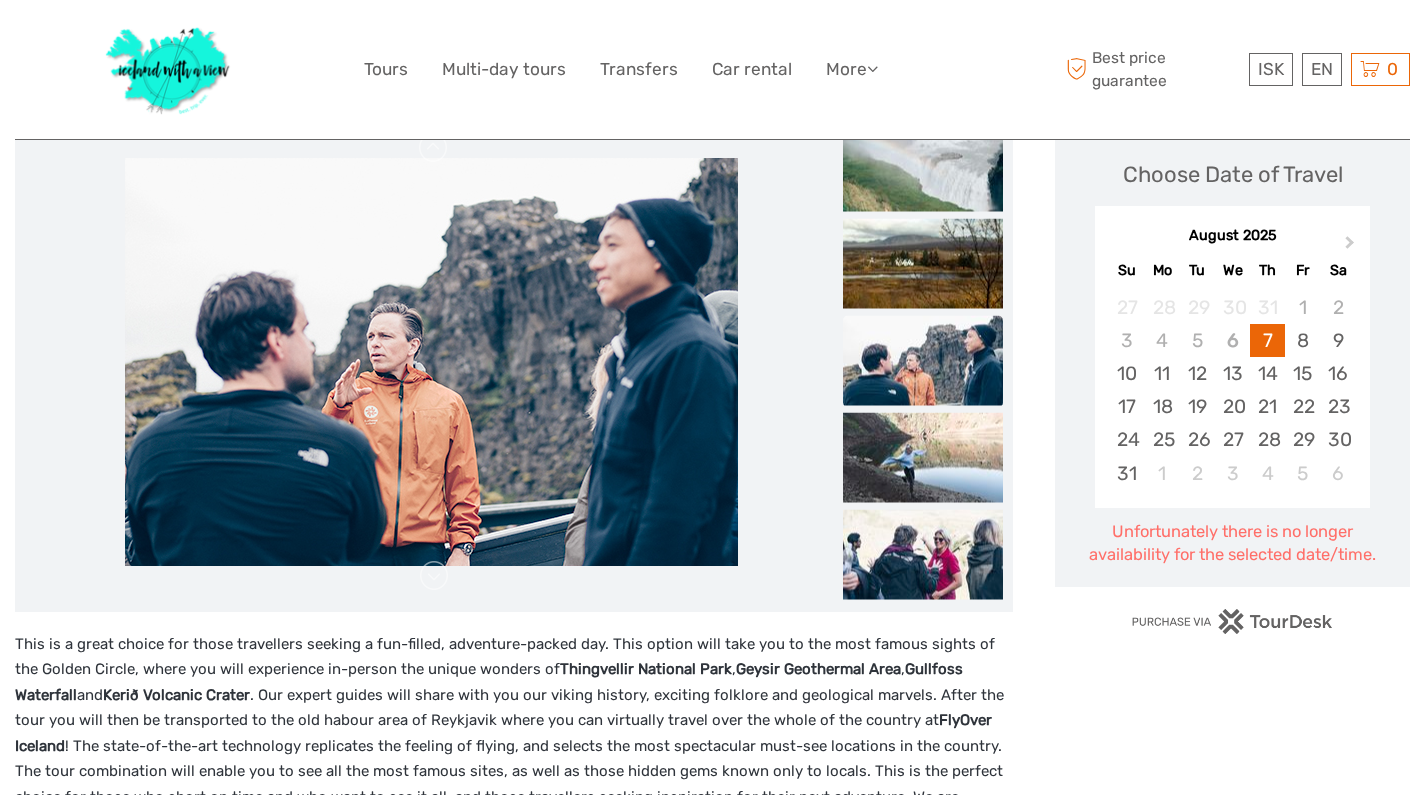 scroll, scrollTop: 302, scrollLeft: 0, axis: vertical 